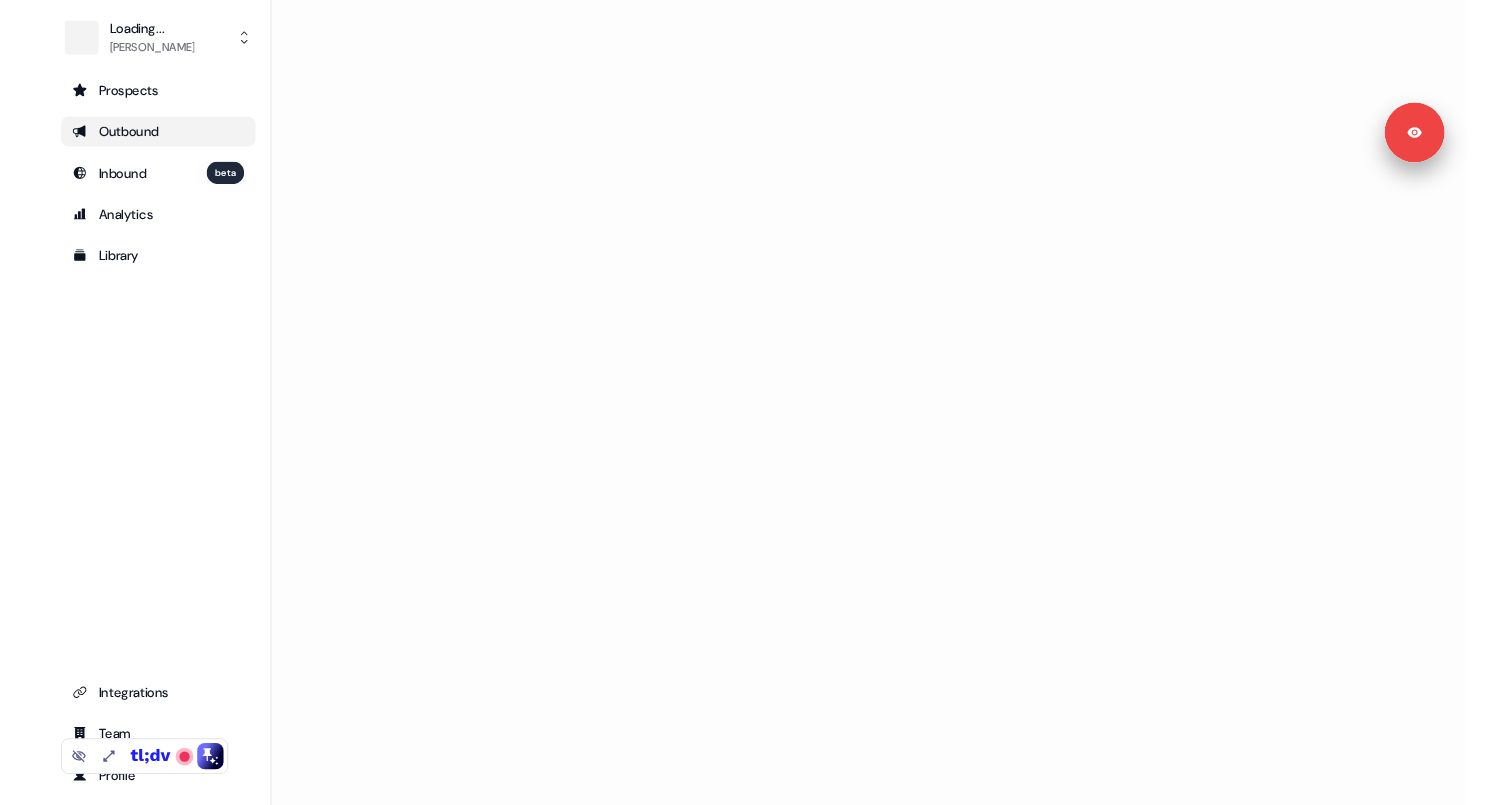 scroll, scrollTop: 0, scrollLeft: 0, axis: both 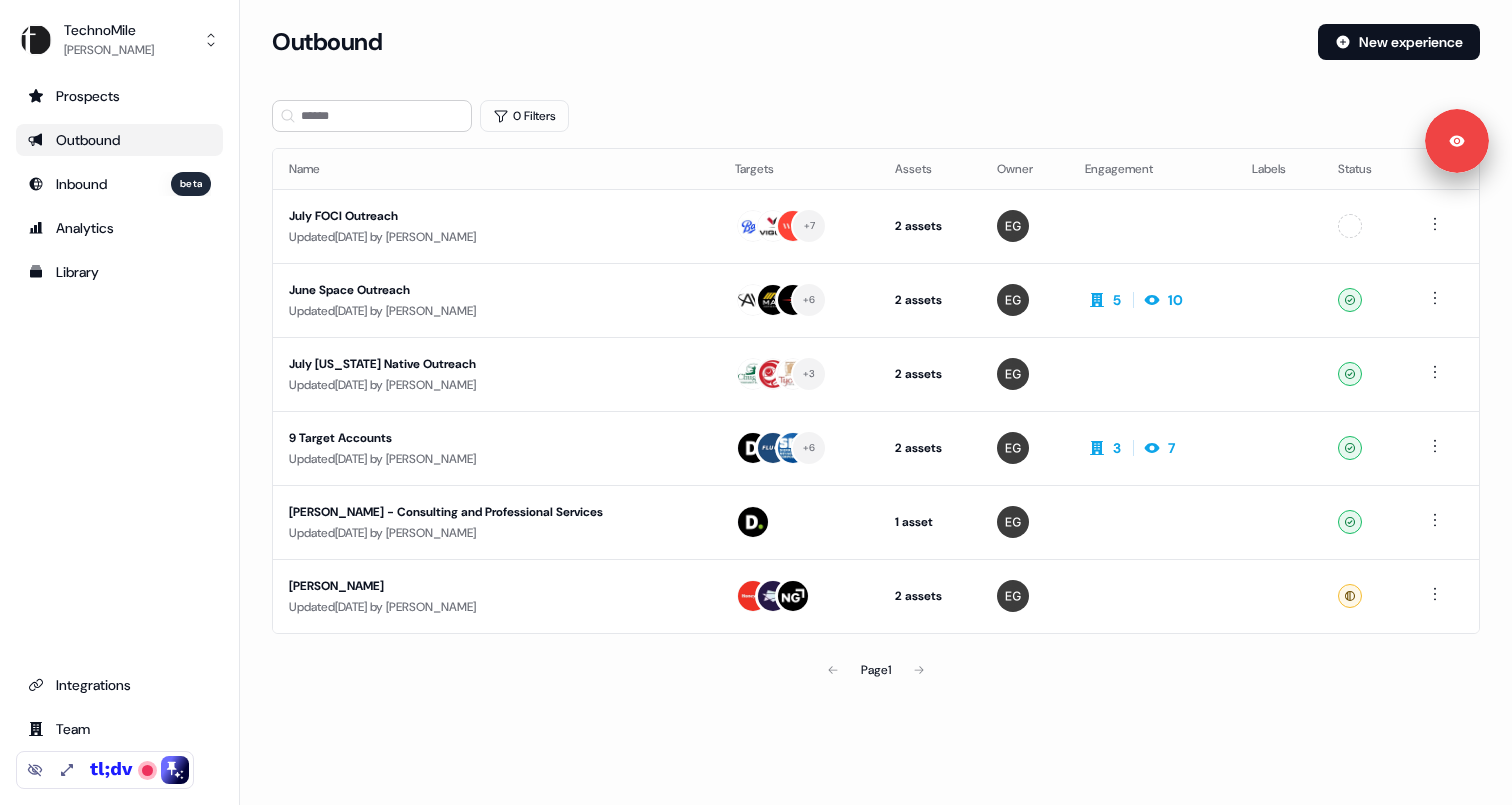 click on "Prospects Outbound Inbound beta Analytics Library   Integrations Team Profile" at bounding box center (119, 434) 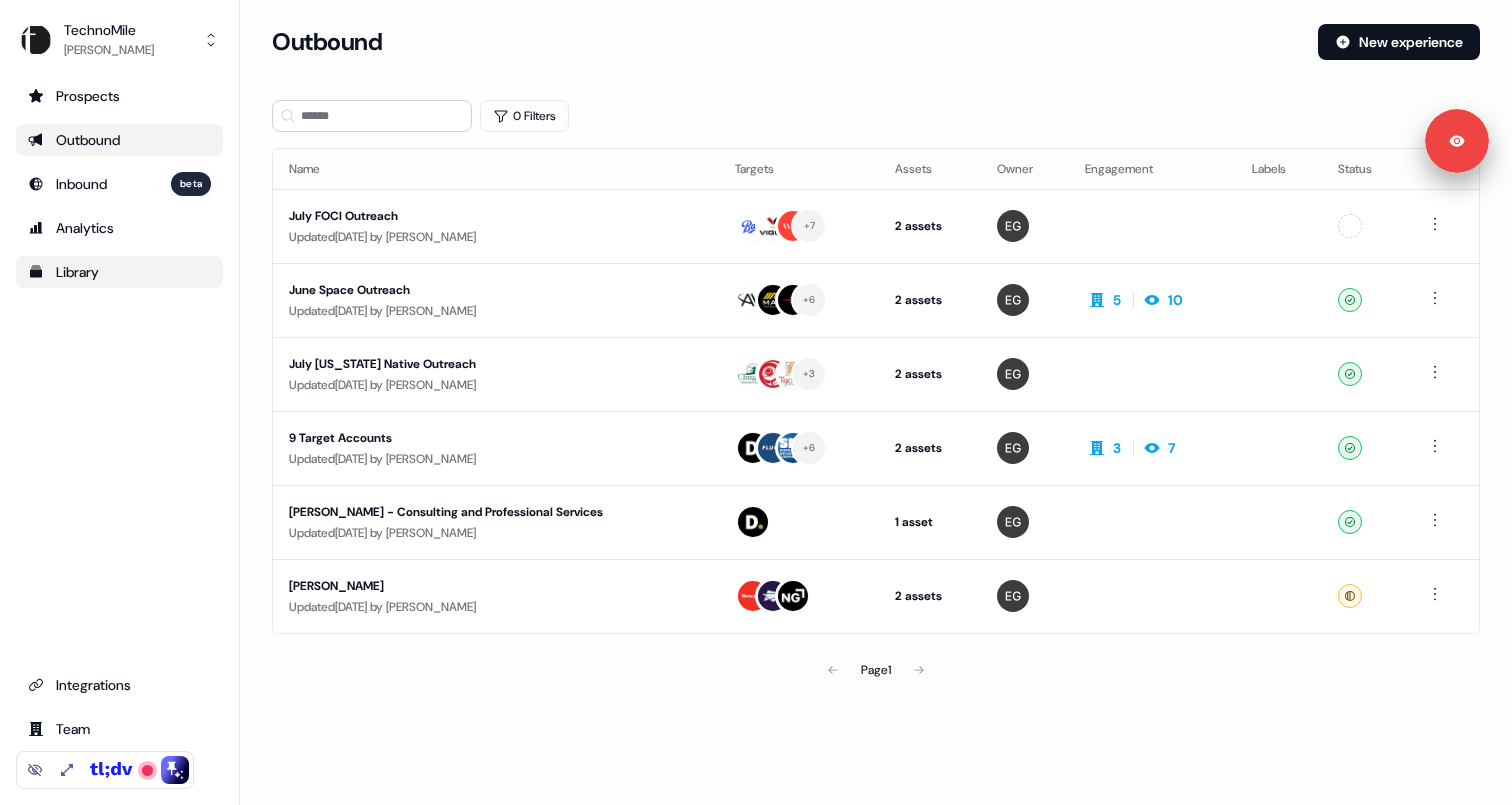 click on "Library" at bounding box center (119, 272) 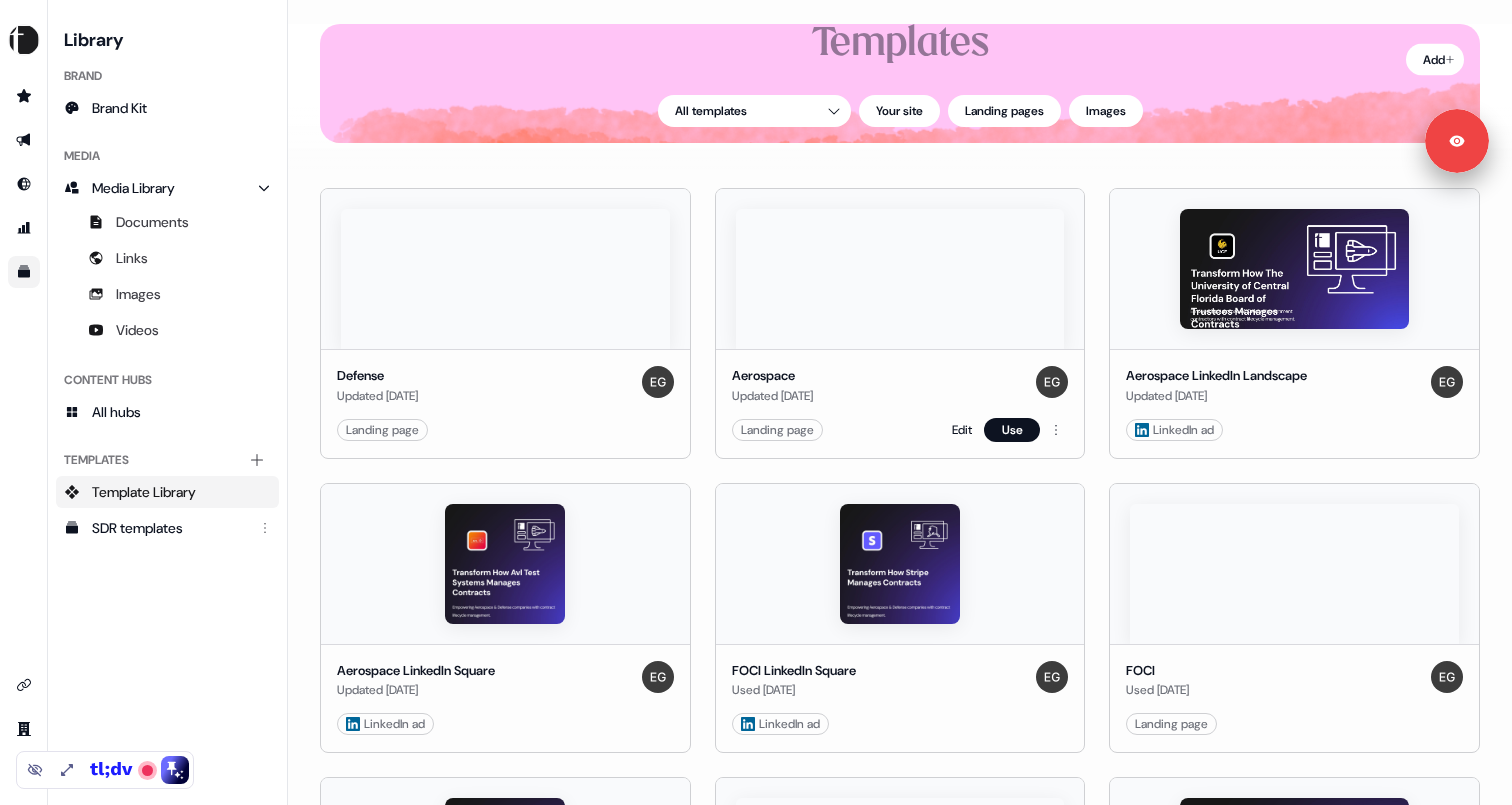 scroll, scrollTop: 154, scrollLeft: 0, axis: vertical 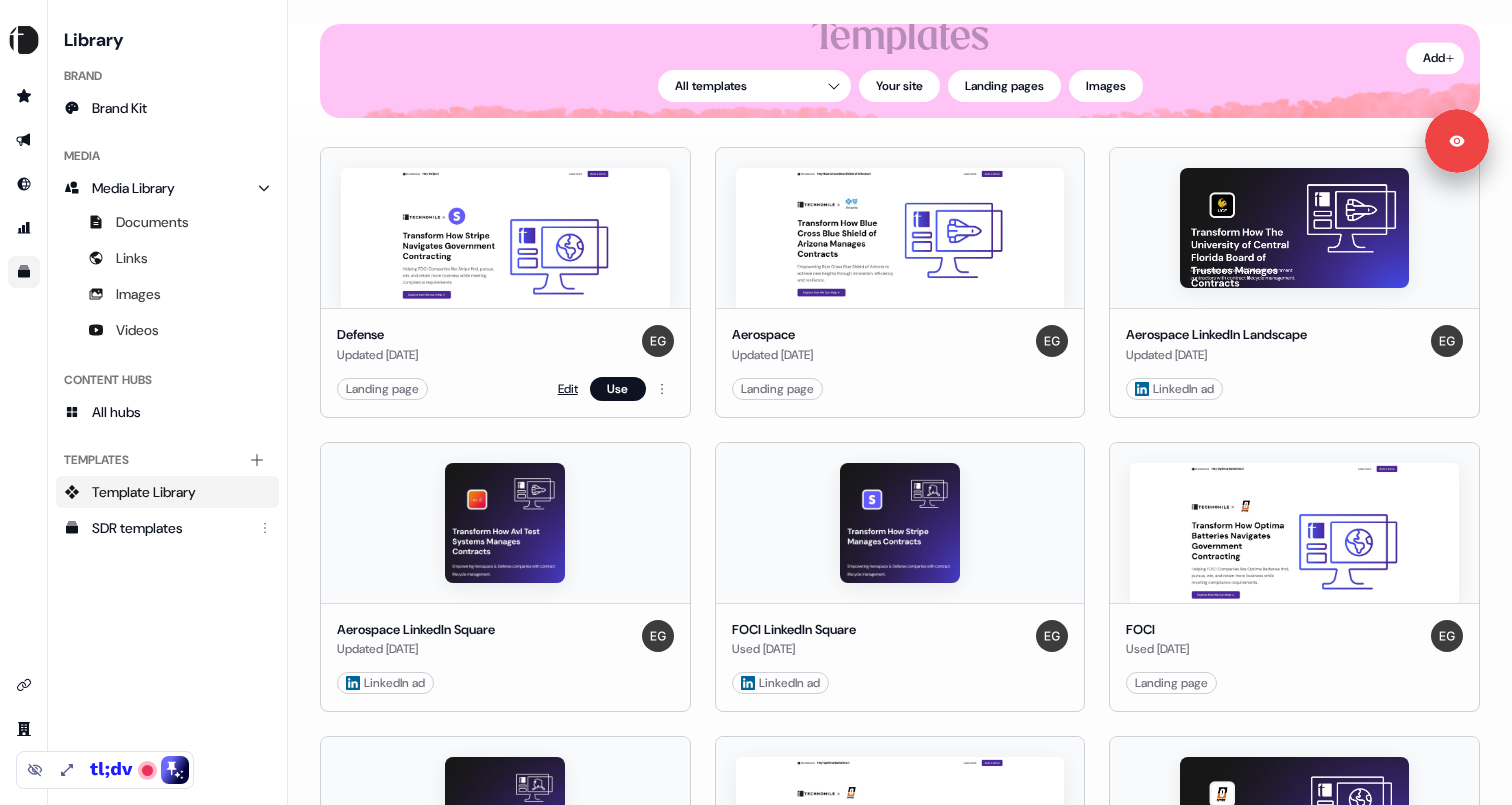 click on "Edit" at bounding box center (568, 389) 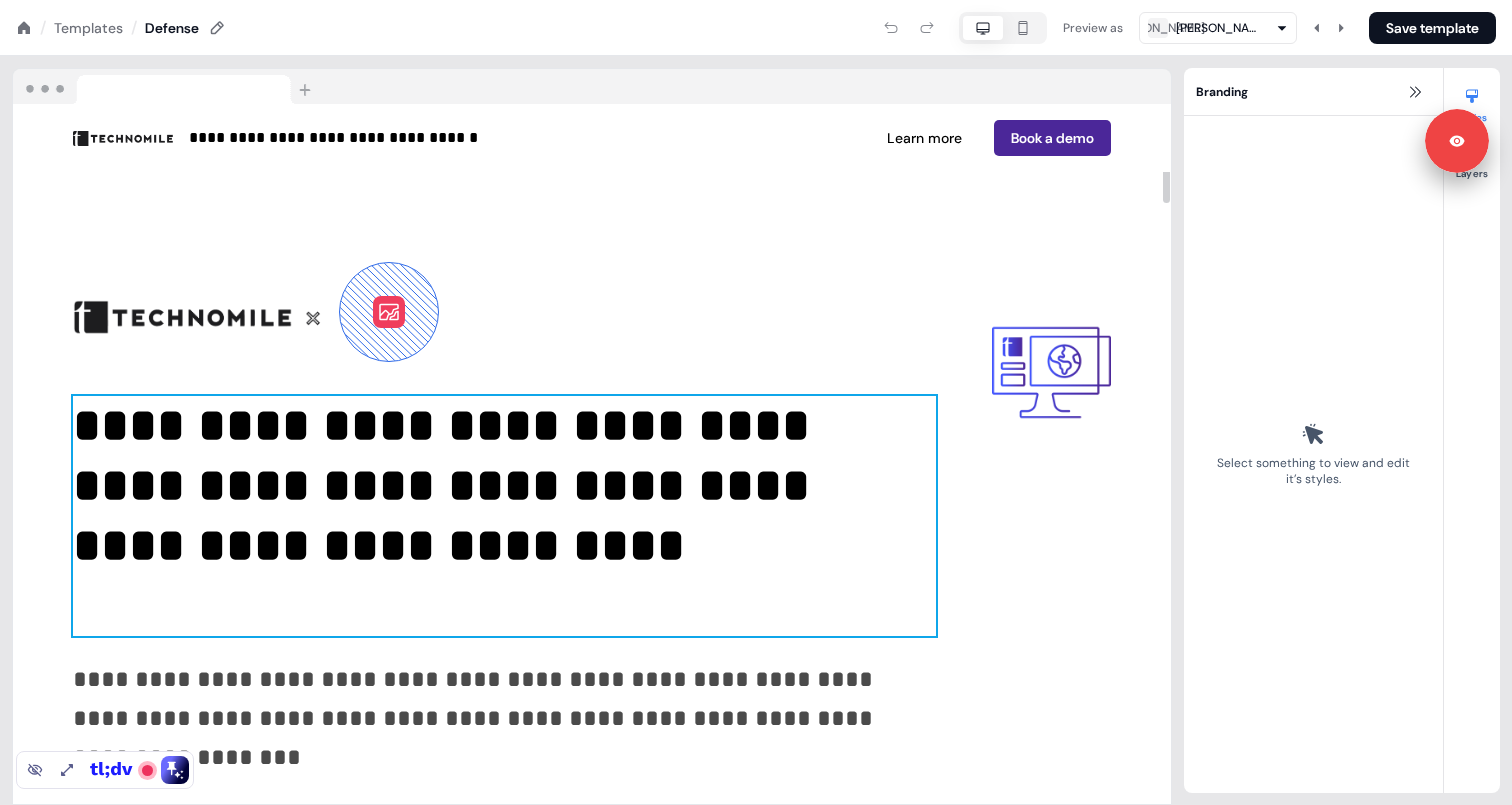scroll, scrollTop: 7, scrollLeft: 0, axis: vertical 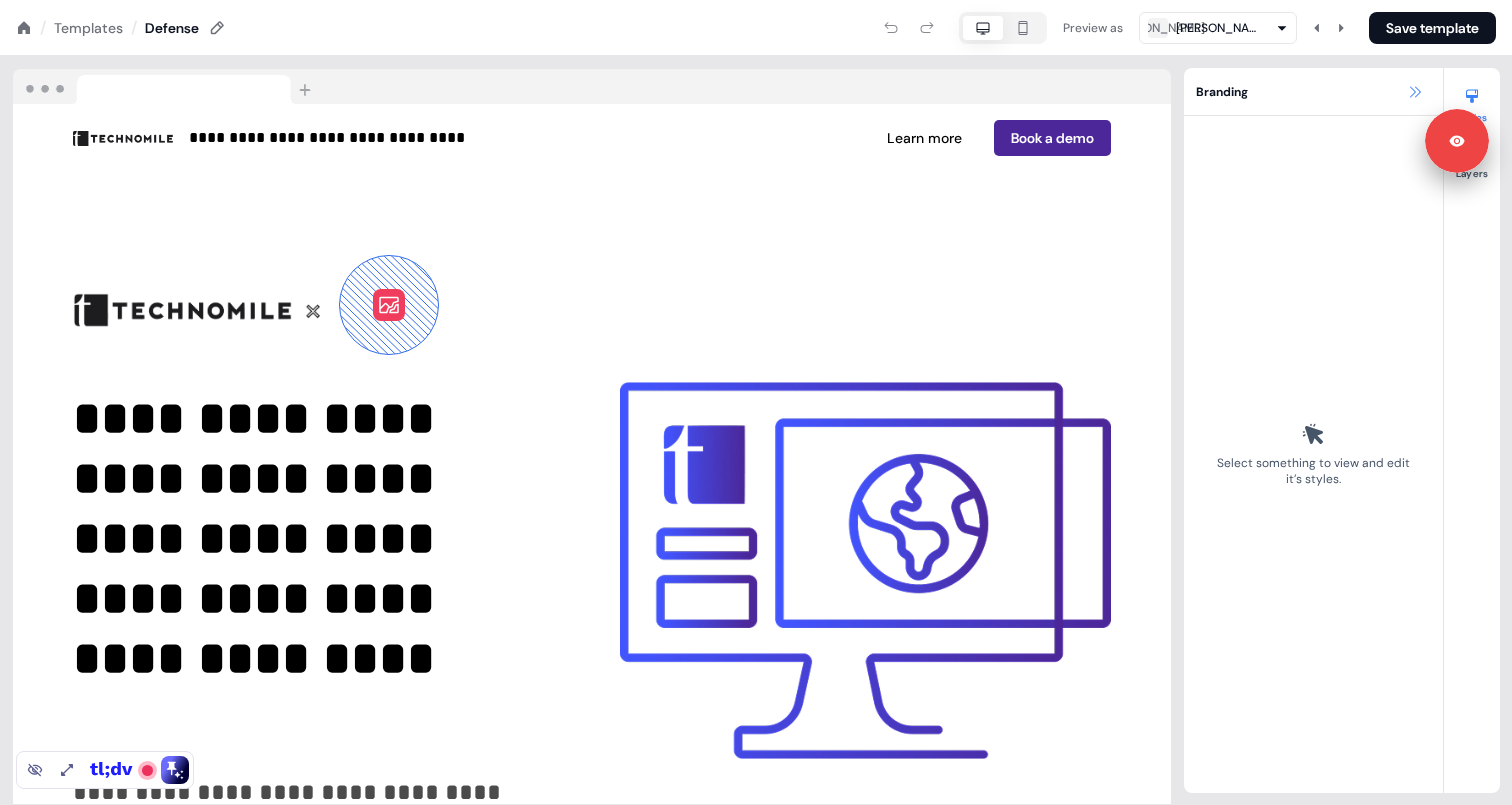 click 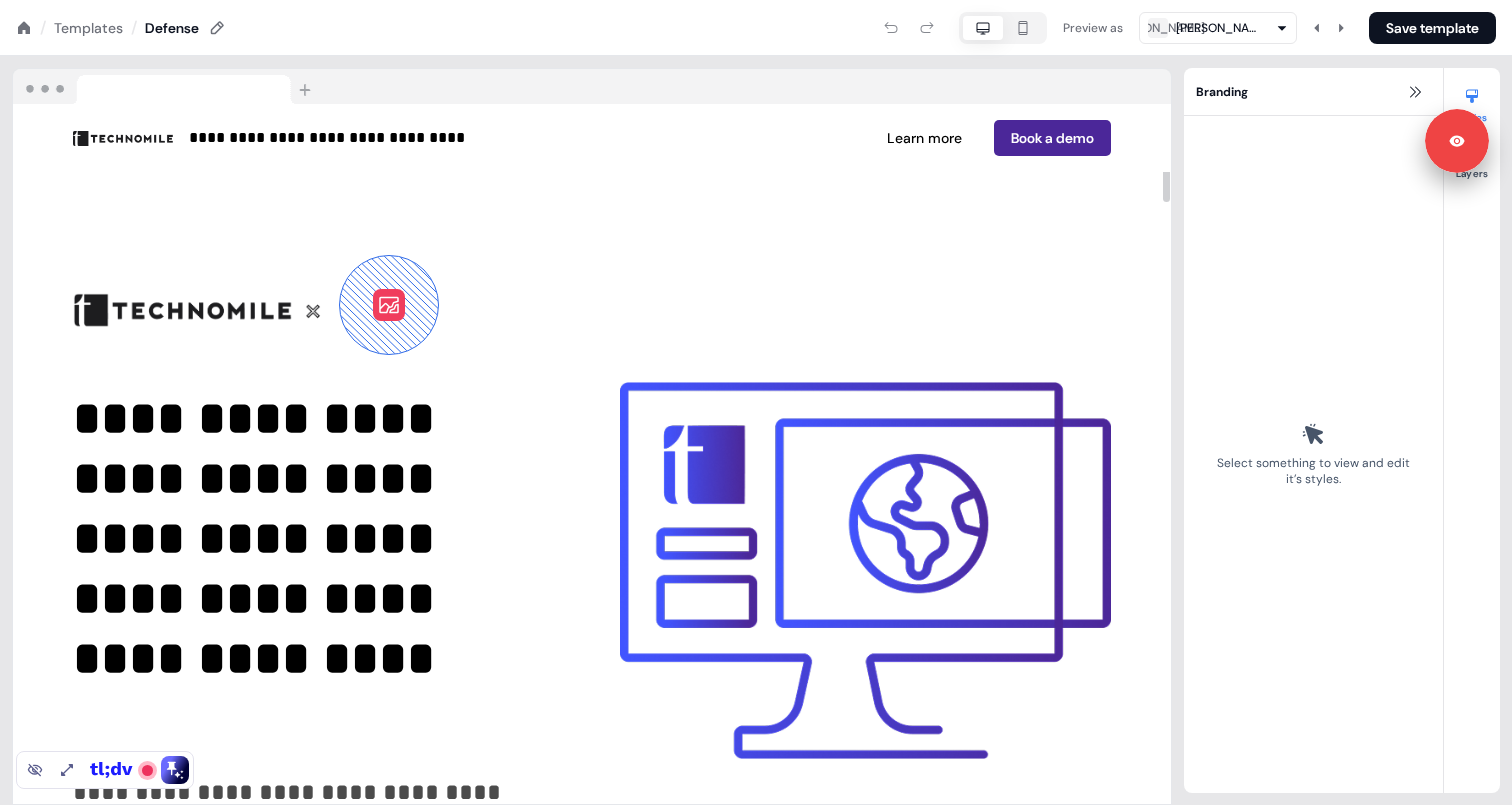click on "**********" at bounding box center (592, 625) 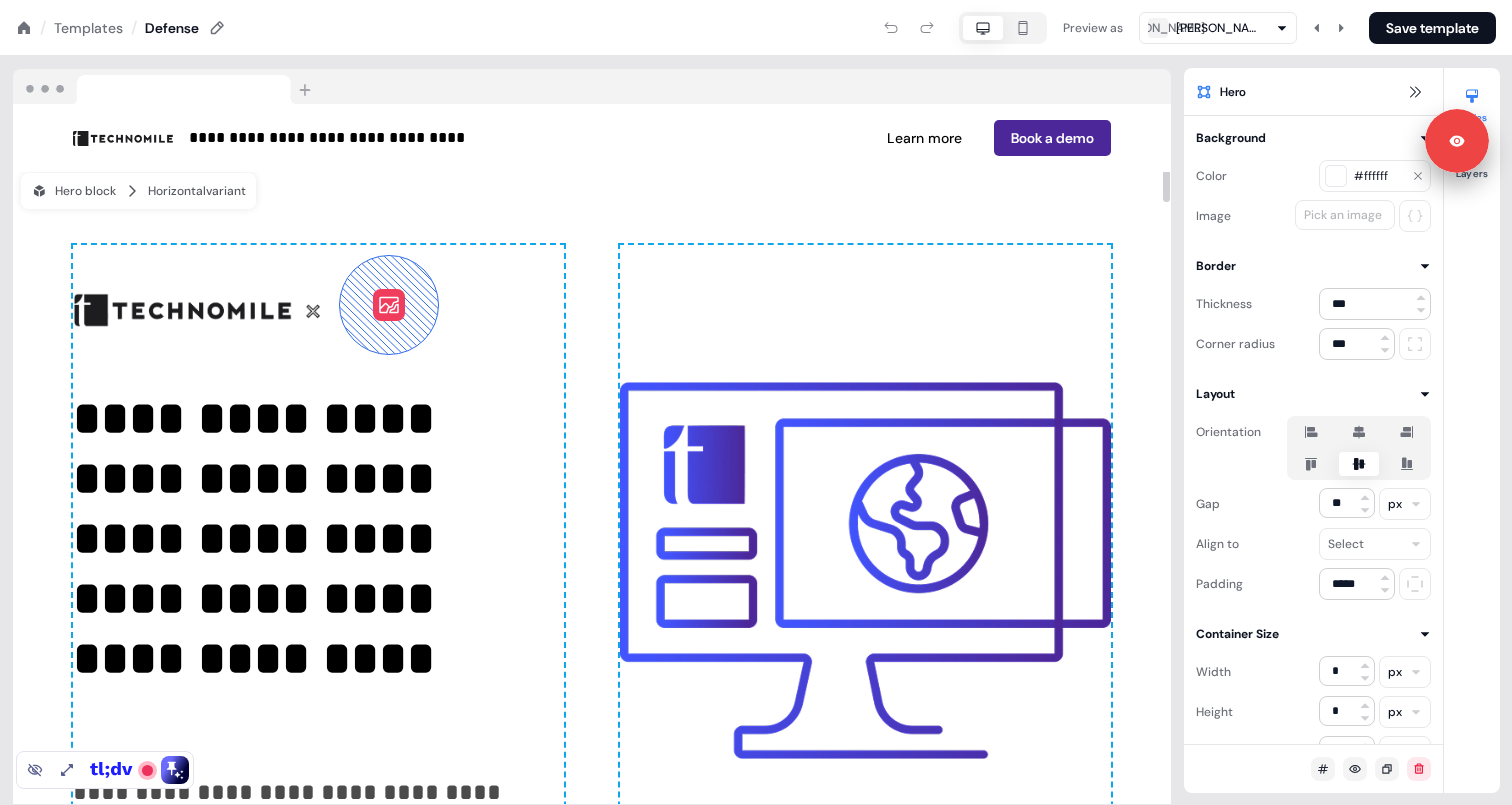 scroll, scrollTop: 43, scrollLeft: 0, axis: vertical 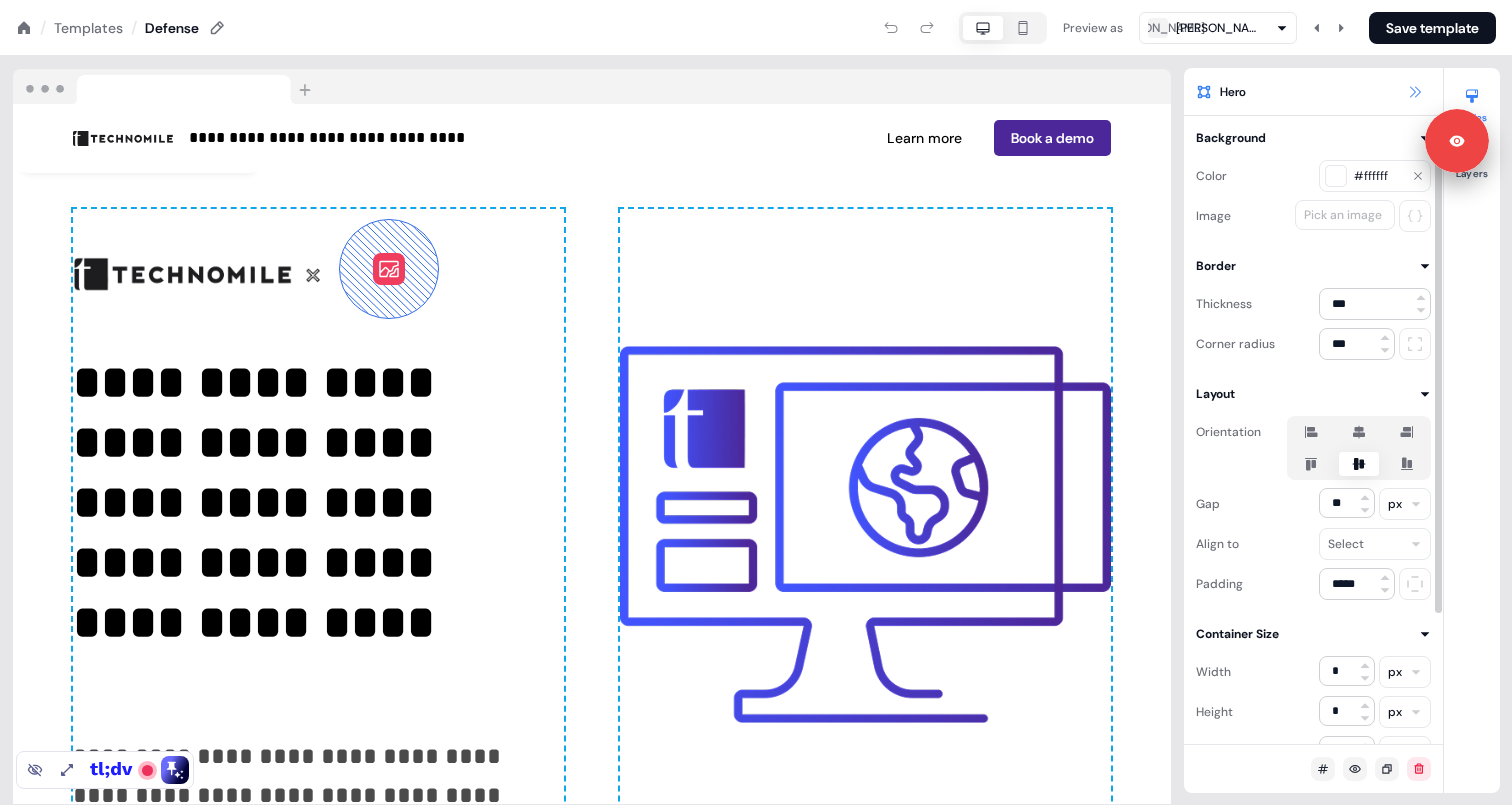 click 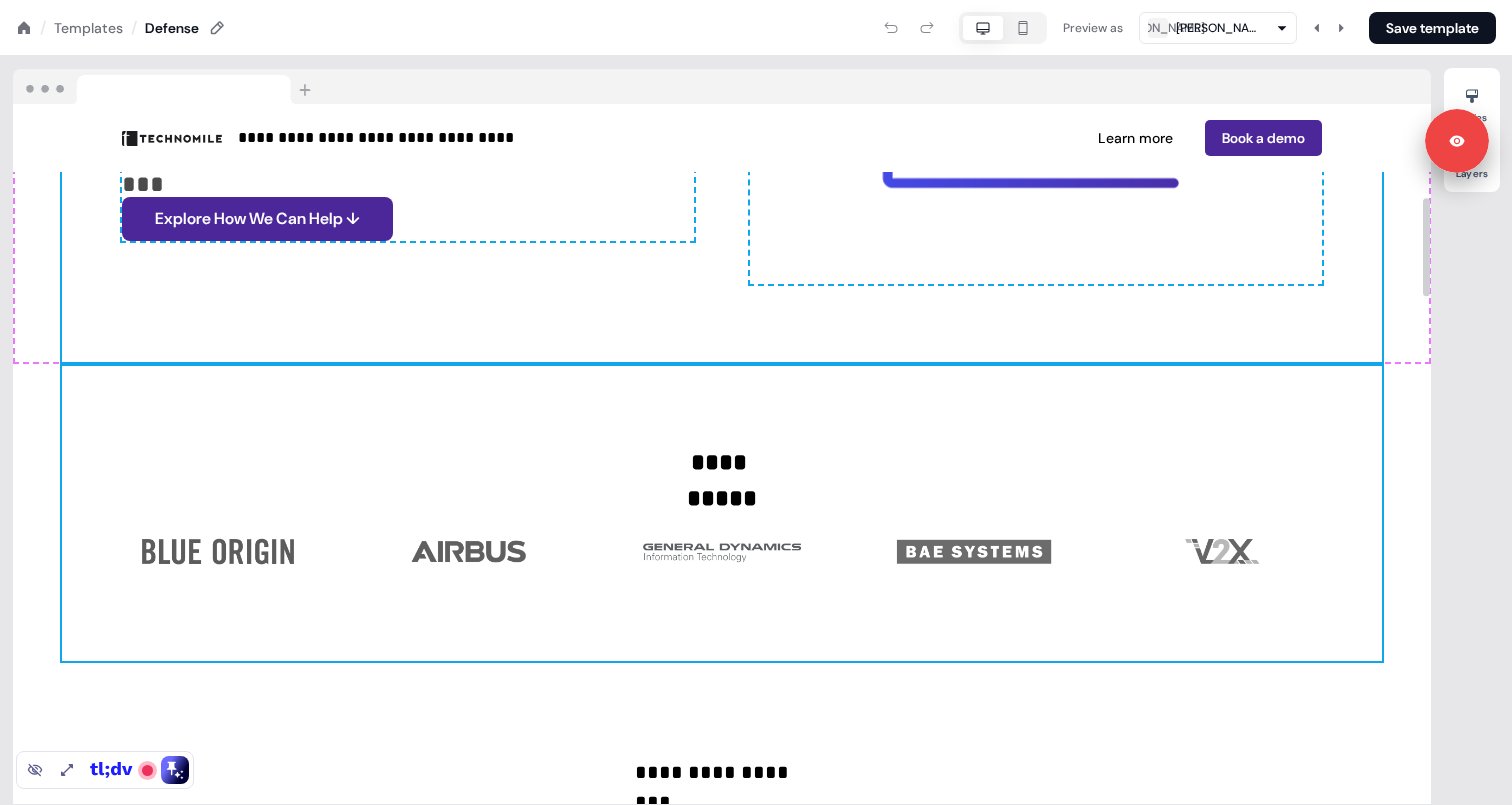 scroll, scrollTop: 668, scrollLeft: 0, axis: vertical 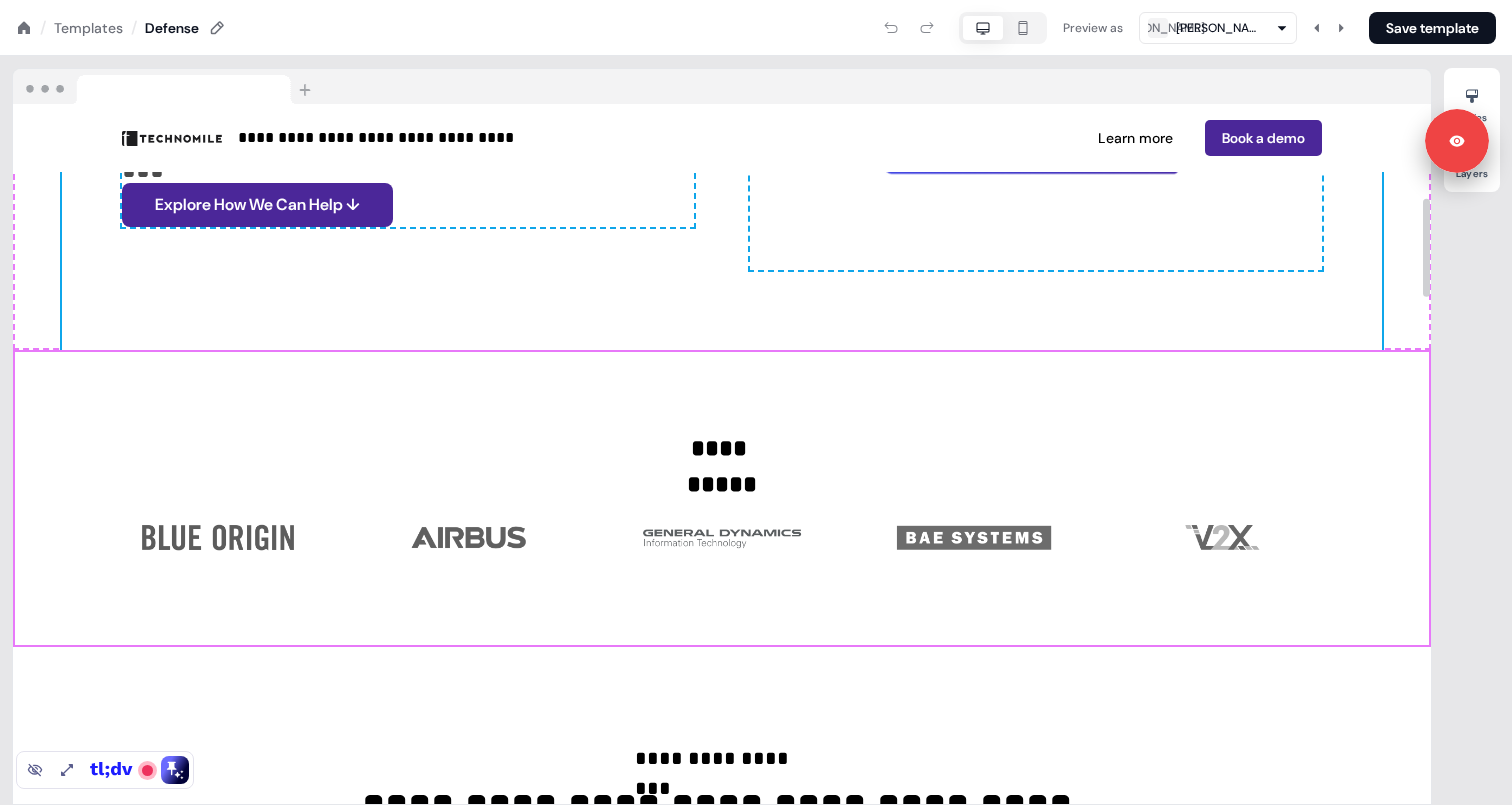 click on "**********" at bounding box center (722, 498) 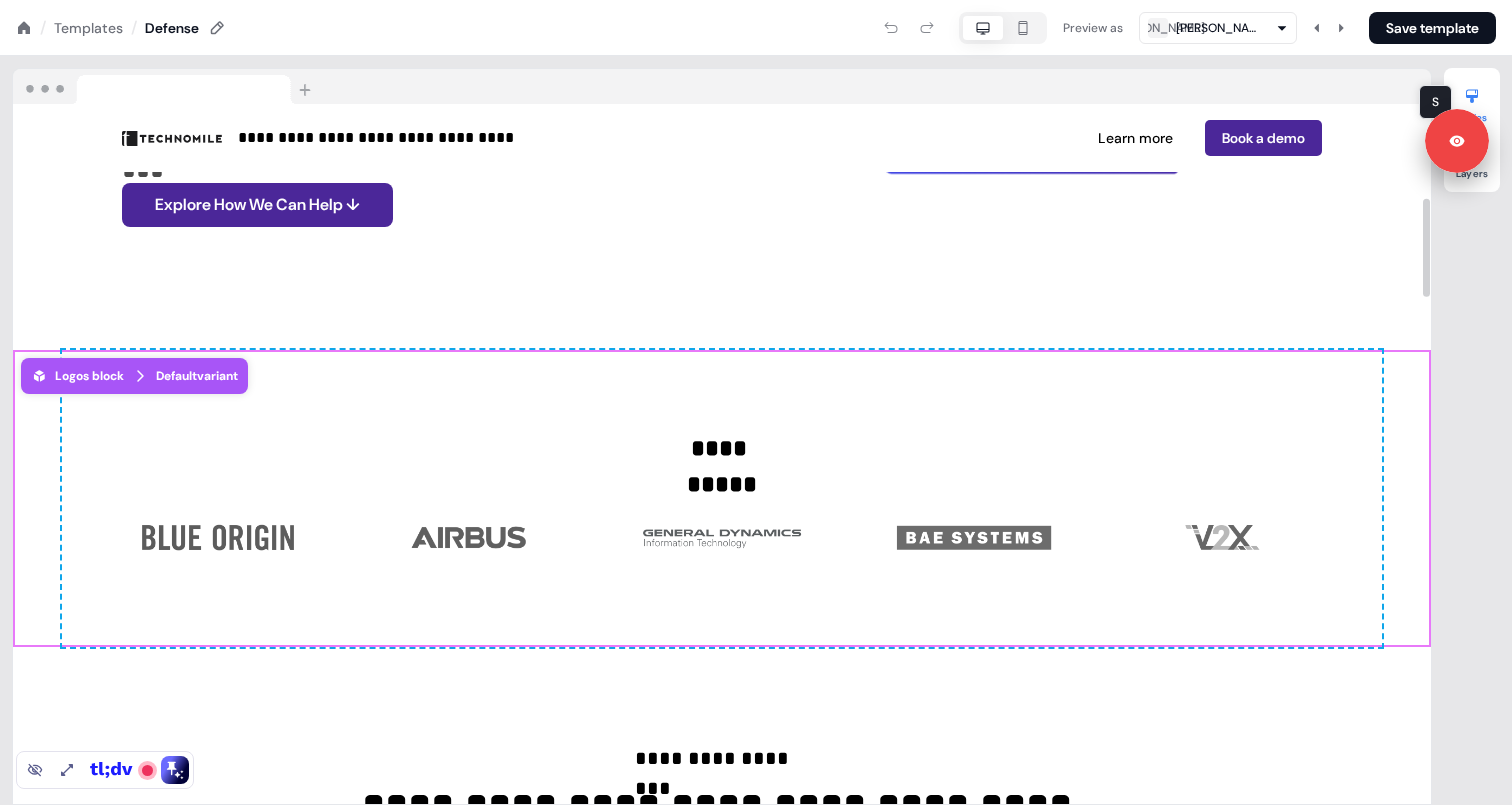 click 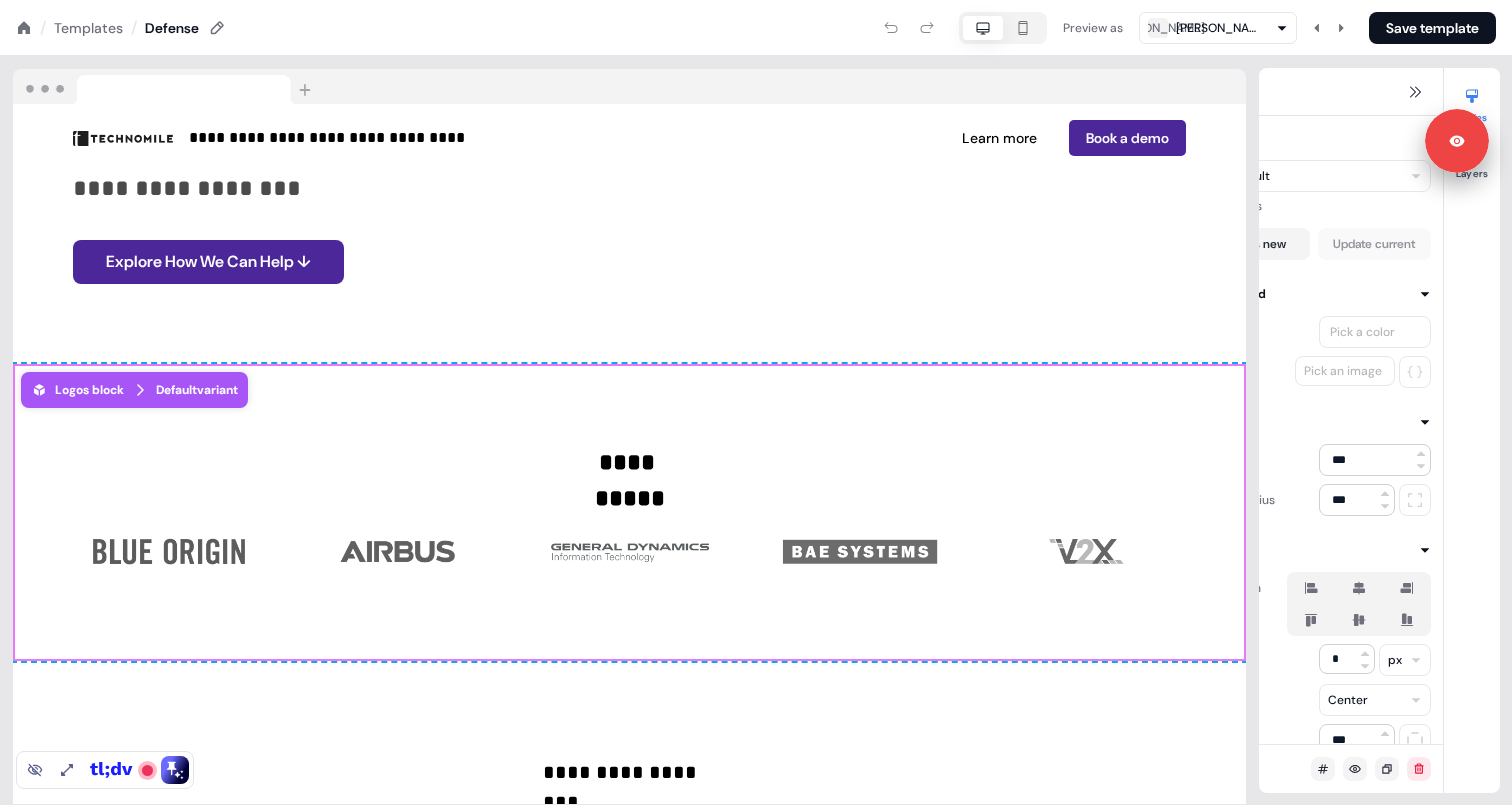 scroll, scrollTop: 746, scrollLeft: 0, axis: vertical 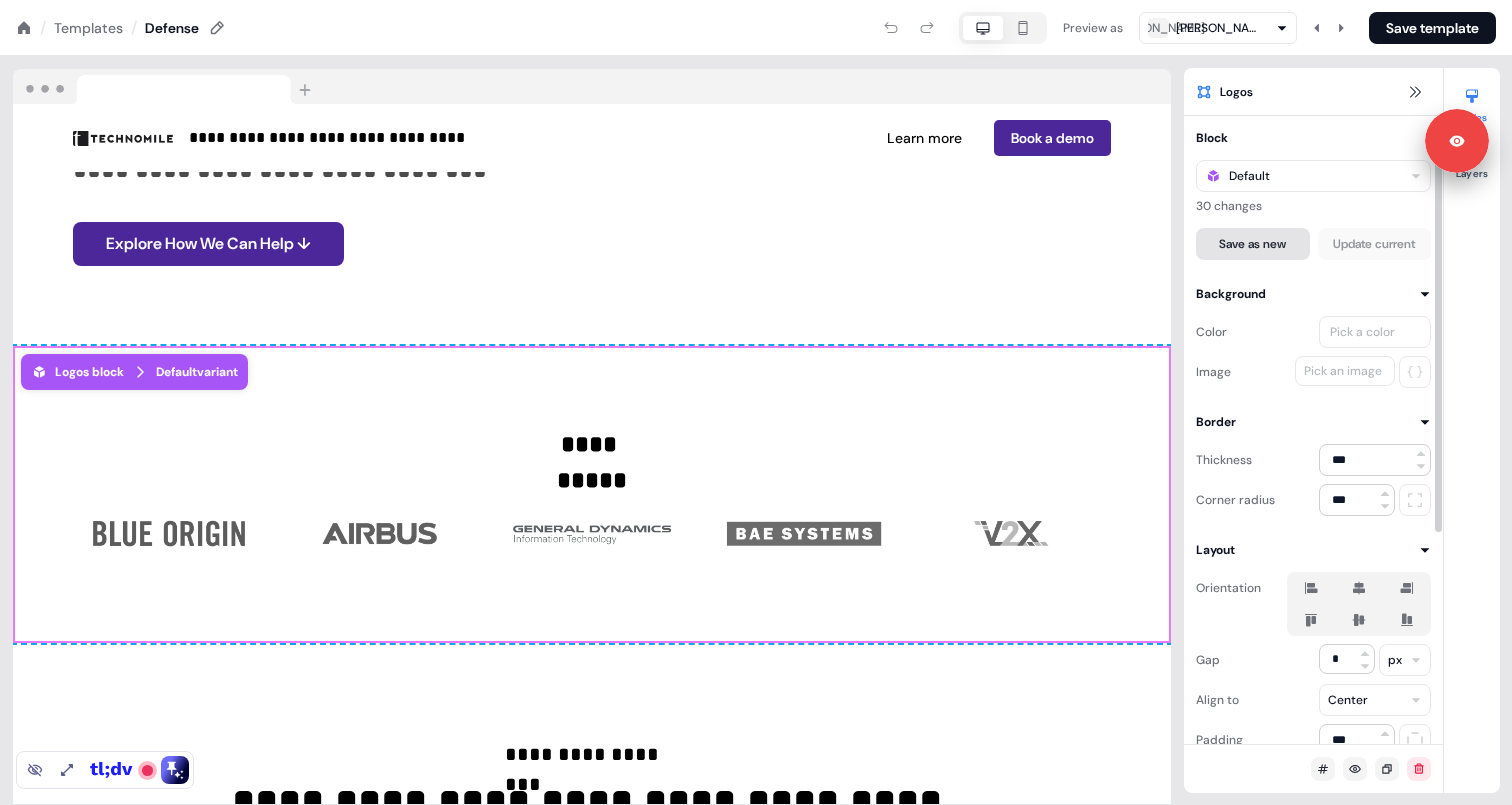 click on "Save as new" at bounding box center (1253, 244) 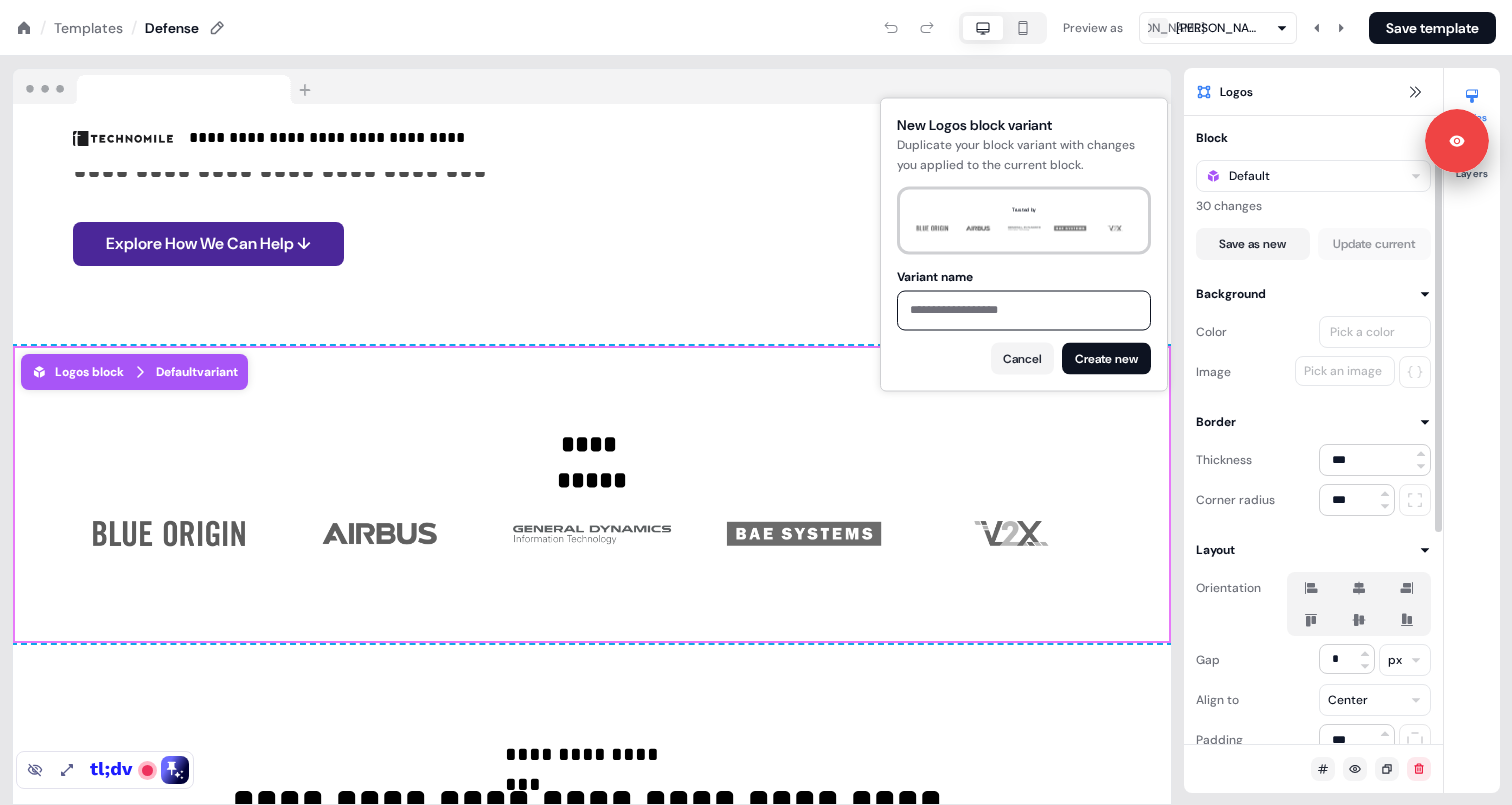 click on "Variant name" at bounding box center (1024, 310) 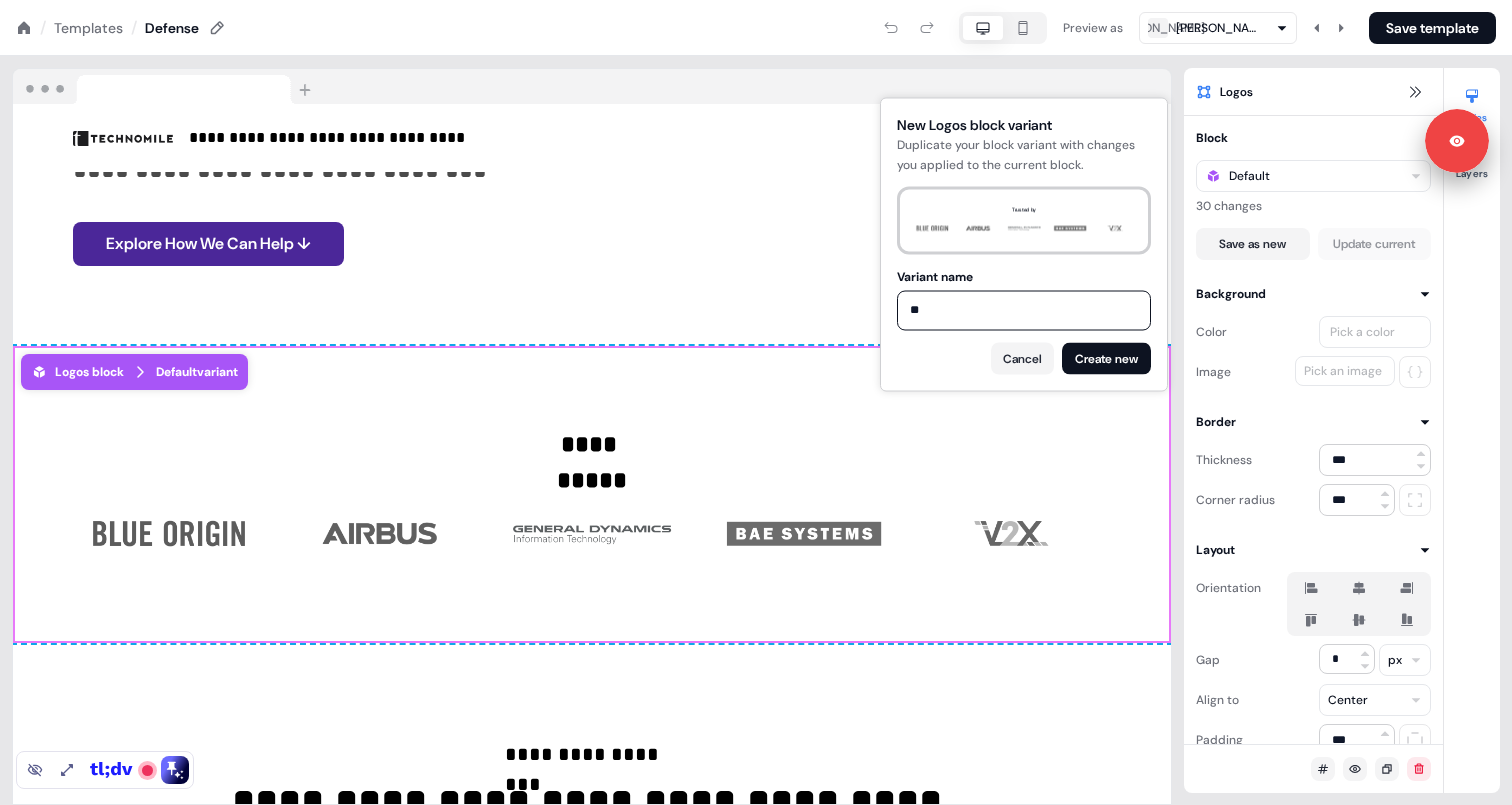 type on "*" 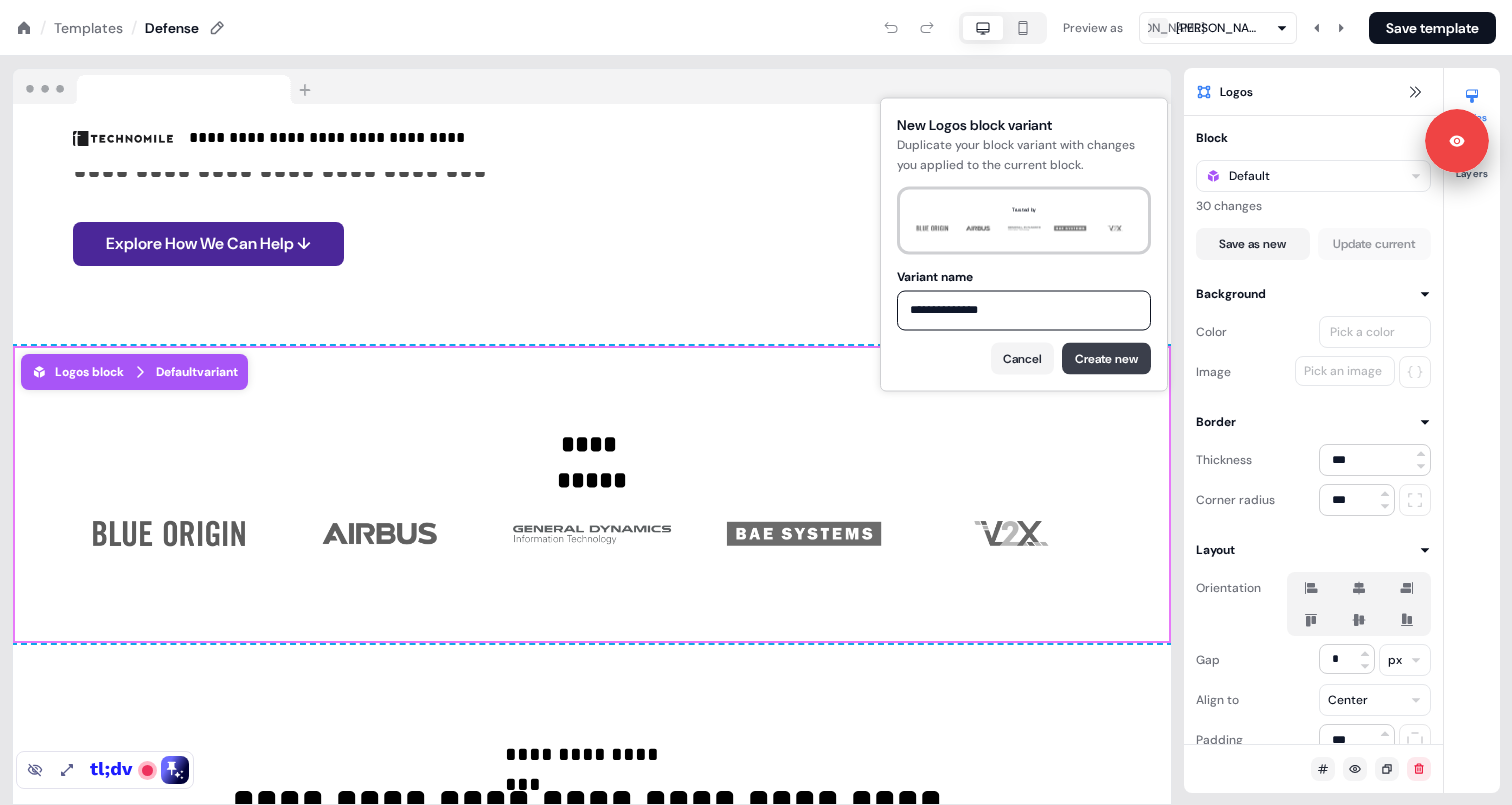 type on "**********" 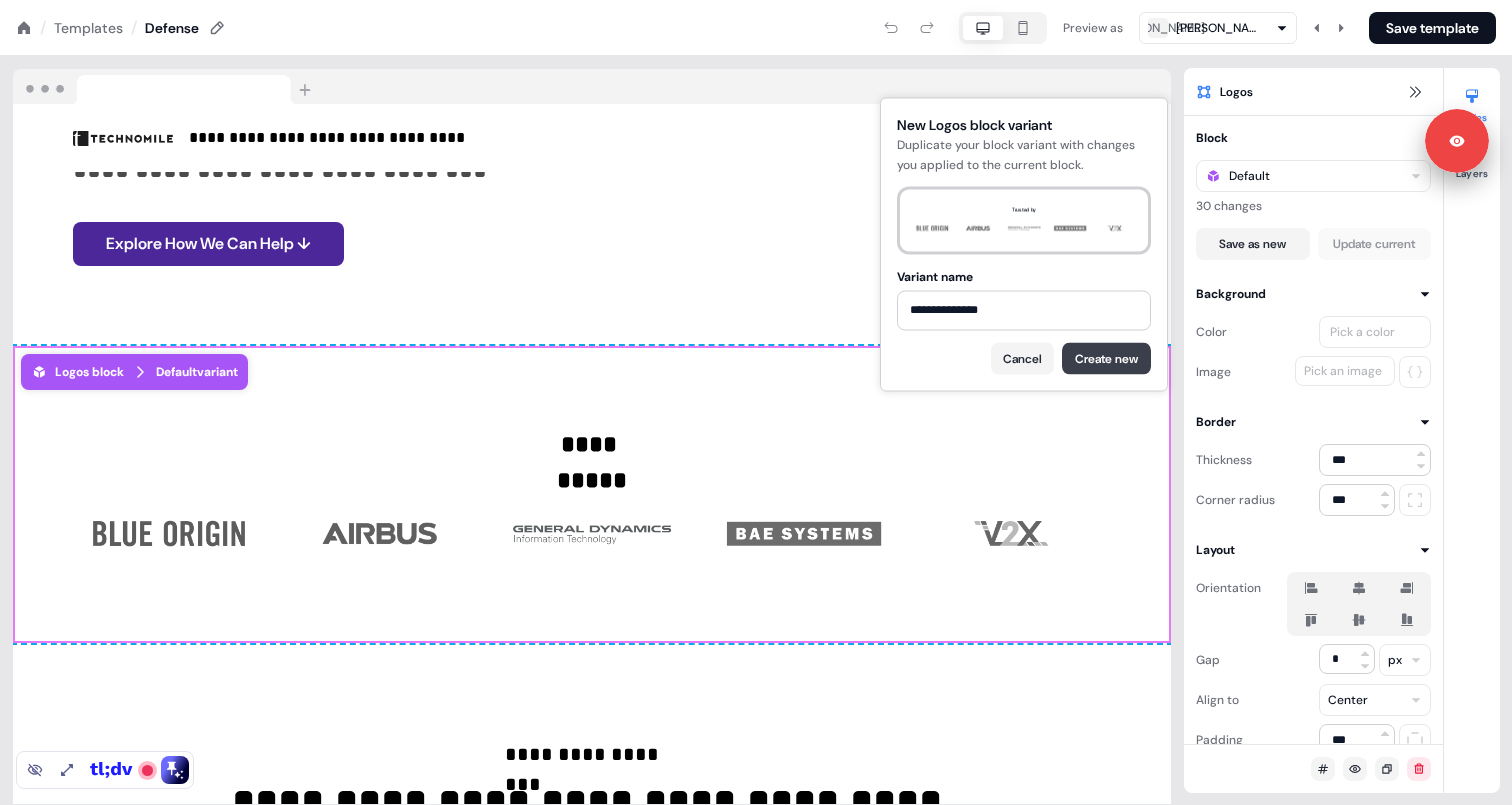 click on "Create new" at bounding box center (1106, 358) 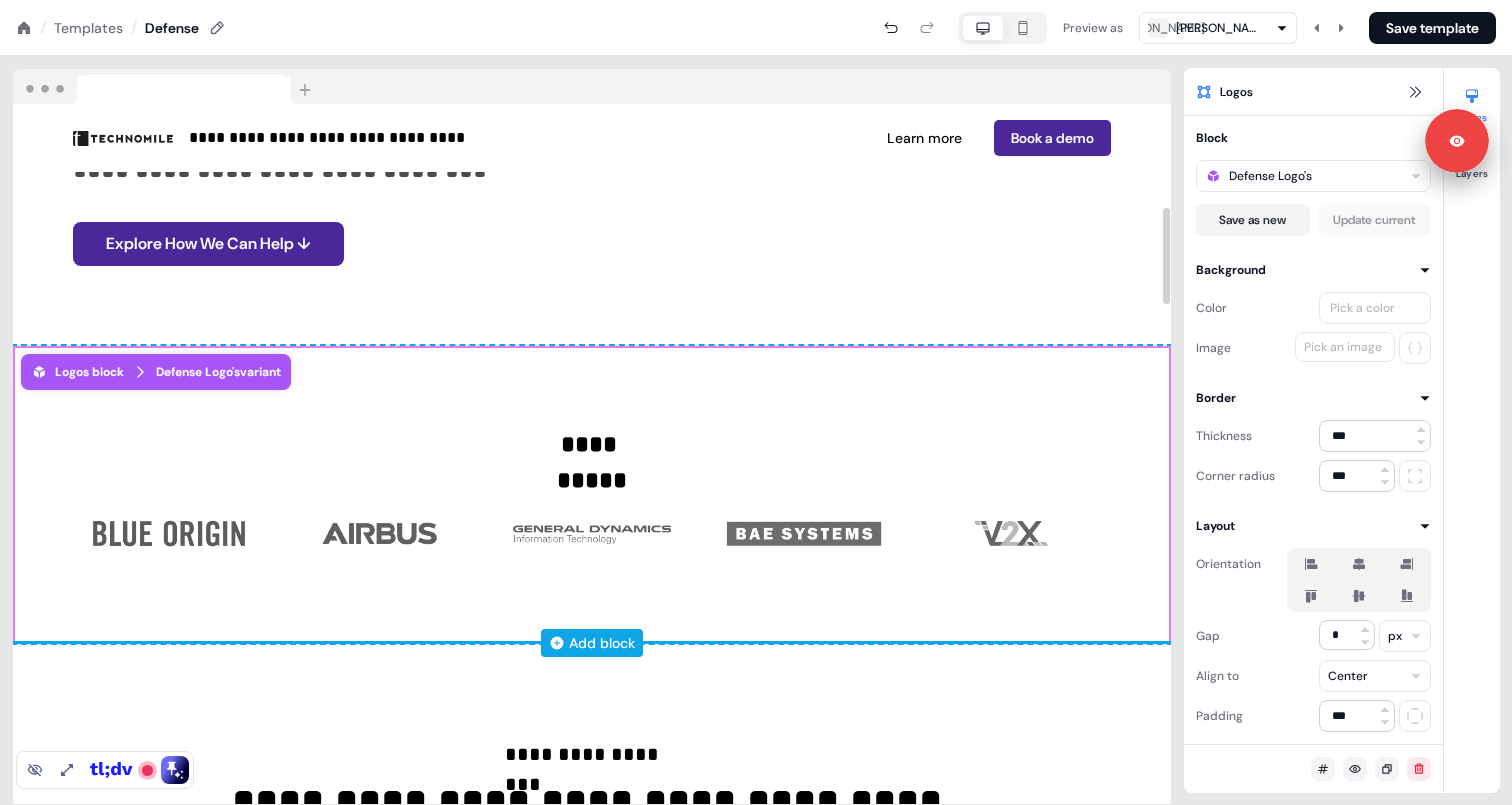 click on "Add block" at bounding box center (602, 643) 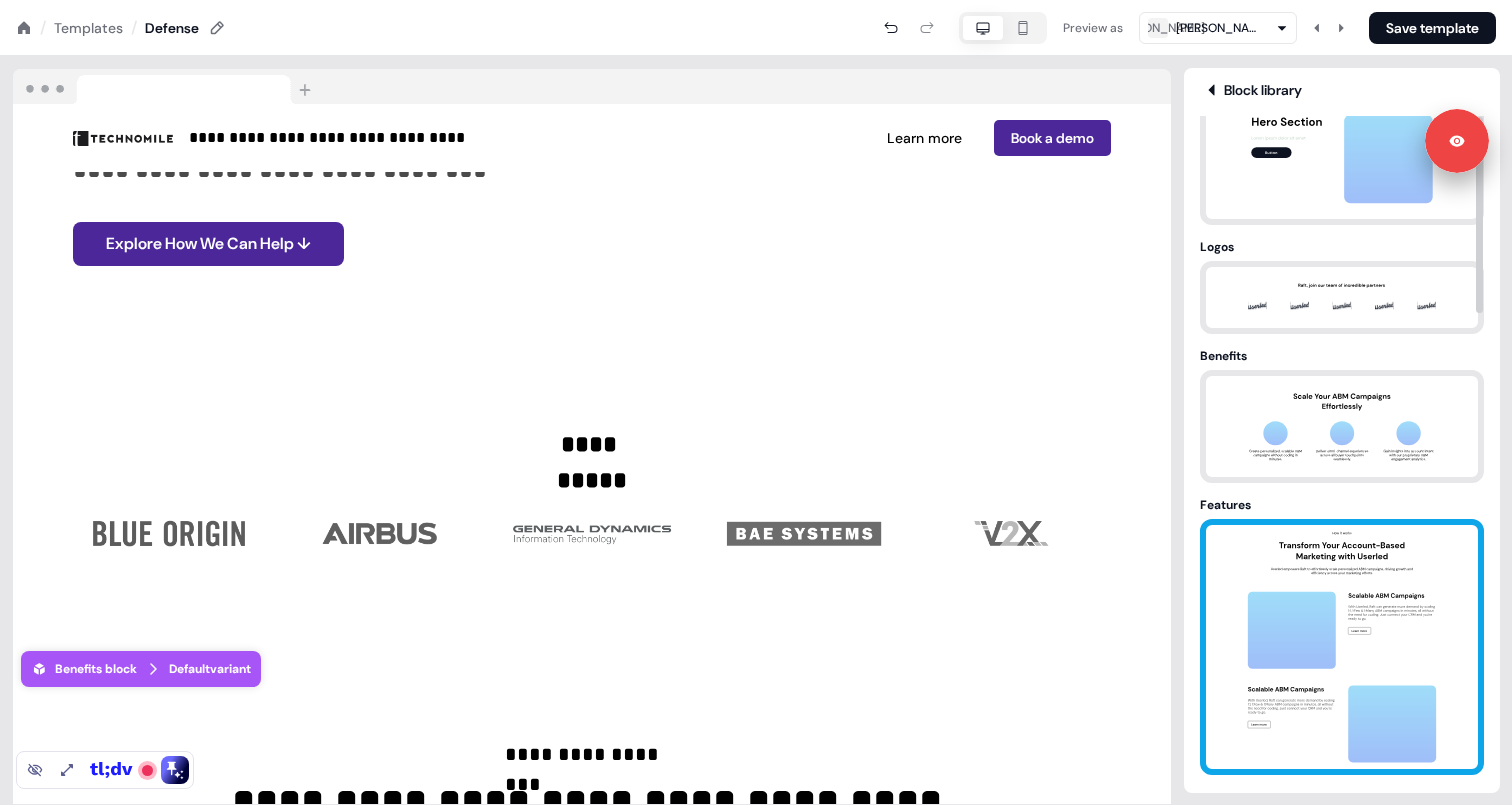 scroll, scrollTop: 0, scrollLeft: 0, axis: both 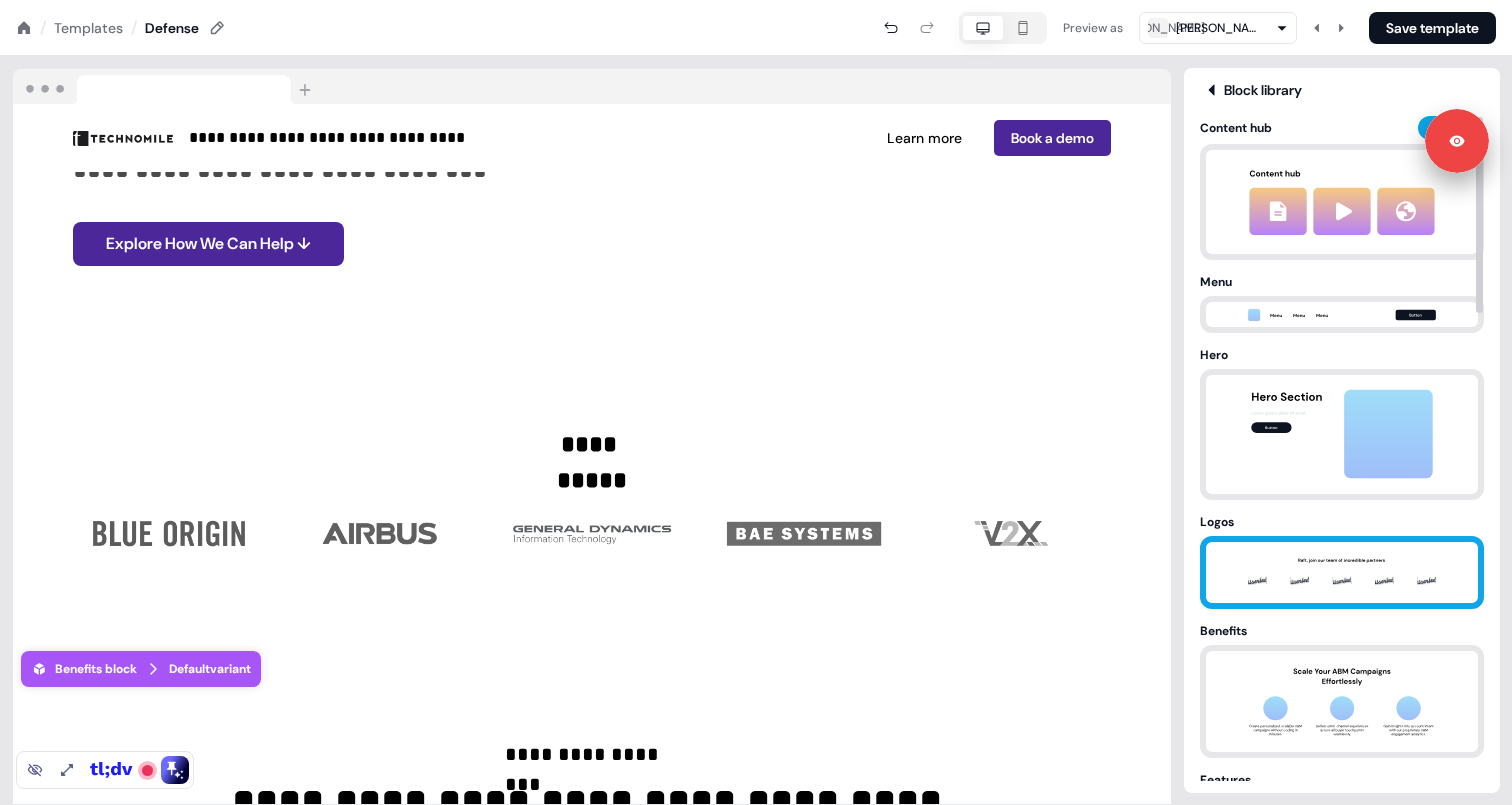 click at bounding box center (1342, 572) 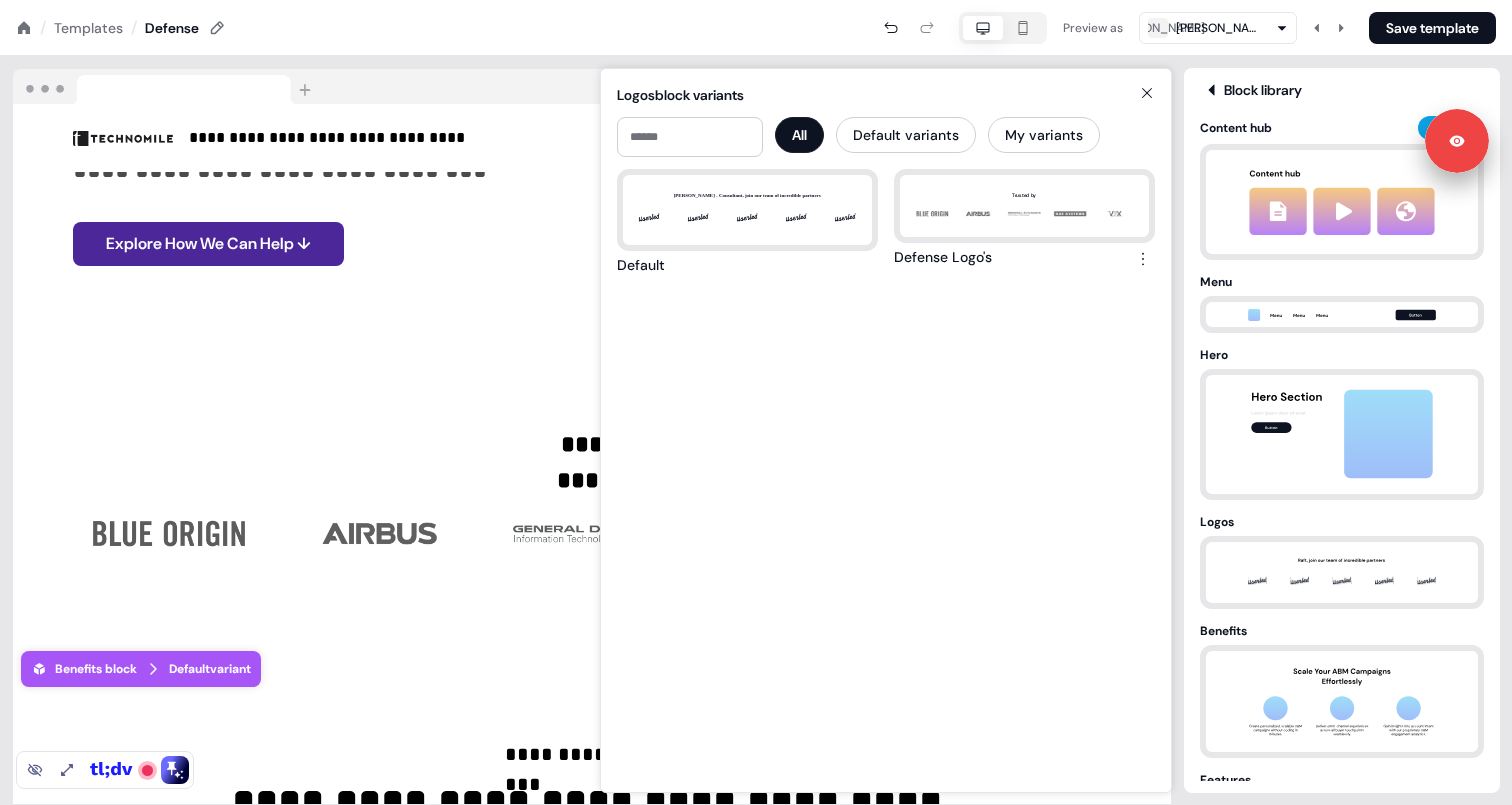 click 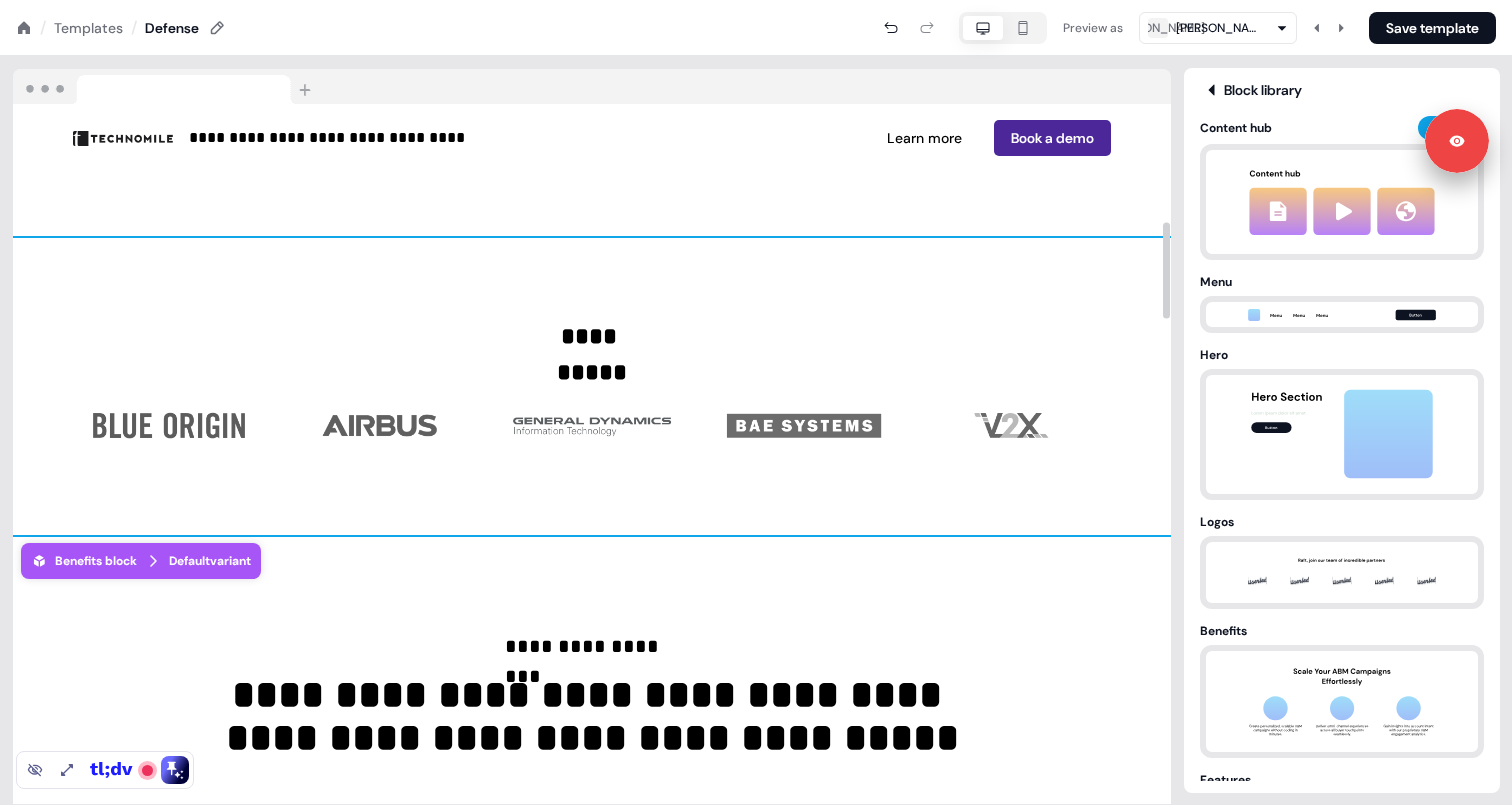 scroll, scrollTop: 851, scrollLeft: 0, axis: vertical 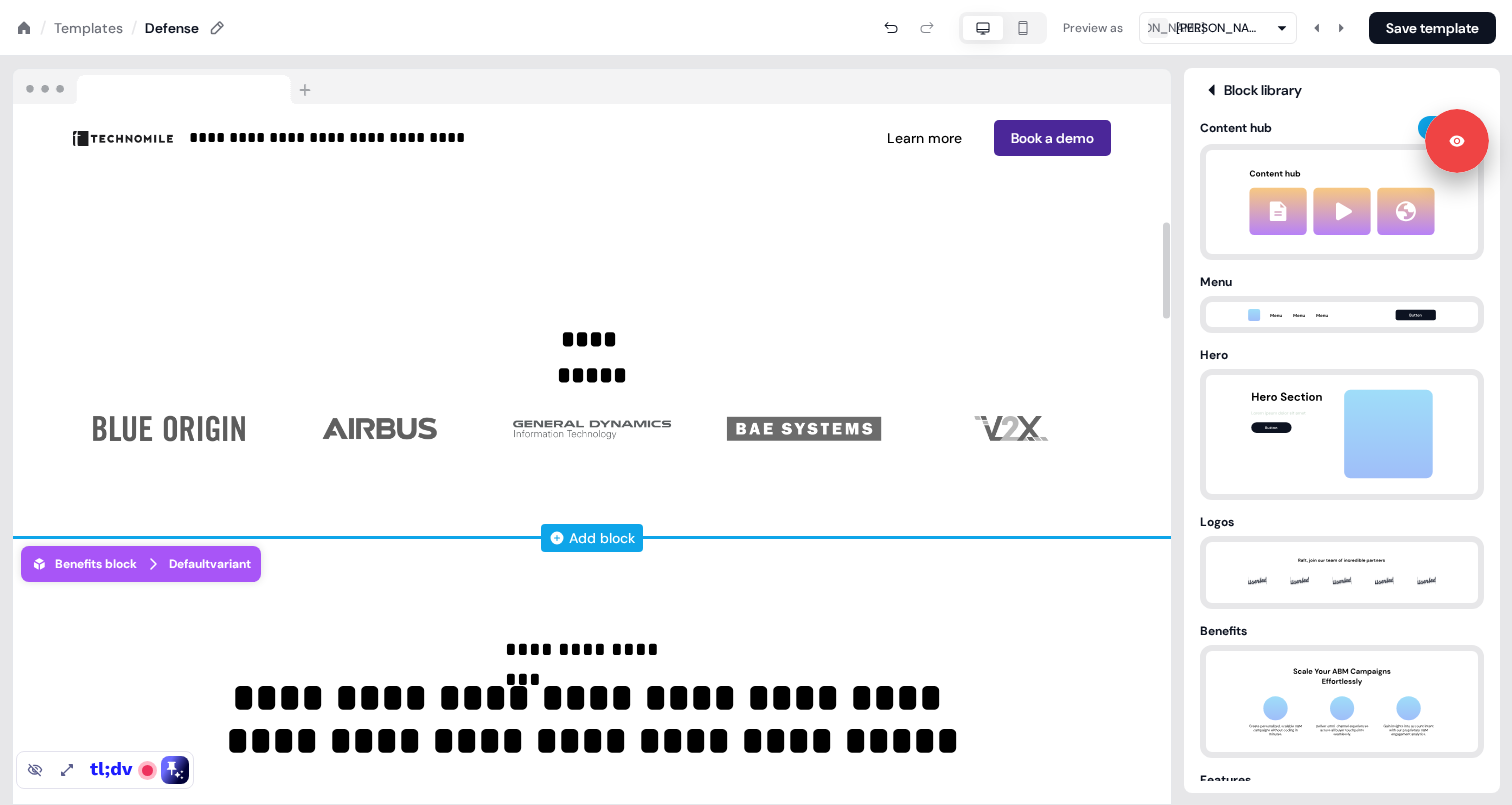 click on "Add block" at bounding box center (602, 538) 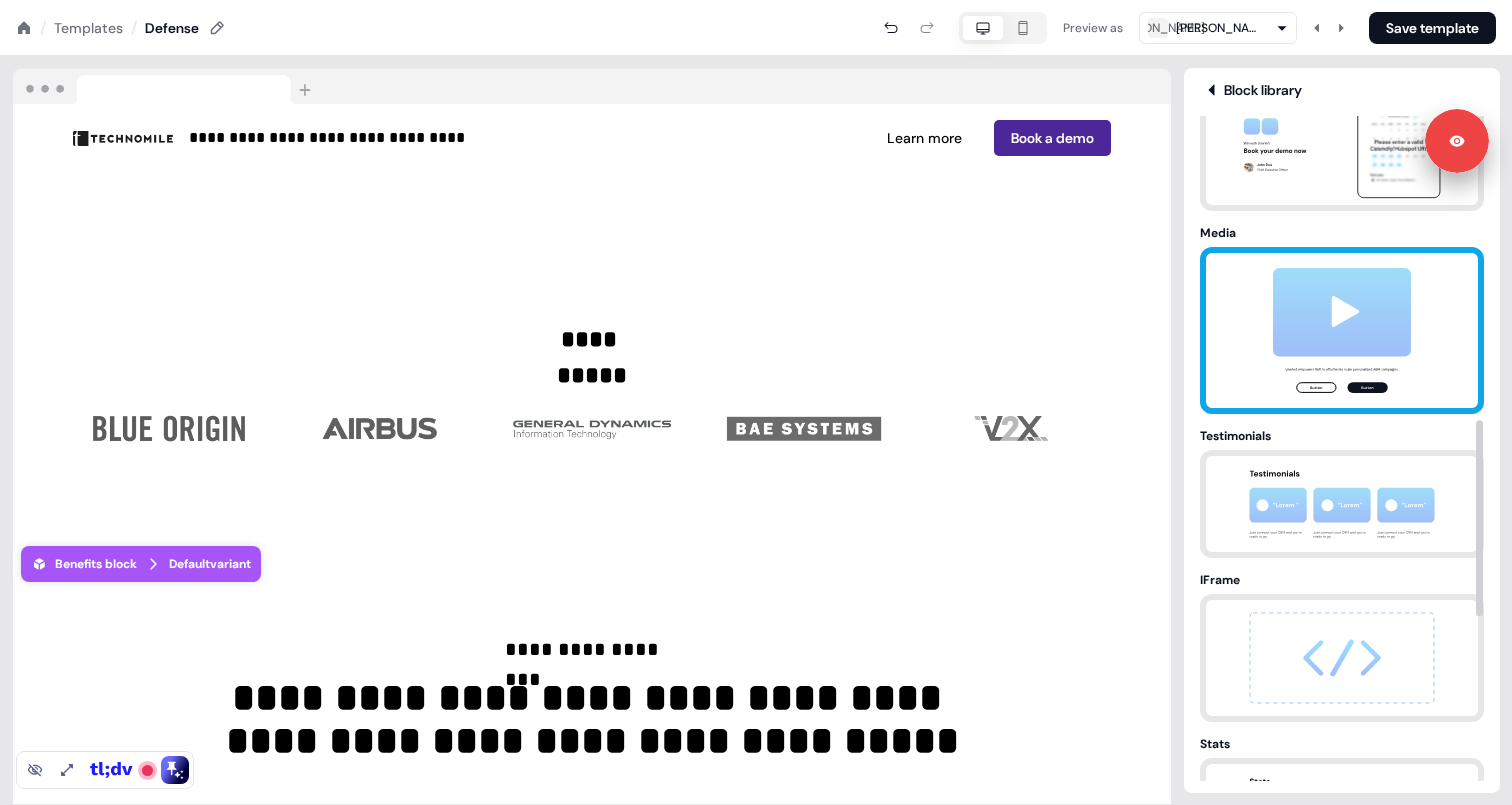 scroll, scrollTop: 1147, scrollLeft: 0, axis: vertical 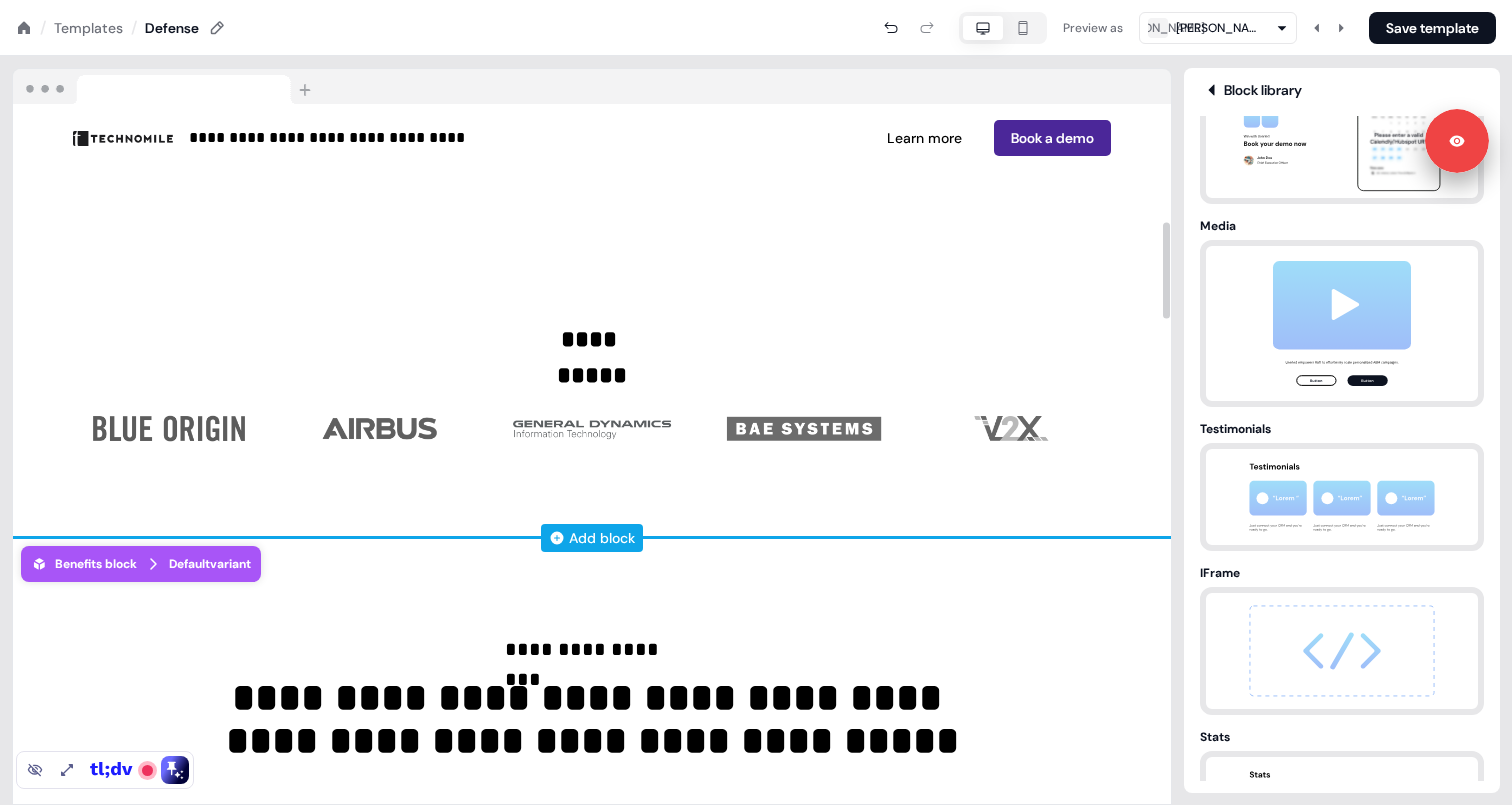 click on "Add block" at bounding box center [602, 538] 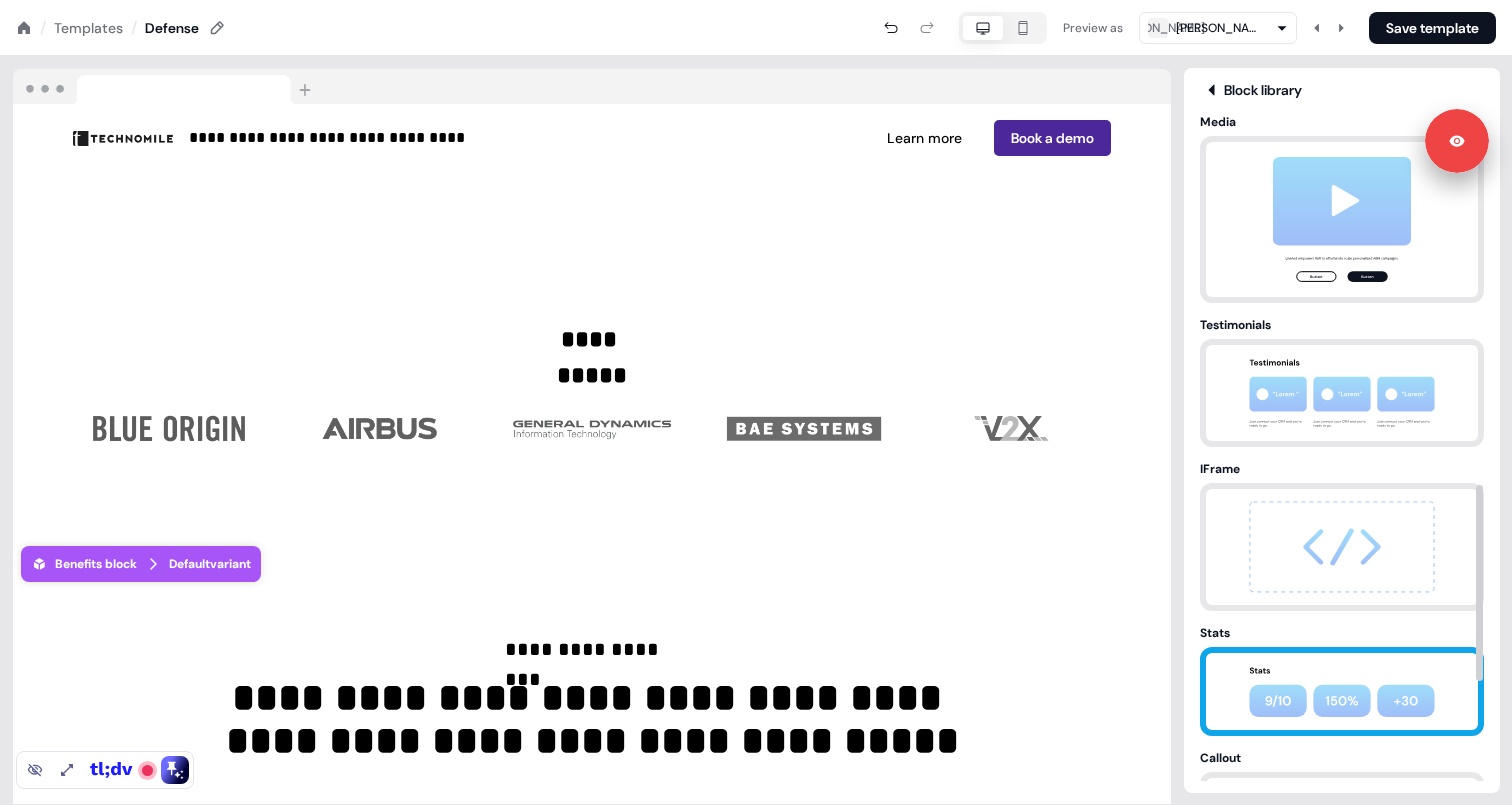 scroll, scrollTop: 1238, scrollLeft: 0, axis: vertical 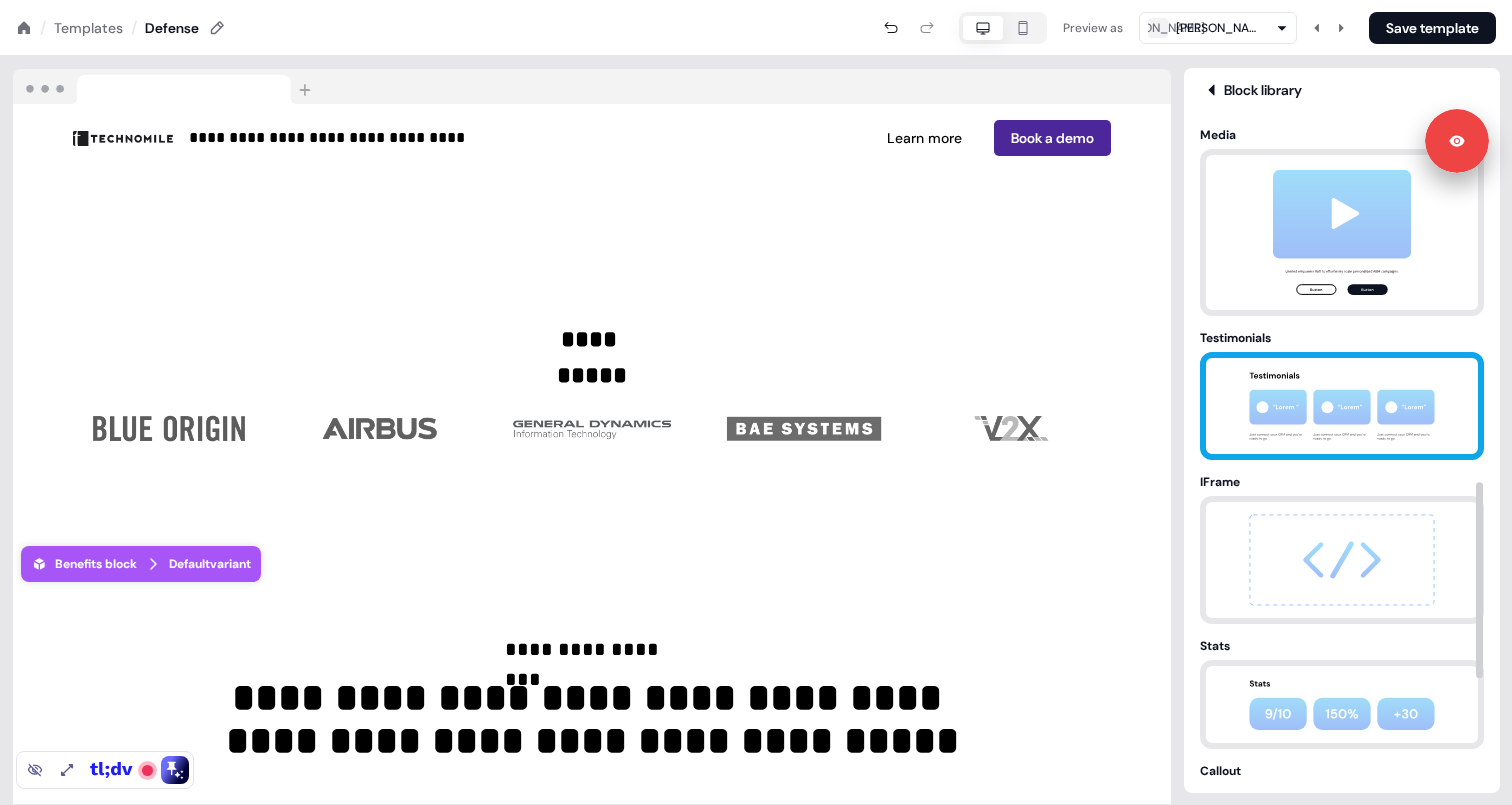 click at bounding box center (1342, 406) 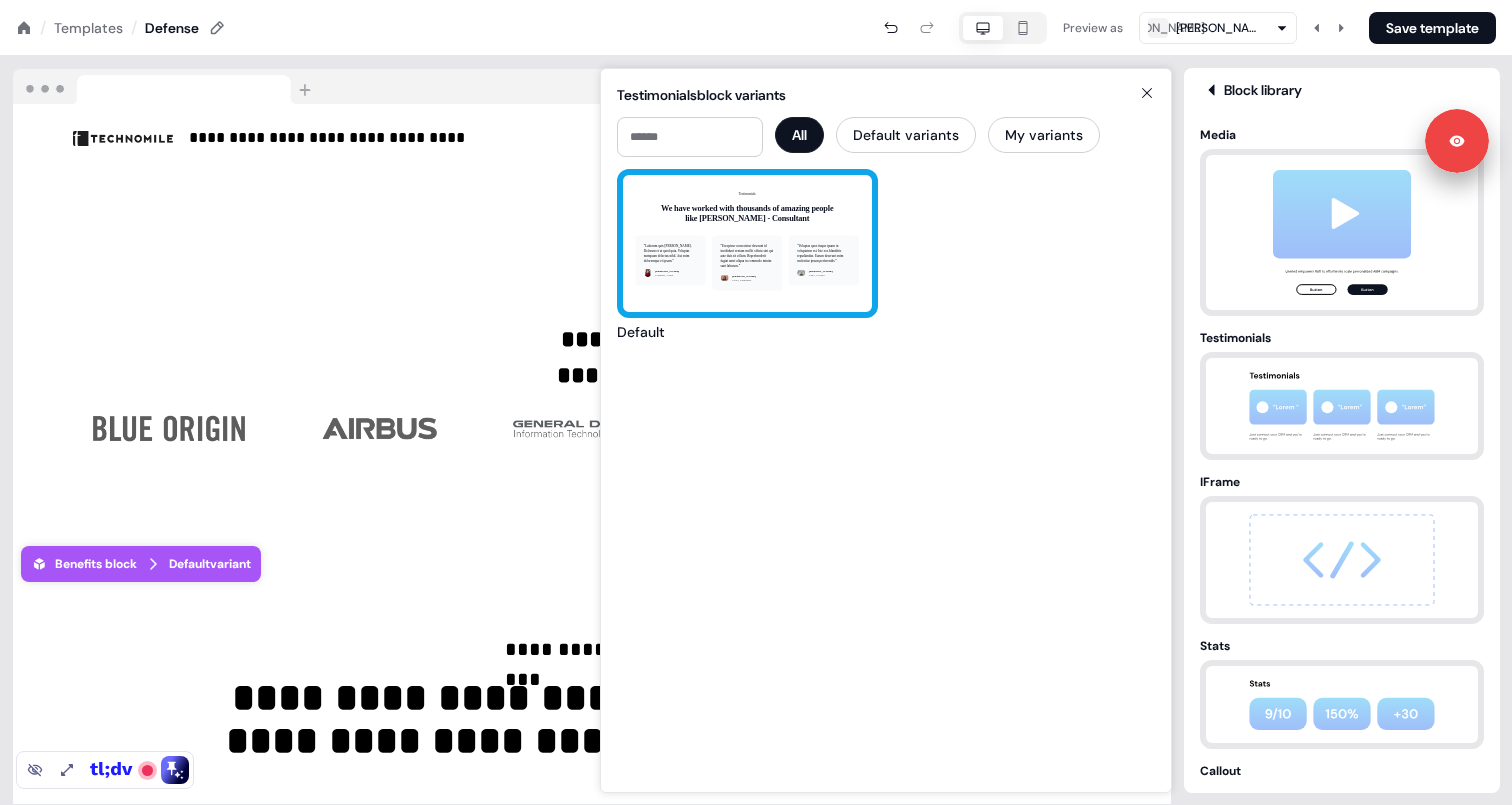 click on "Testimonials We have worked with thousands of amazing people like [PERSON_NAME] - Consultant “Laborum quis [PERSON_NAME]. Dolorum et ut quod quia. Voluptas numquam delectus nihil. Aut enim doloremque et ipsam.” [PERSON_NAME] Founder, Acme “Excepteur consectetur deserunt id incididunt veniam mollit officia sint qui aute duis sit cillum. Reprehenderit fugiat amet aliqua in commodo minim sunt laborum.” [PERSON_NAME] CMO, Piedpiper “Voluptas quos itaque ipsam in voluptatem est. Iste eos blanditiis repudiandae. Earum deserunt enim molestiae ipsum perferendis.”
[PERSON_NAME], Google" at bounding box center [747, 243] 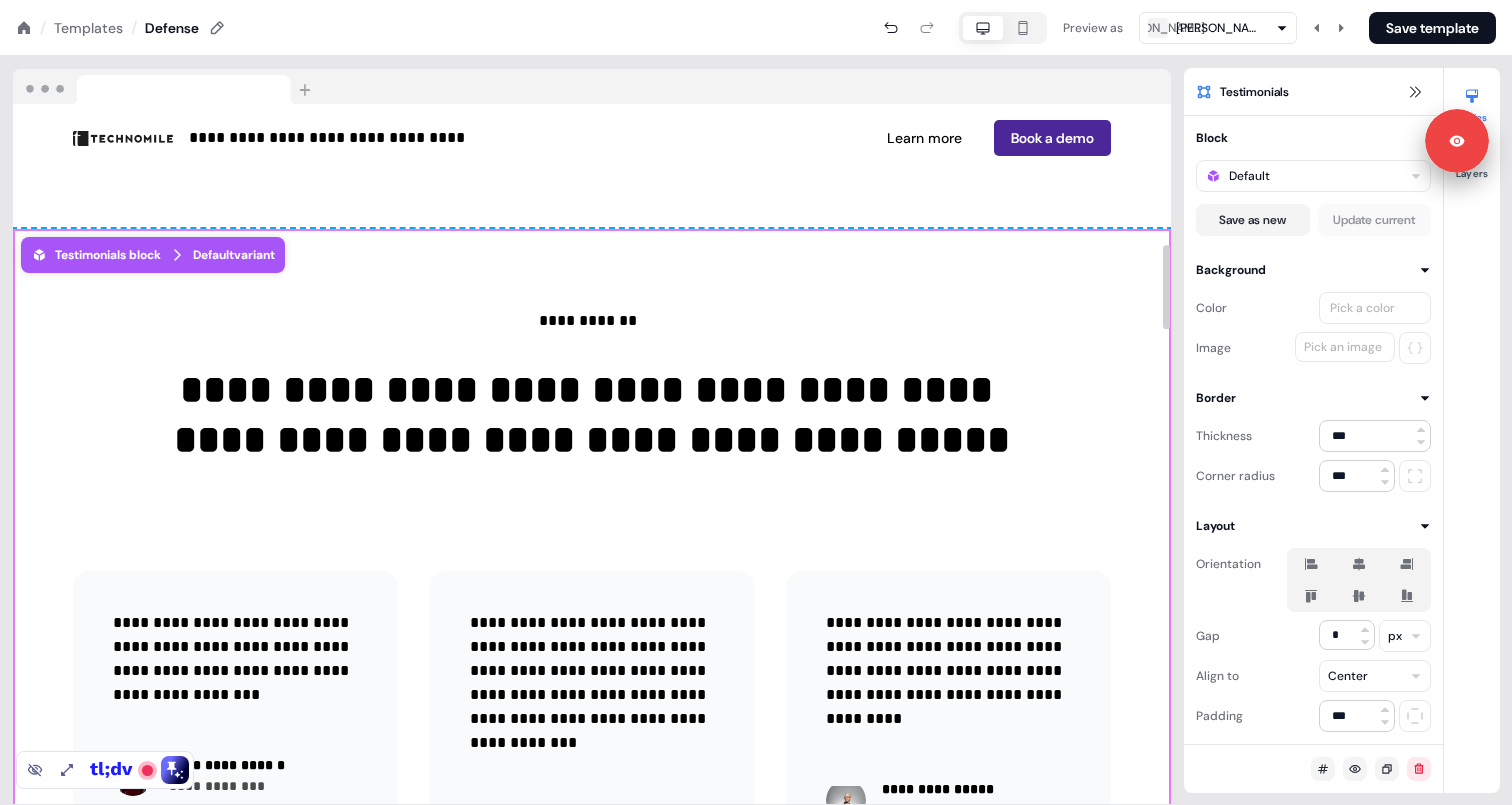 scroll, scrollTop: 1162, scrollLeft: 0, axis: vertical 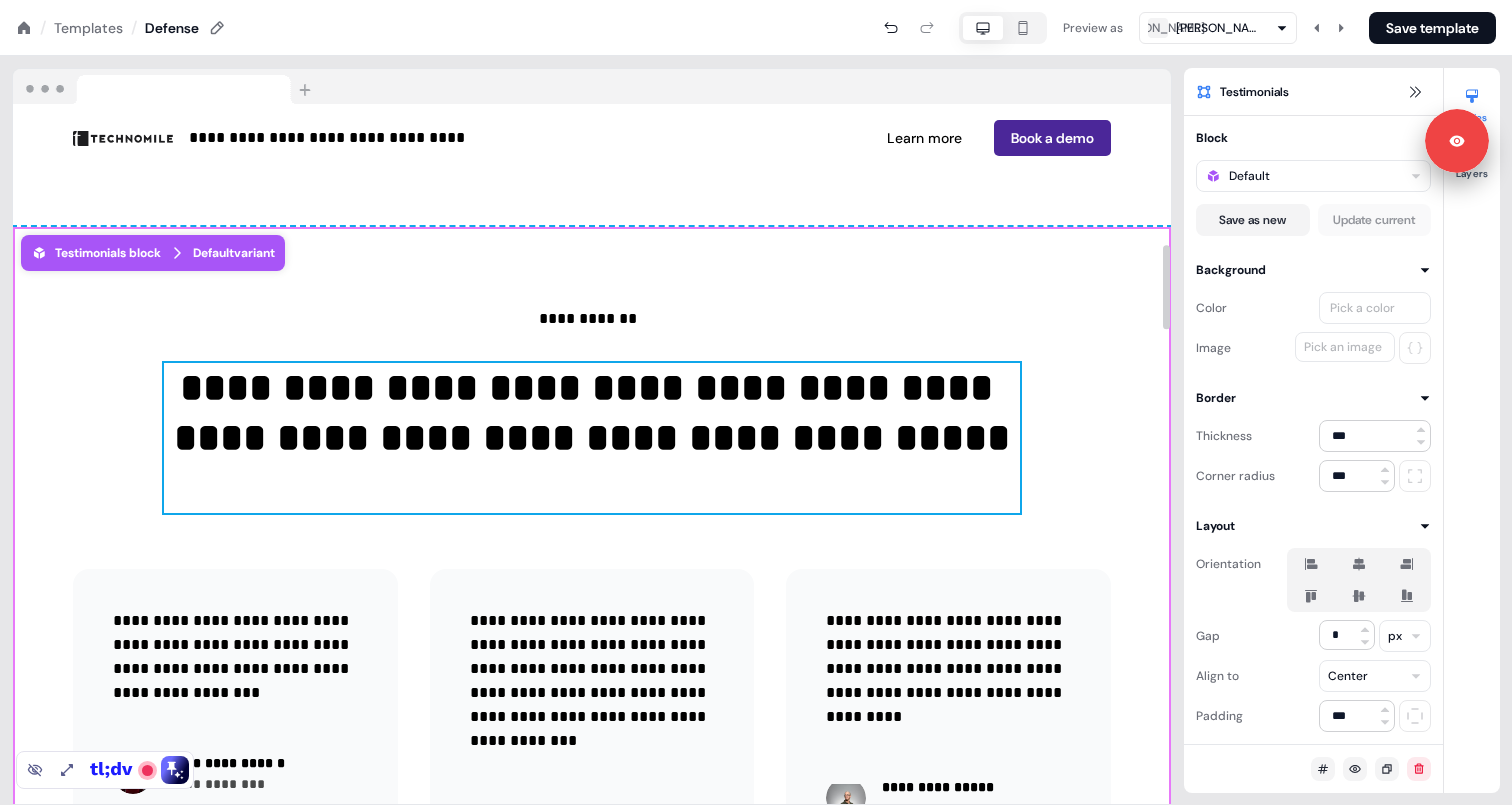 click on "**********" at bounding box center (592, 438) 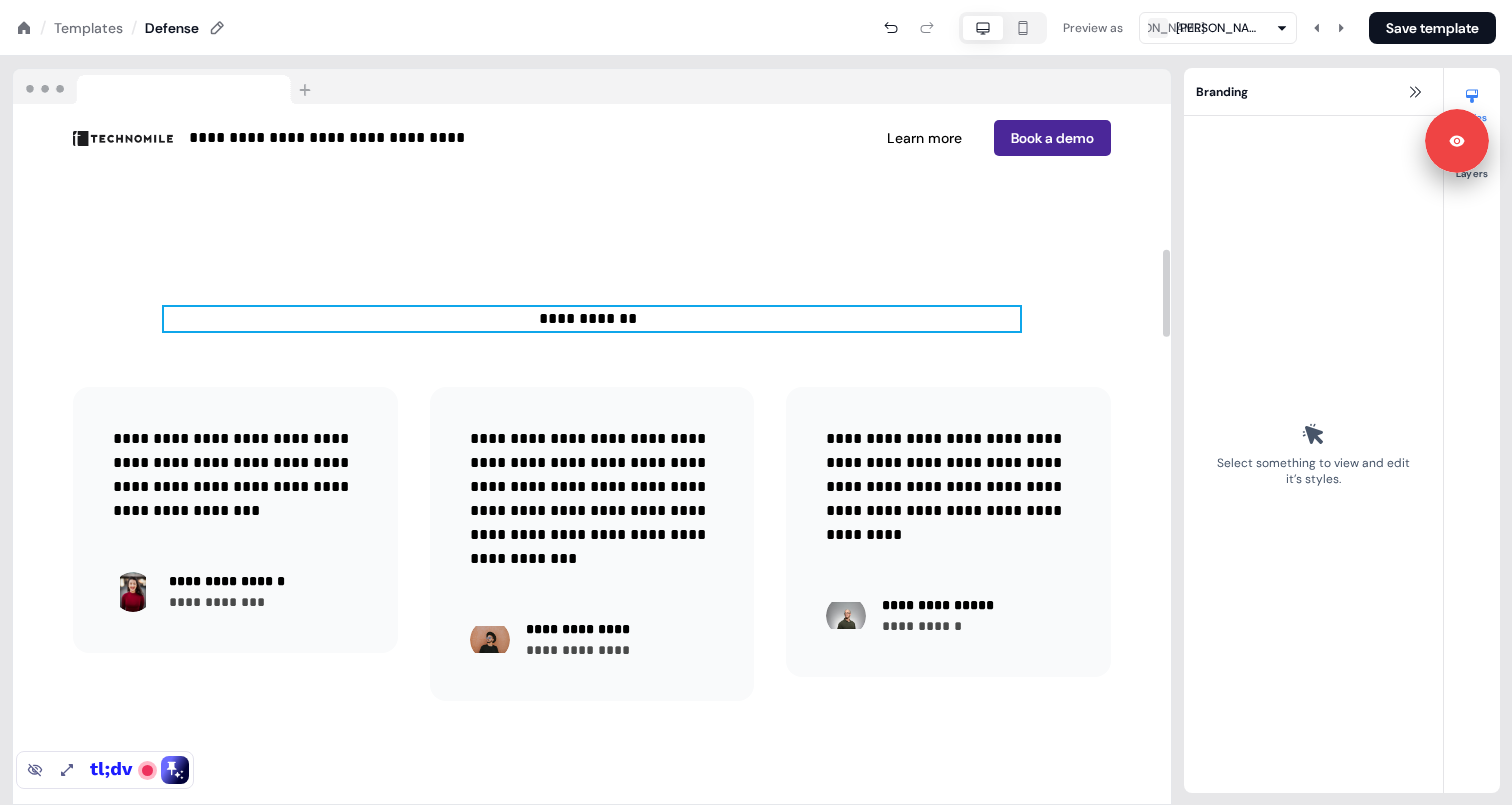 click on "**********" at bounding box center [592, 319] 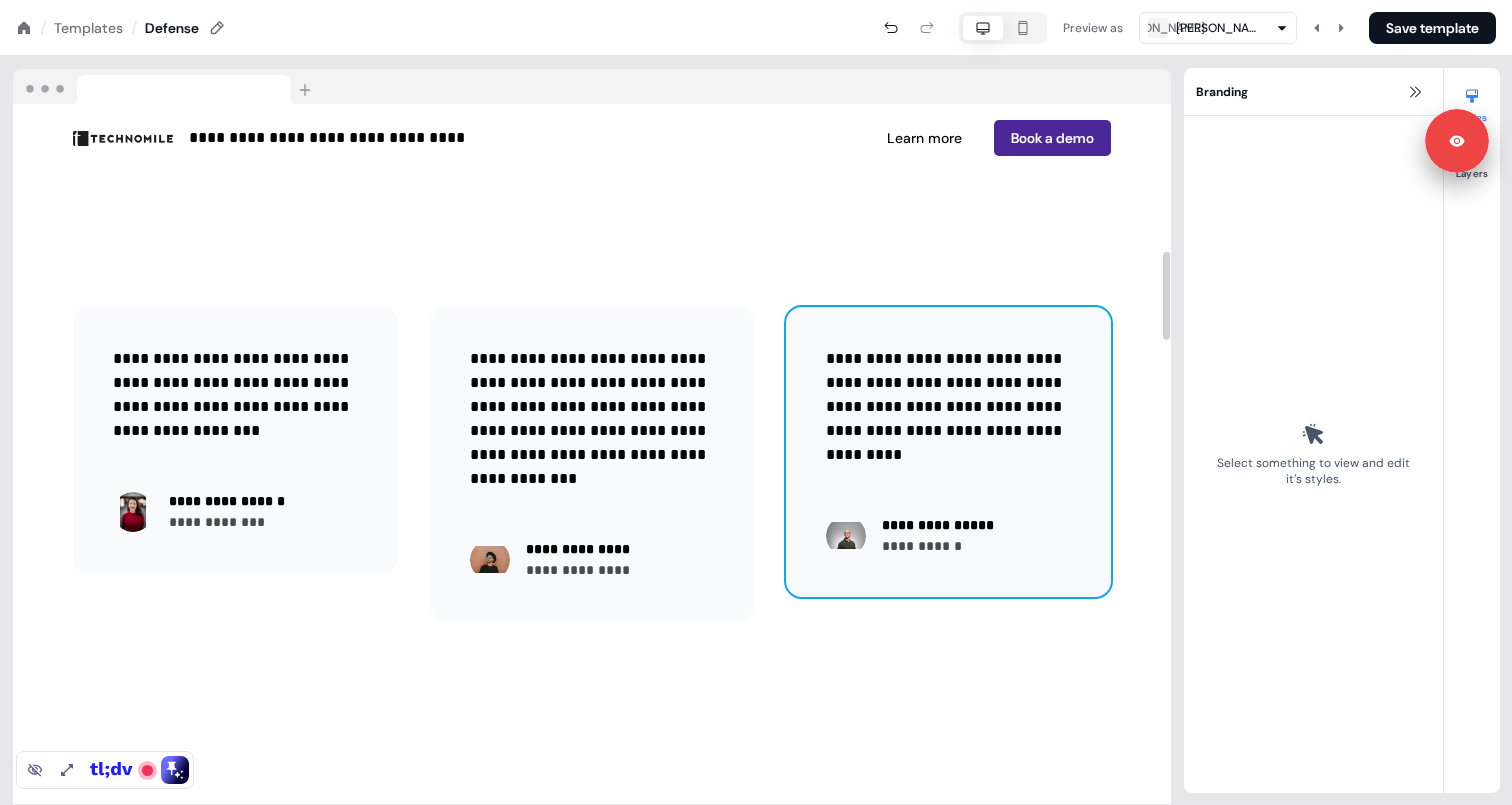 click on "**********" at bounding box center [948, 452] 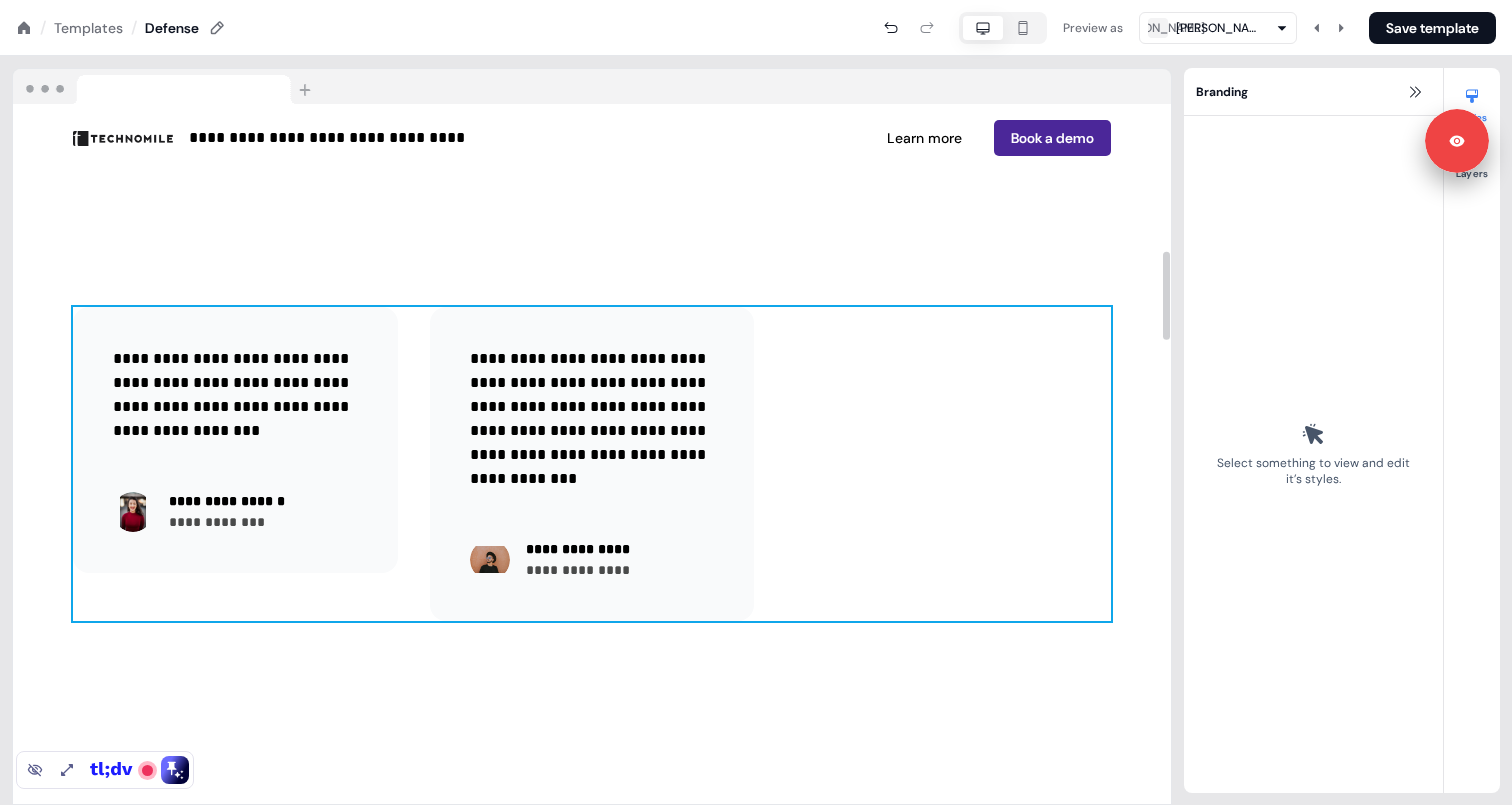 click on "**********" at bounding box center [592, 464] 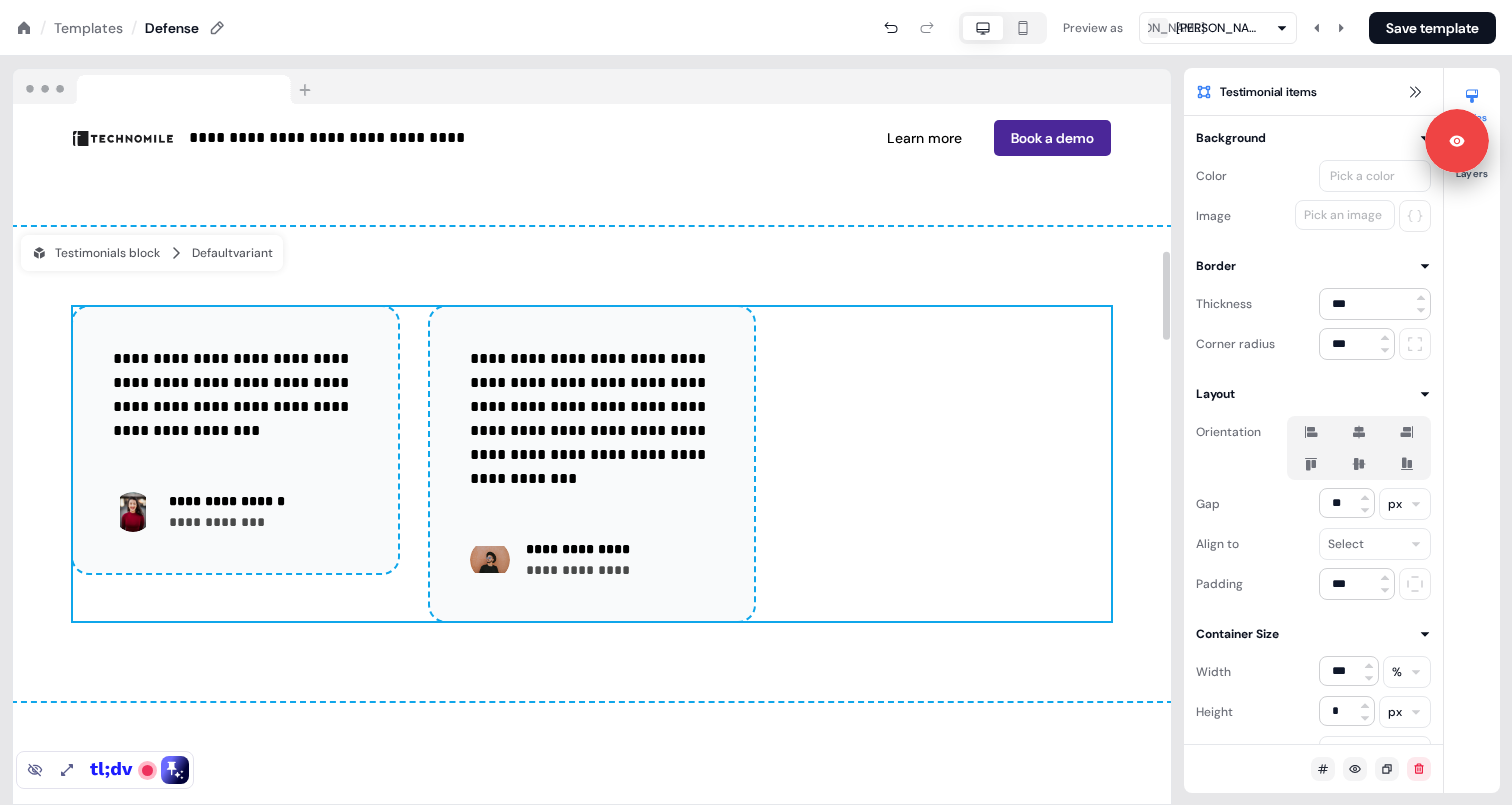 click on "**********" at bounding box center (592, 464) 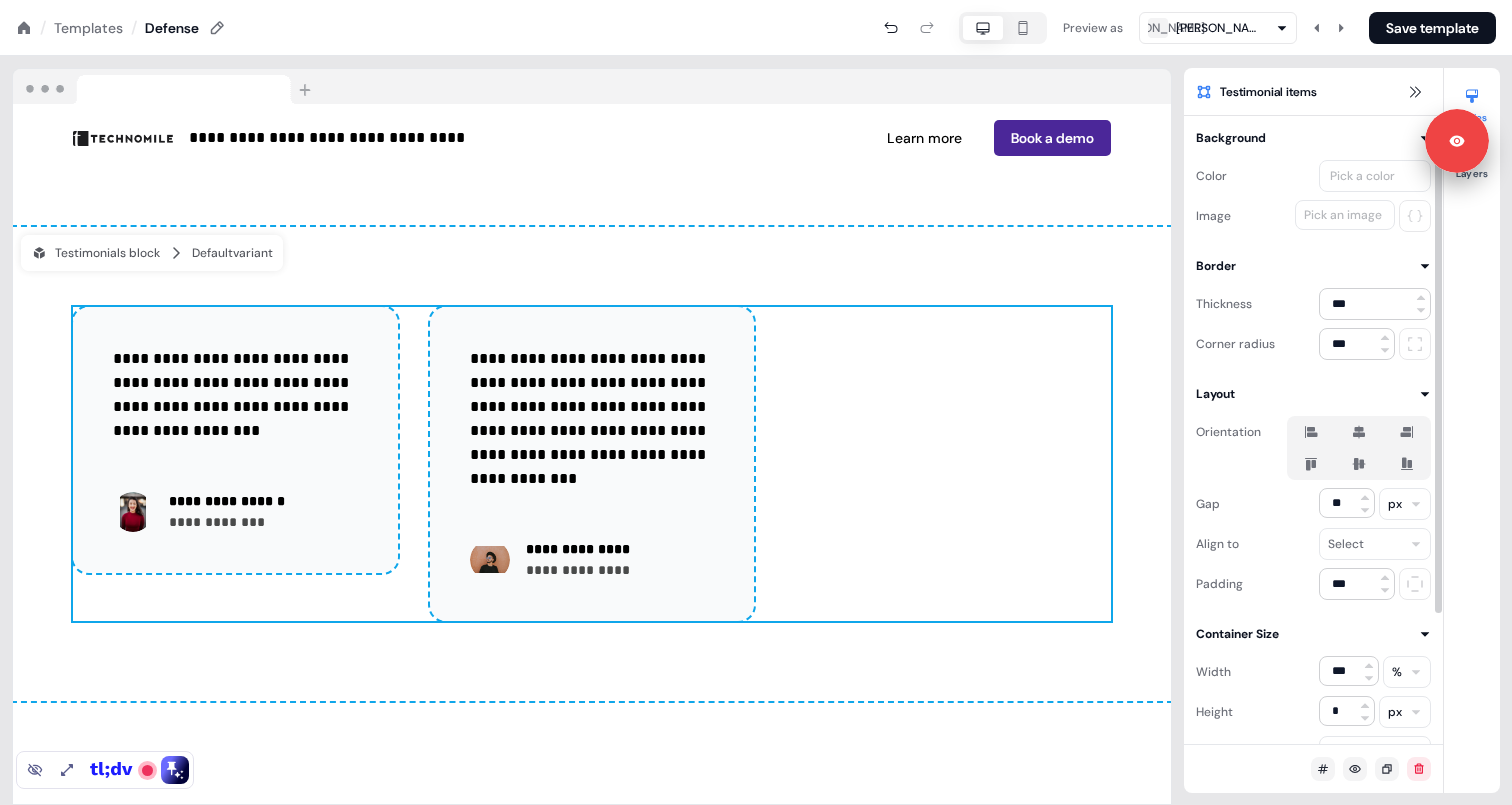 click 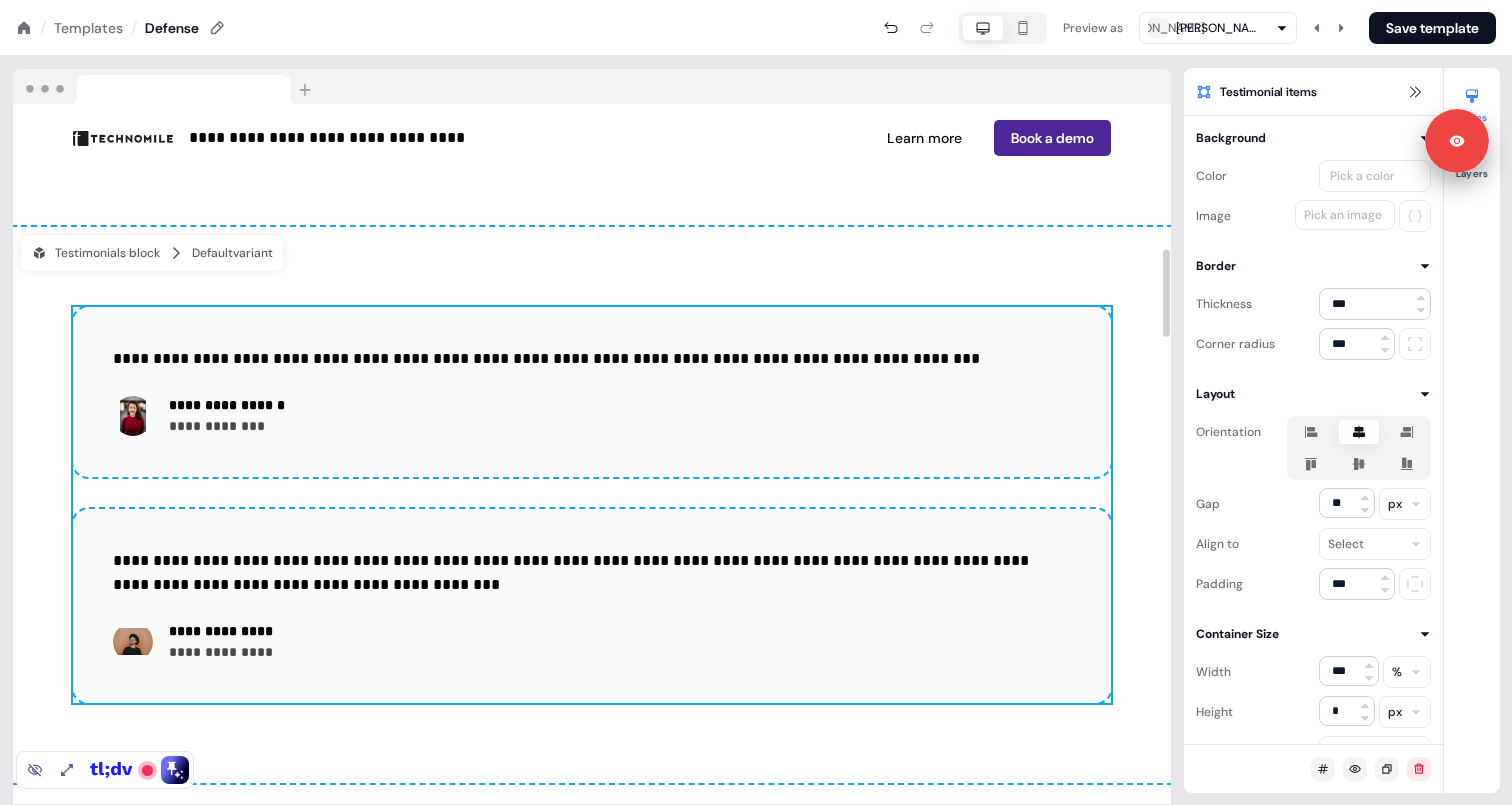 click on "**********" at bounding box center (592, 505) 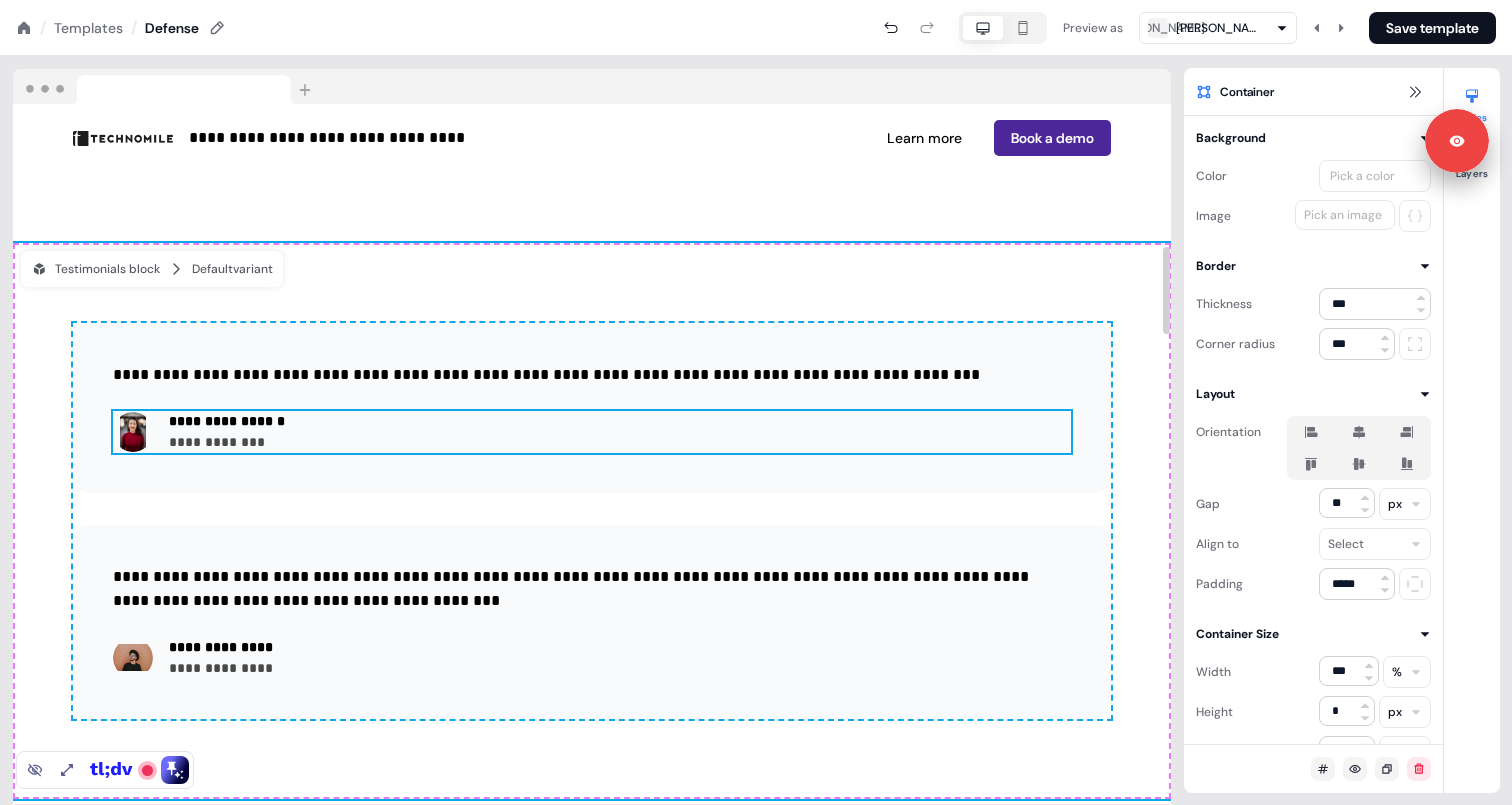 scroll, scrollTop: 1140, scrollLeft: 0, axis: vertical 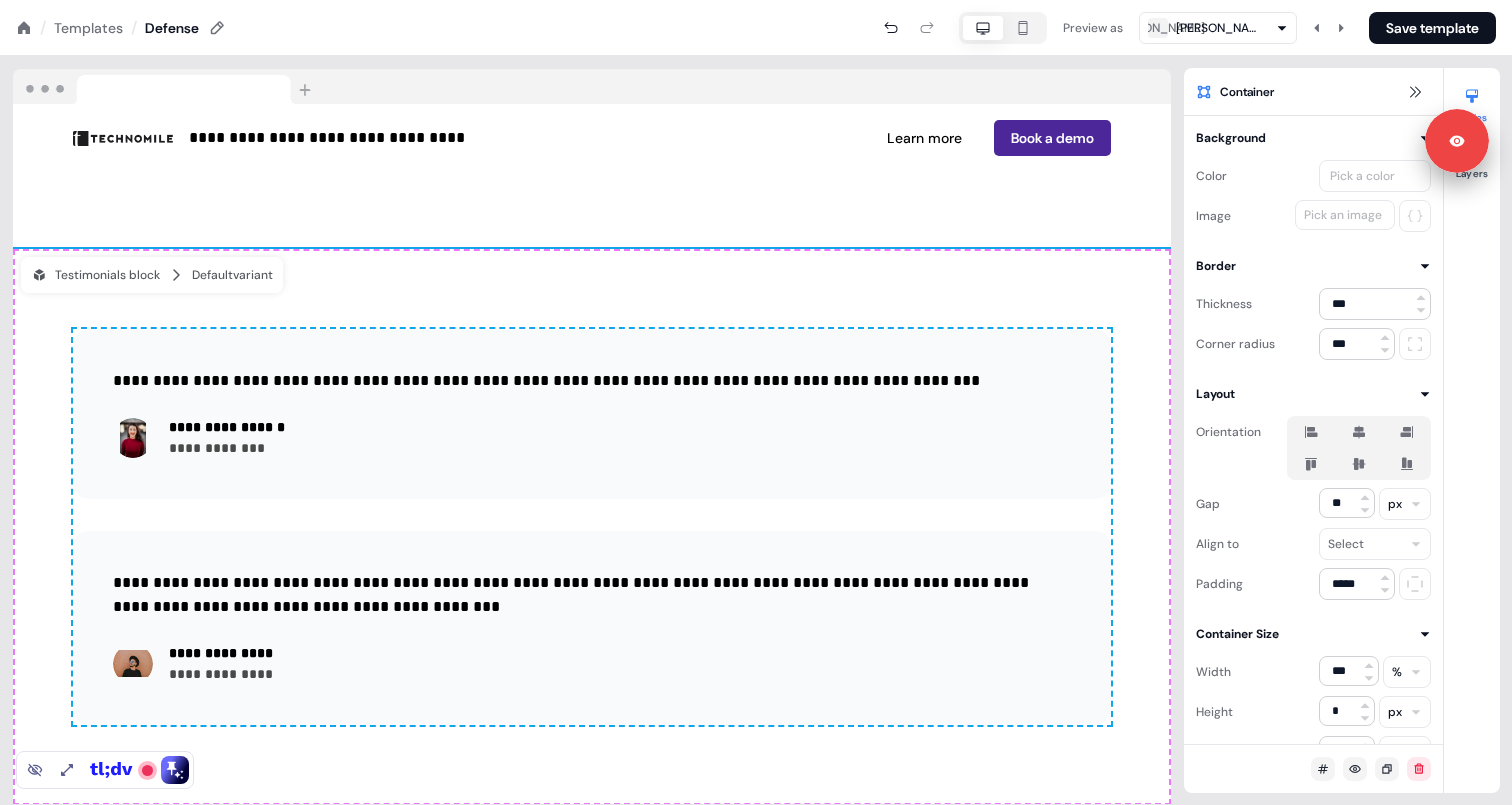 click on "Templates" at bounding box center (88, 28) 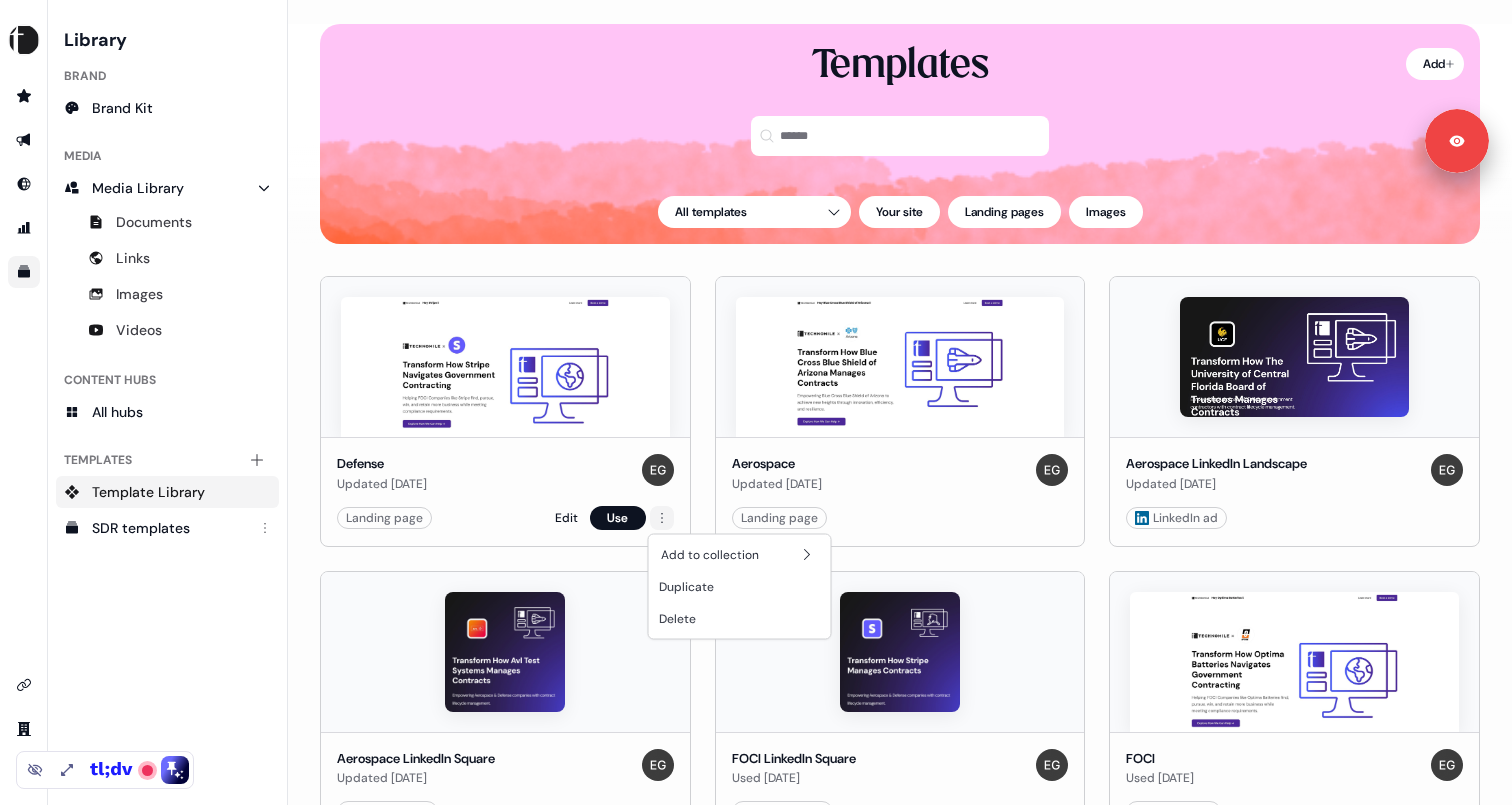 click on "Signed in as [PERSON_NAME] Sign out For the best experience switch devices to a bigger screen. Go to [DOMAIN_NAME]   Library Brand Brand Kit Media Media Library Documents Links Images Videos Content Hubs All hubs Templates   Add collection Template Library SDR templates Loading... Add Templates All   templates Your site Landing pages Images Defense Updated [DATE] Landing page Edit Use Aerospace Updated [DATE] Landing page Edit Use Aerospace LinkedIn Landscape Updated [DATE]   LinkedIn ad Edit Use Aerospace LinkedIn Square Updated [DATE]   LinkedIn ad Edit Use FOCI LinkedIn Square Used [DATE]   LinkedIn ad Edit Use FOCI Used [DATE] Landing page Edit Use [US_STATE] Native LinkedIn Square Used [DATE]   LinkedIn ad Edit Use [US_STATE] Native Used [DATE] Landing page Edit Use FOCI Landscape Updated [DATE]   LinkedIn ad Edit Use [US_STATE][DEMOGRAPHIC_DATA] LinkedIn Landscape Updated [DATE]   LinkedIn ad Edit Use Follow up discovery template 2025 Copy Created [DATE] Landing page Edit Use Edit Use" at bounding box center [756, 402] 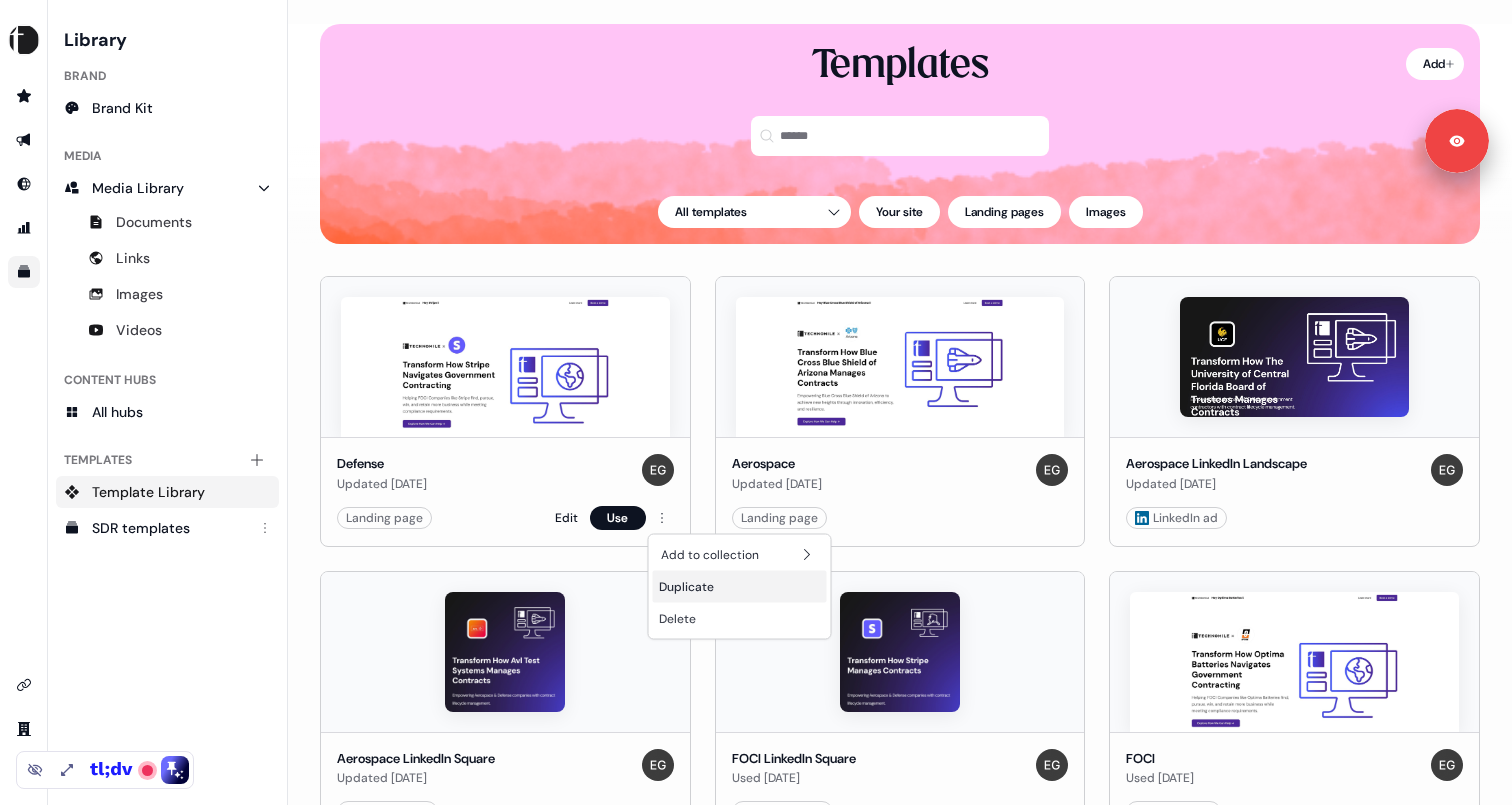 click on "Duplicate" at bounding box center (686, 587) 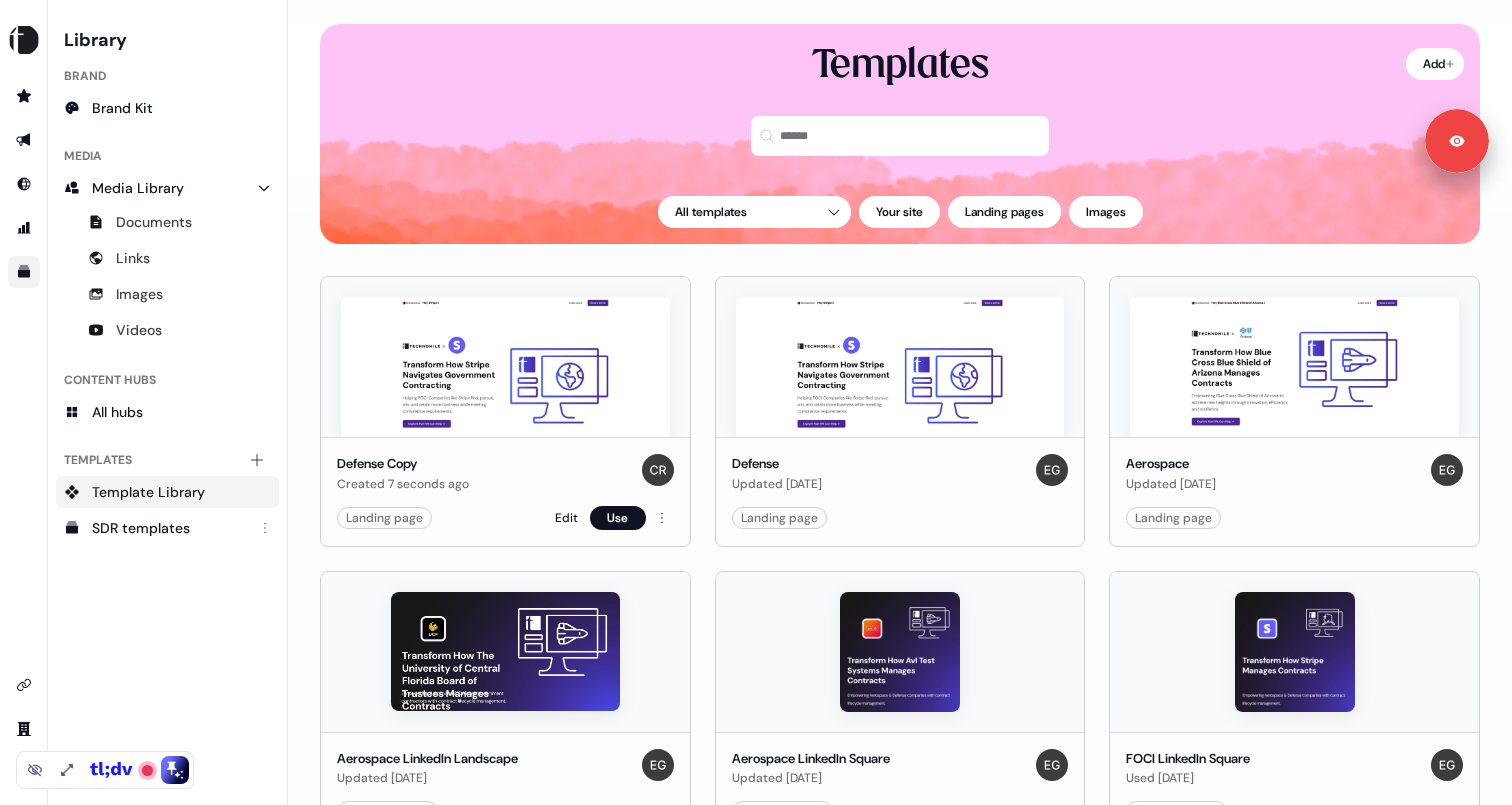 click at bounding box center [505, 367] 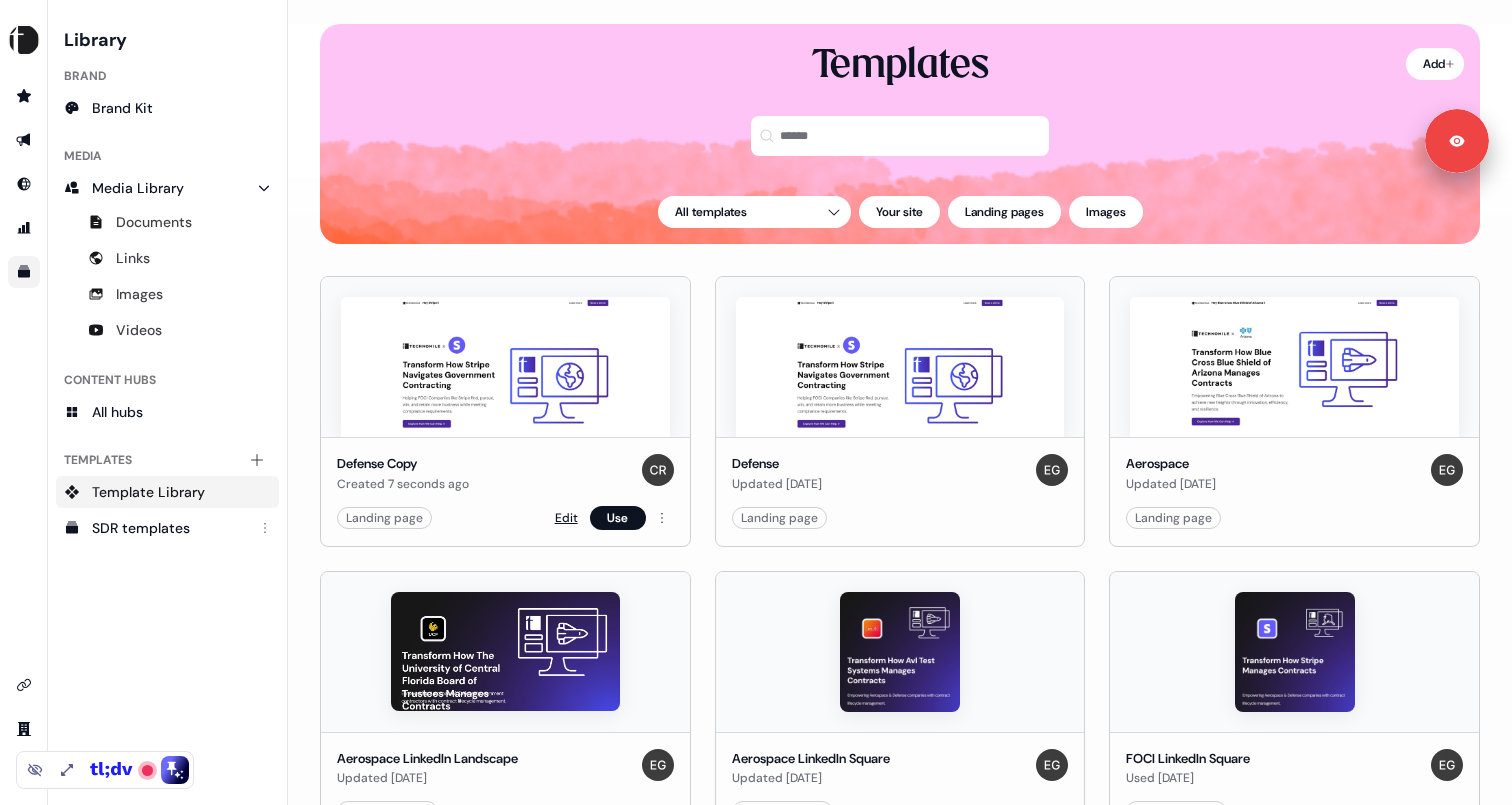 click on "Edit" at bounding box center (566, 518) 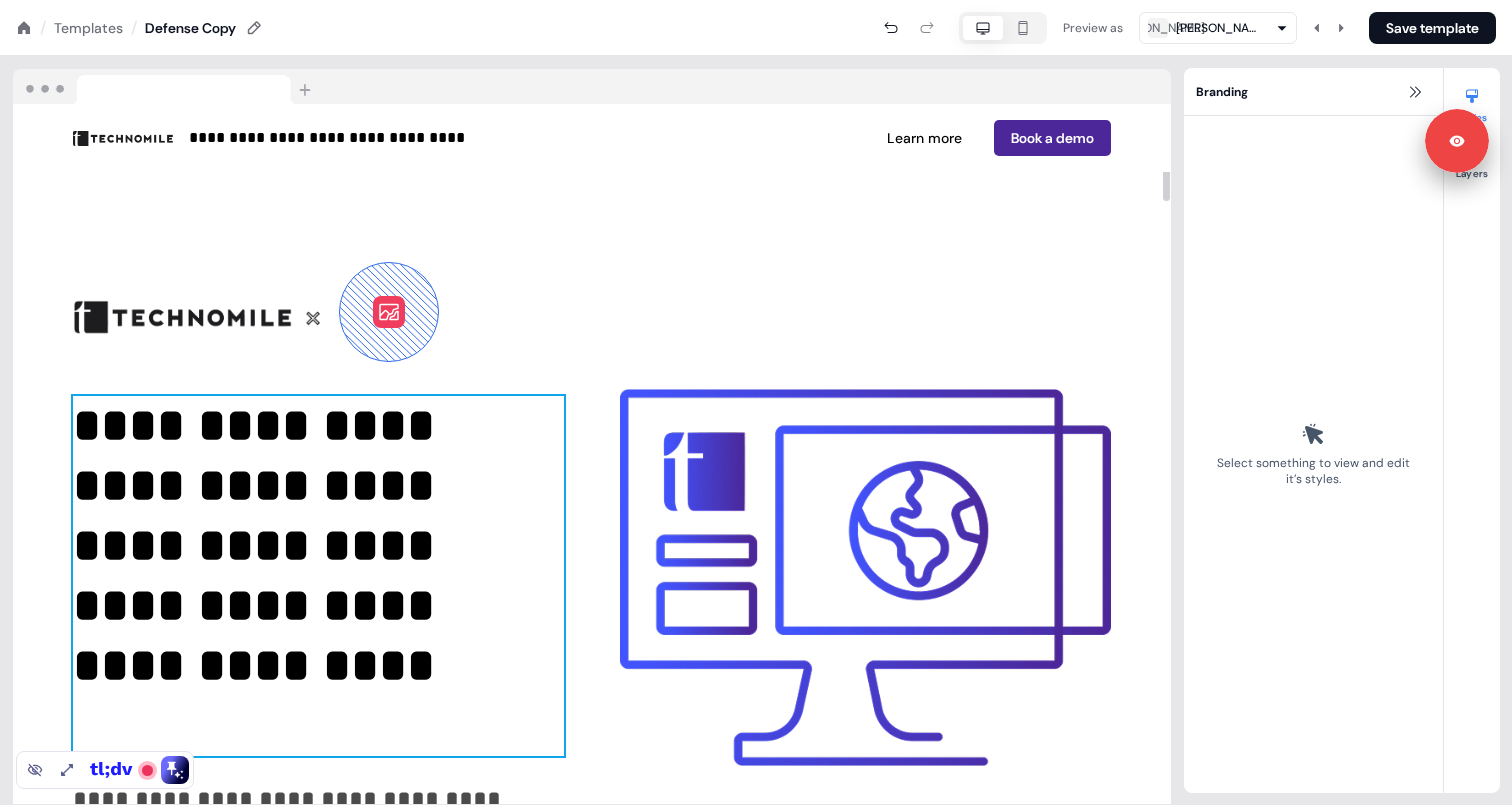 click on "**********" at bounding box center (318, 576) 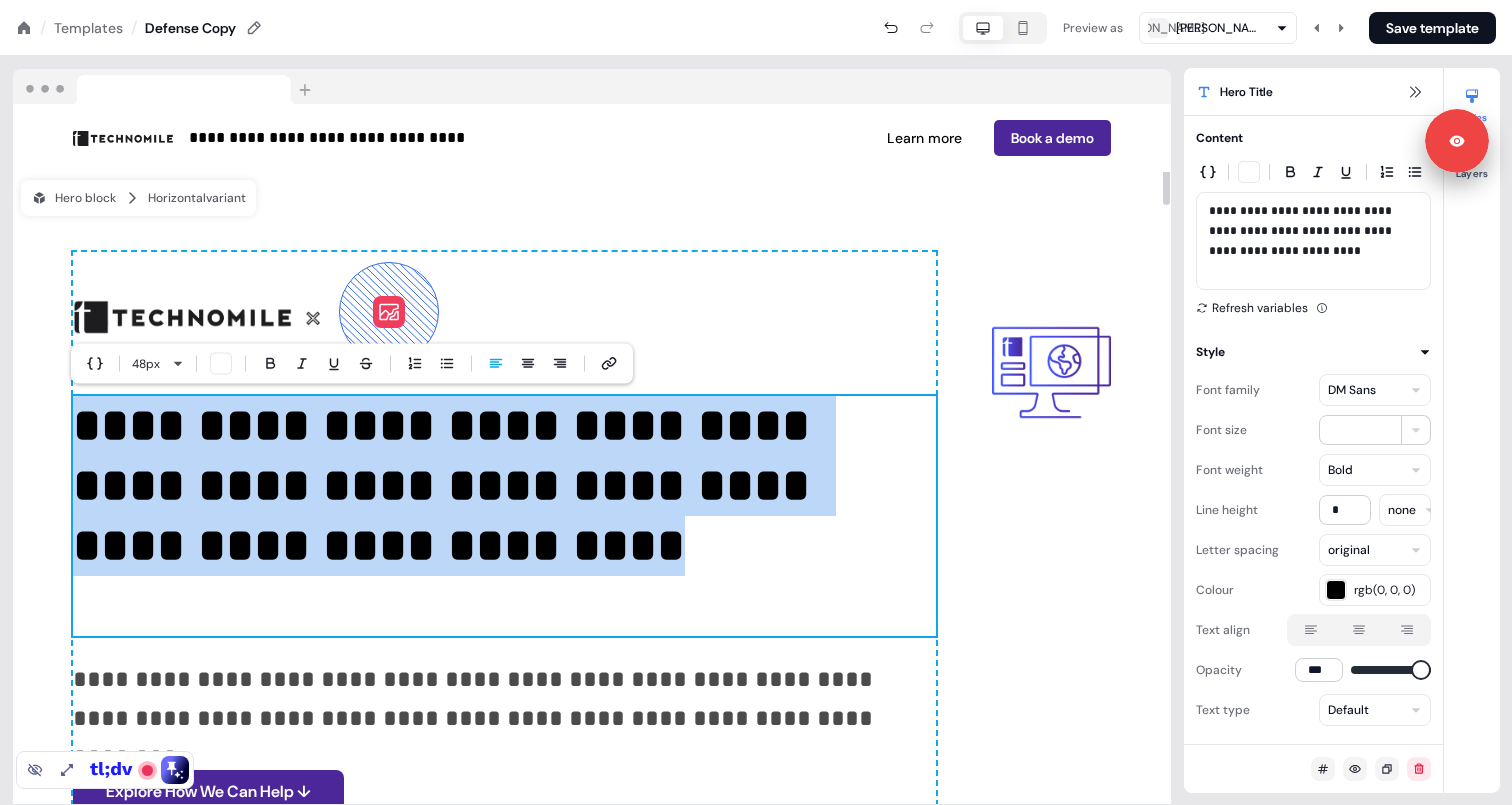 type 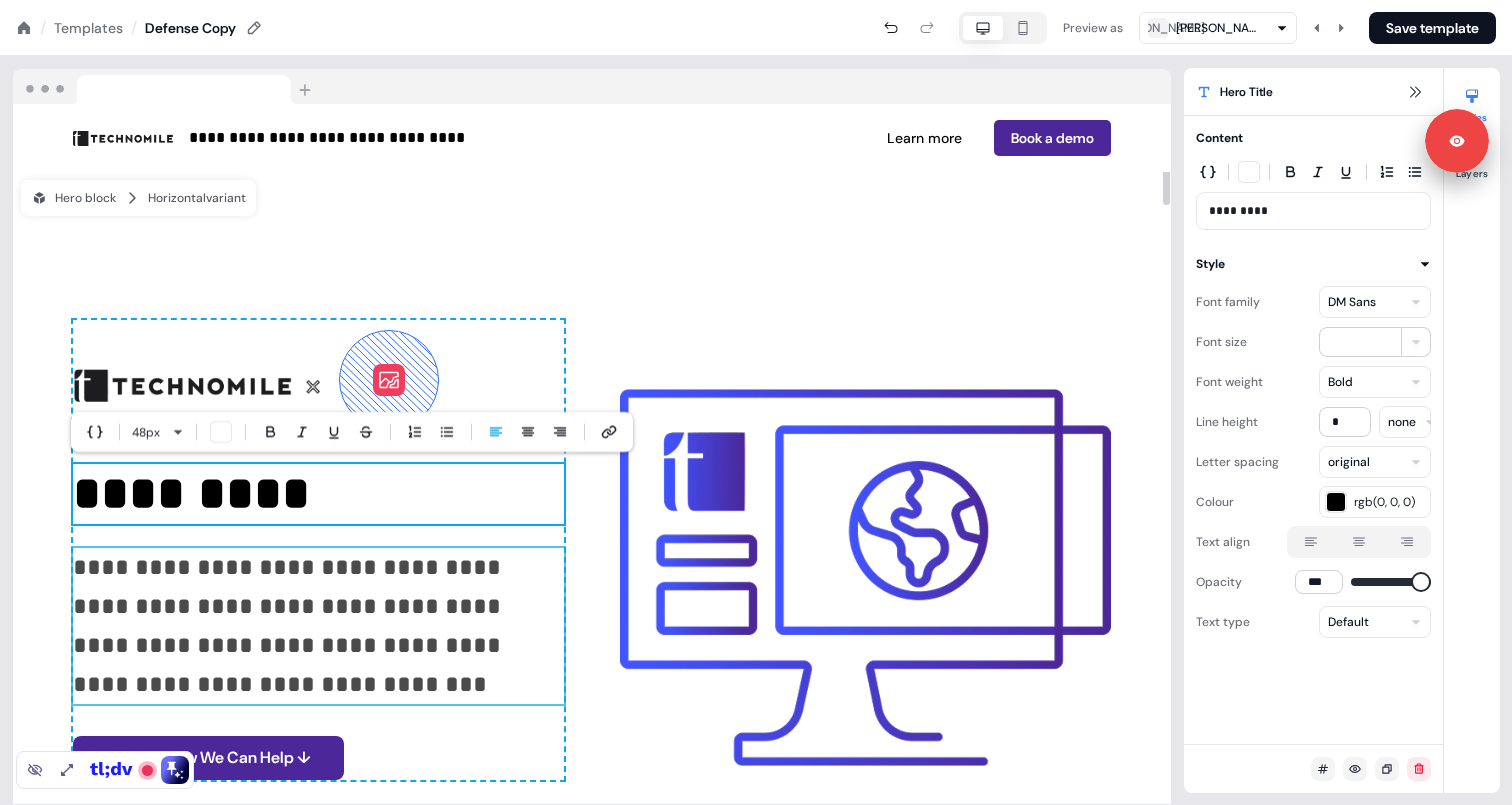 click on "**********" at bounding box center (318, 626) 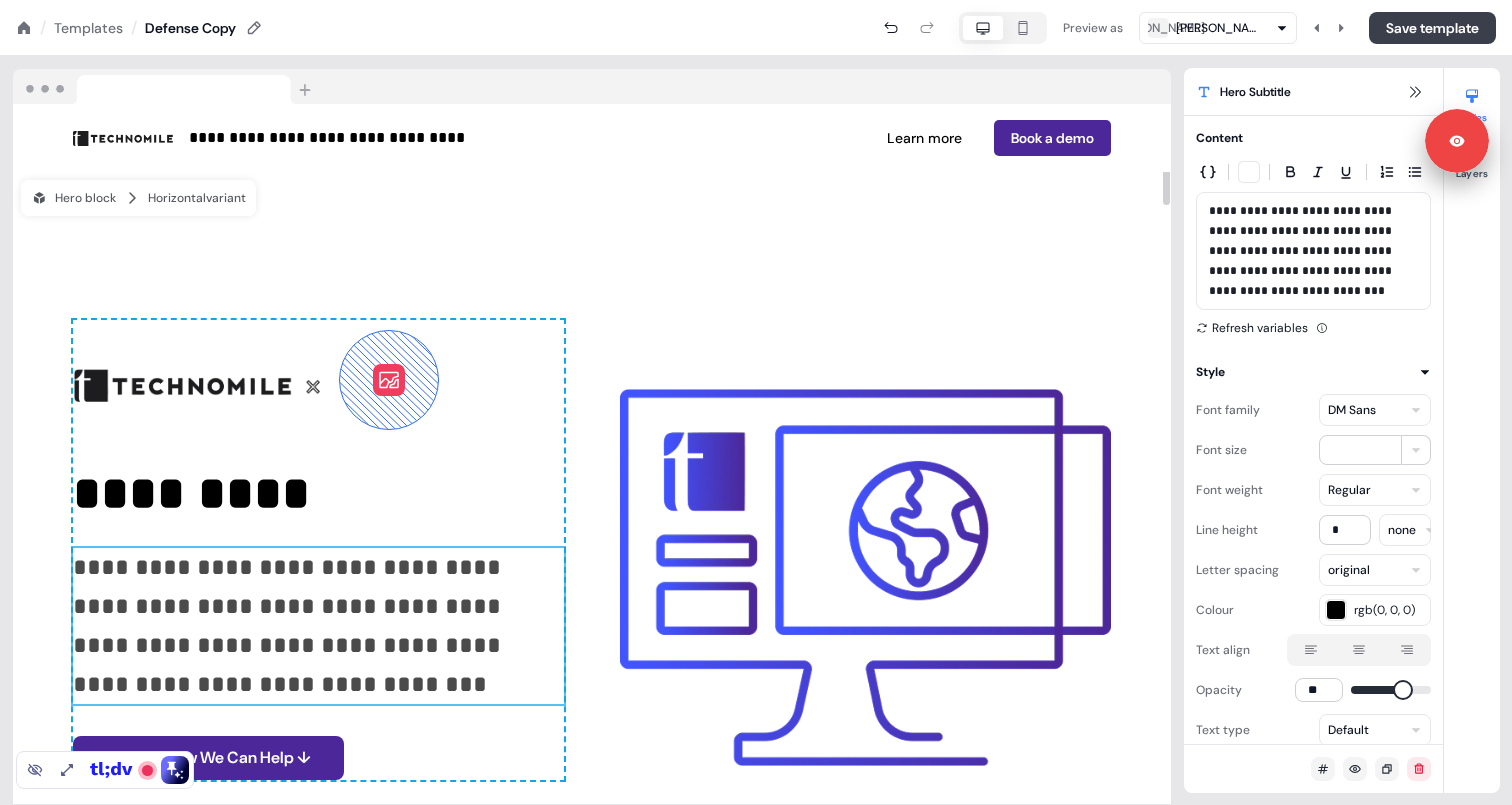click on "Save template" at bounding box center (1432, 28) 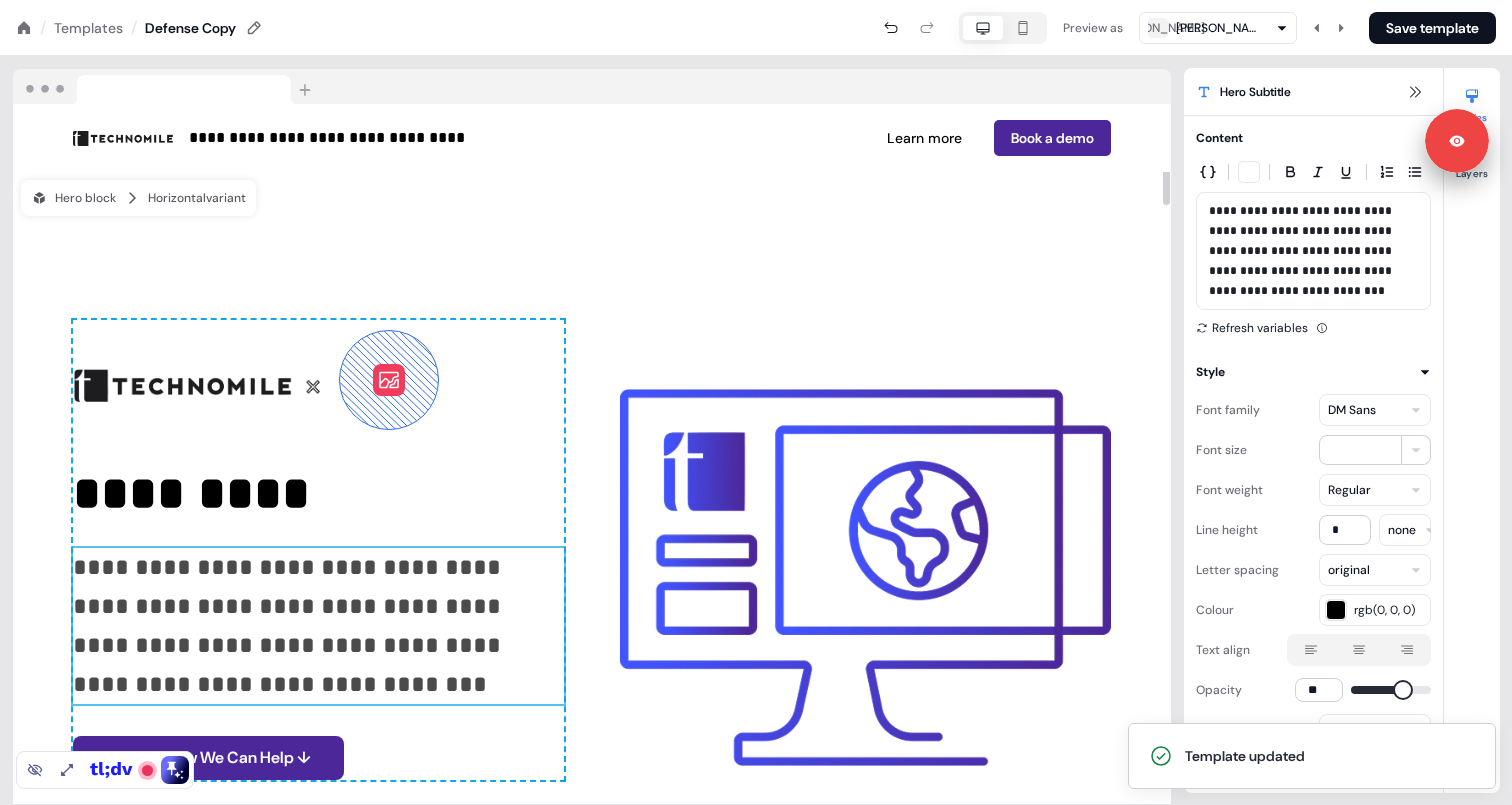 click on "Templates" at bounding box center [88, 28] 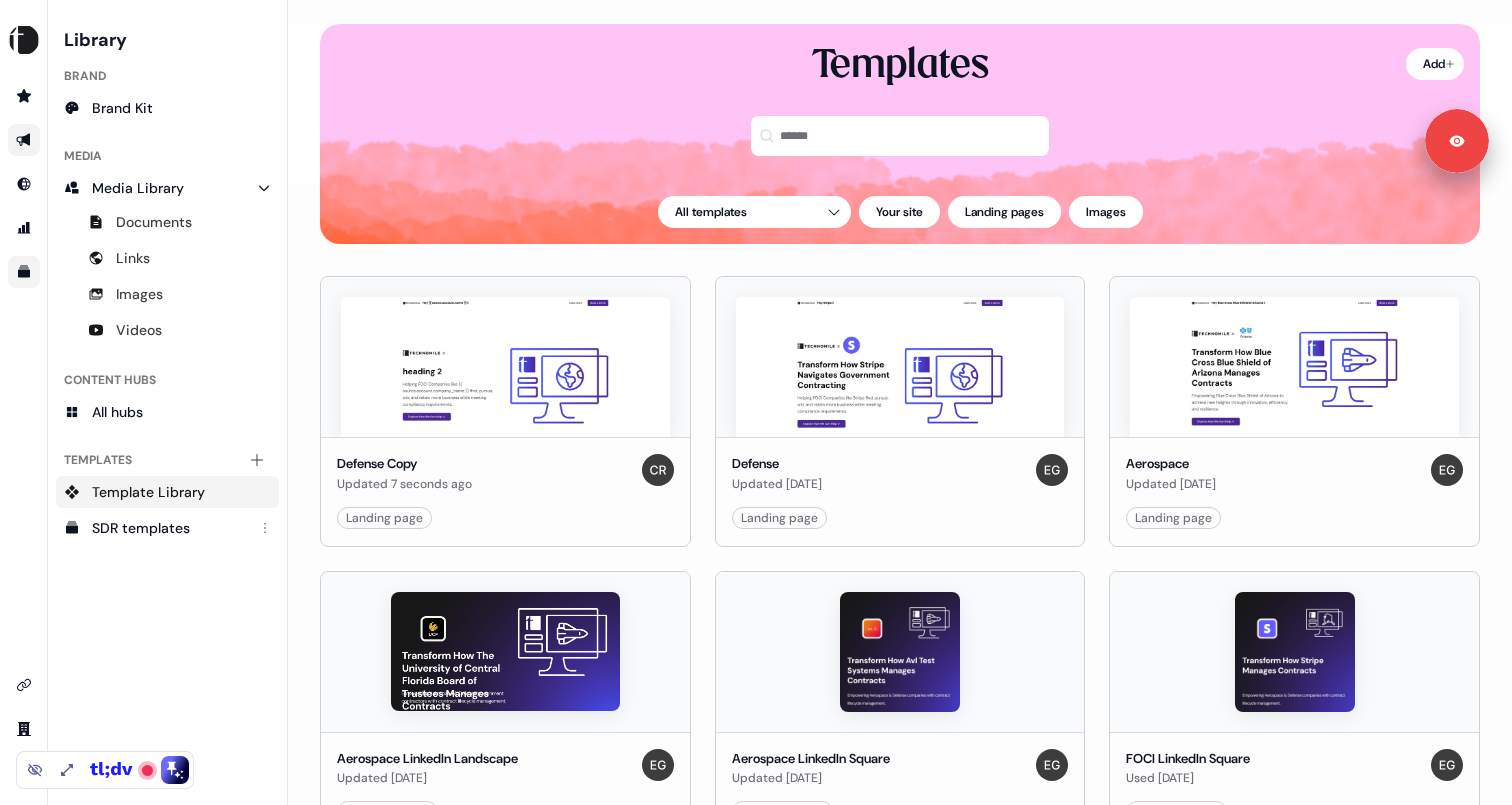 click at bounding box center (24, 140) 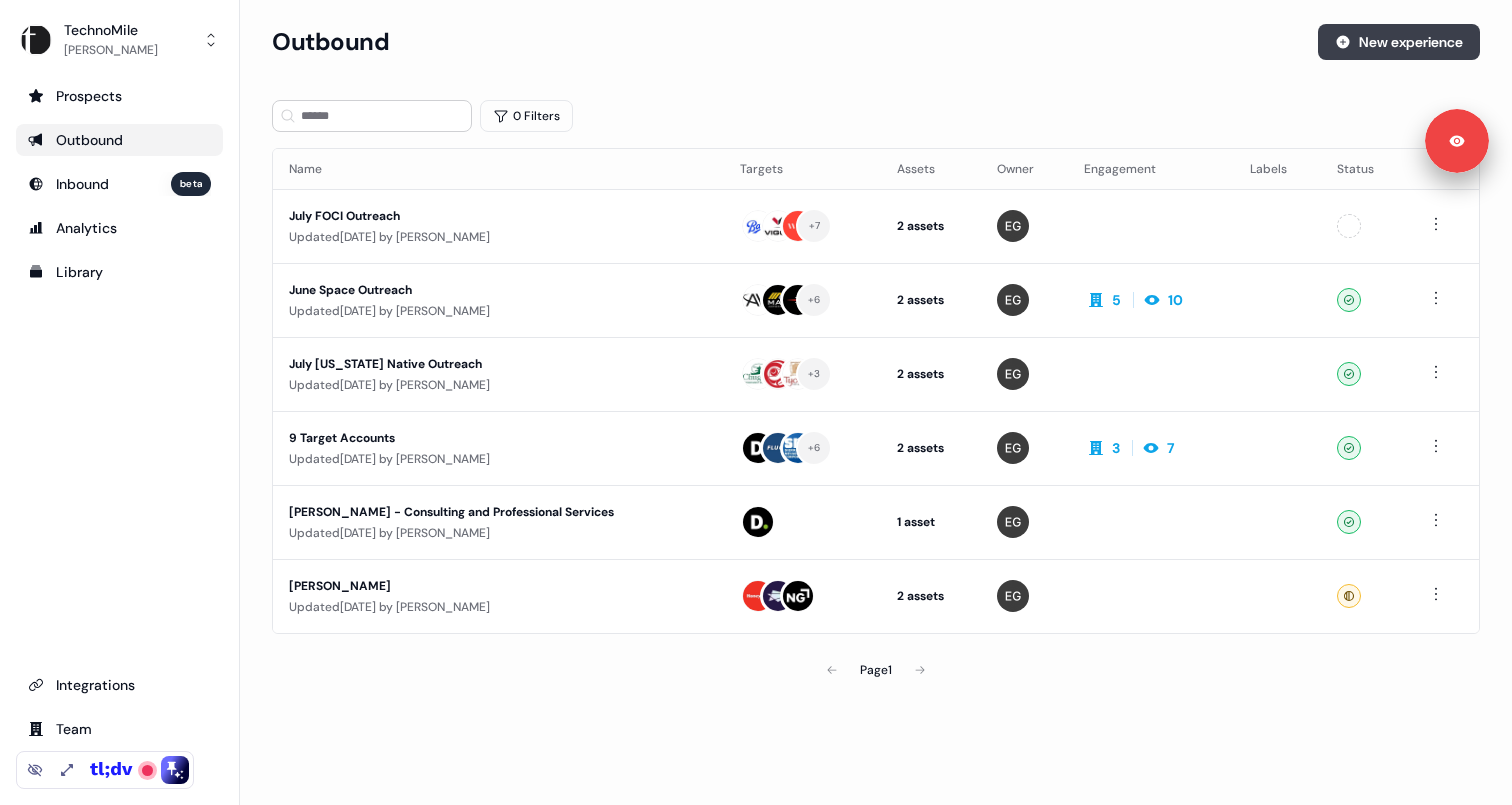 click on "New experience" at bounding box center (1399, 42) 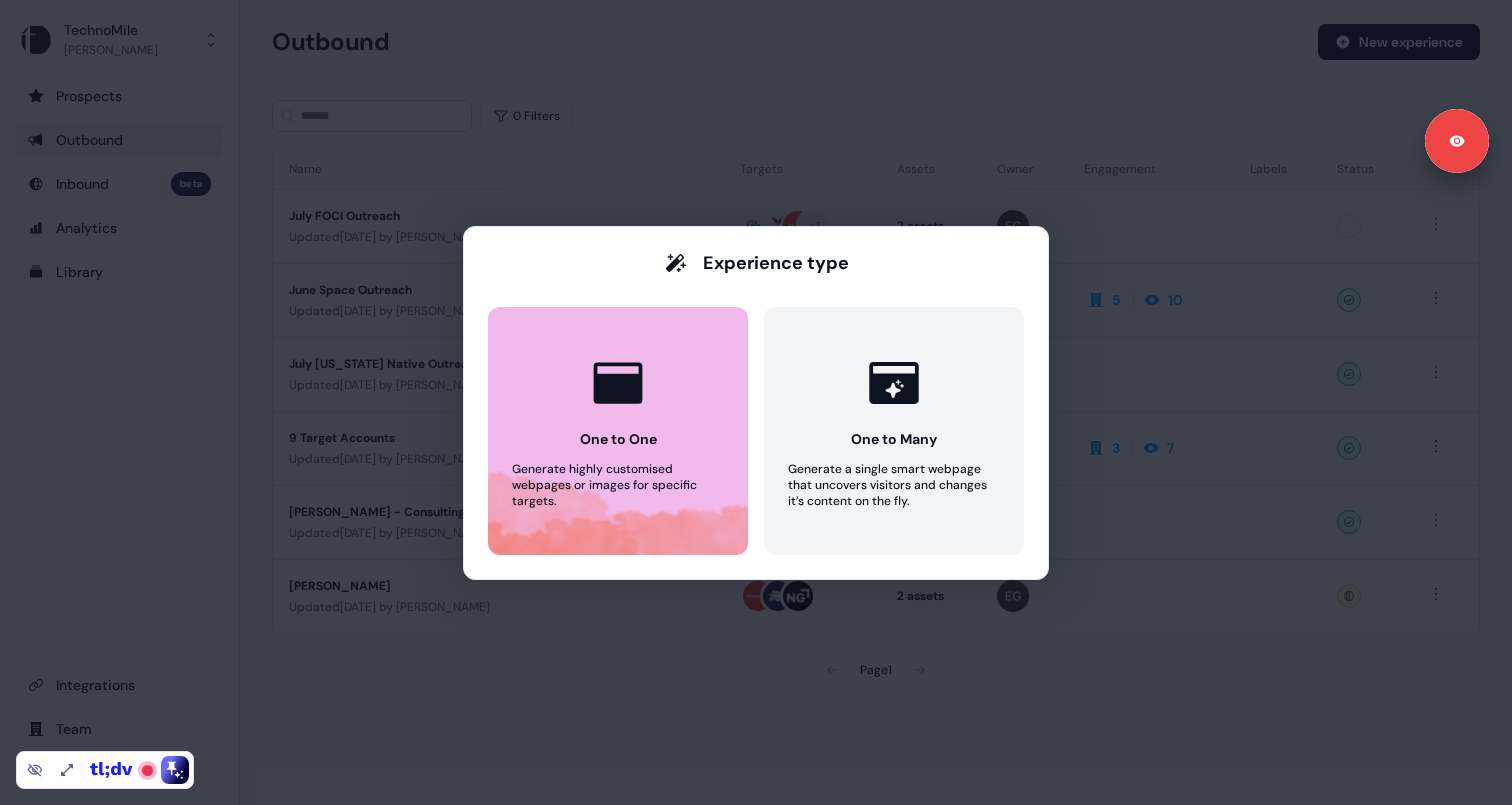 click 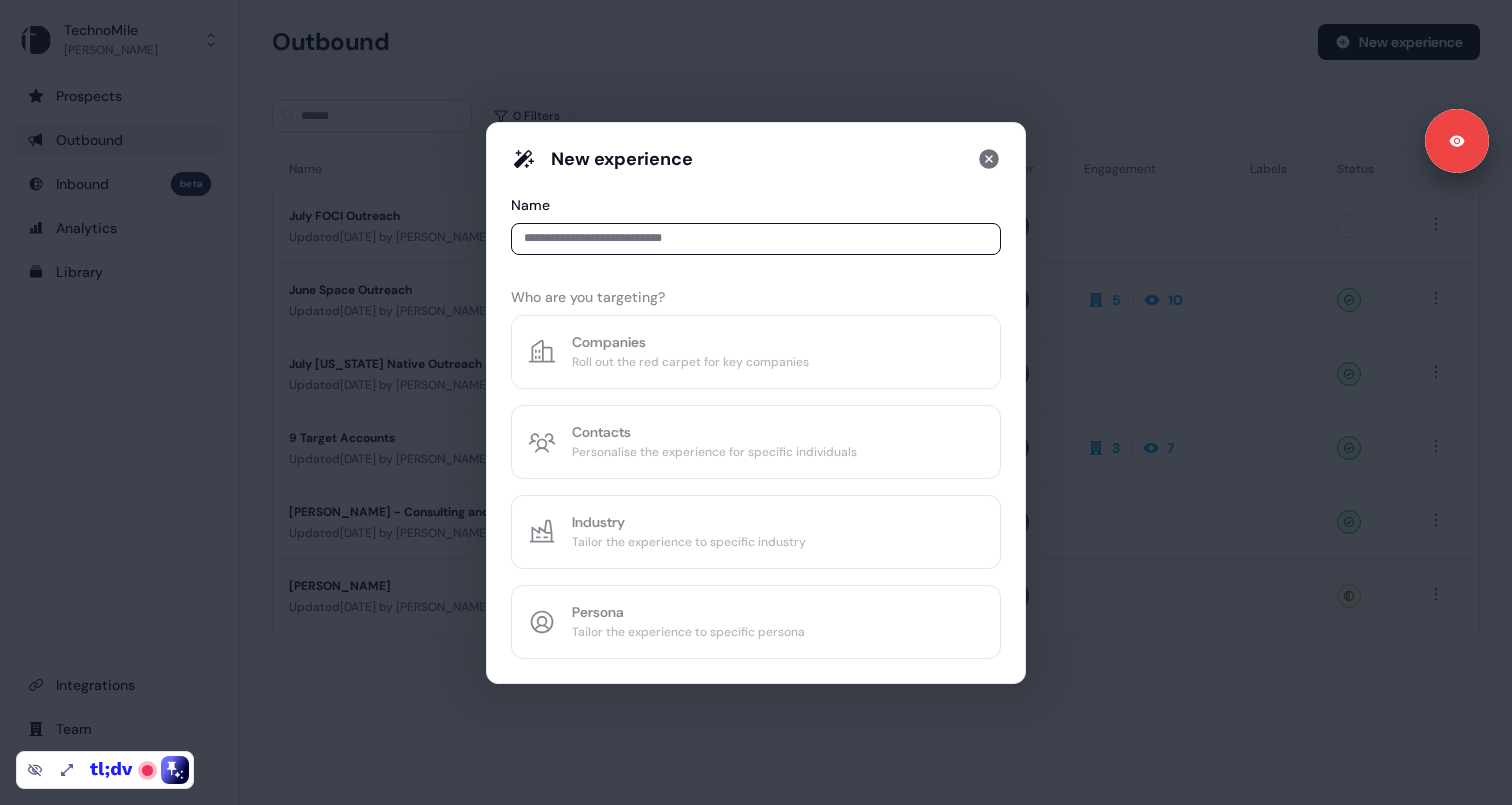 click at bounding box center [756, 239] 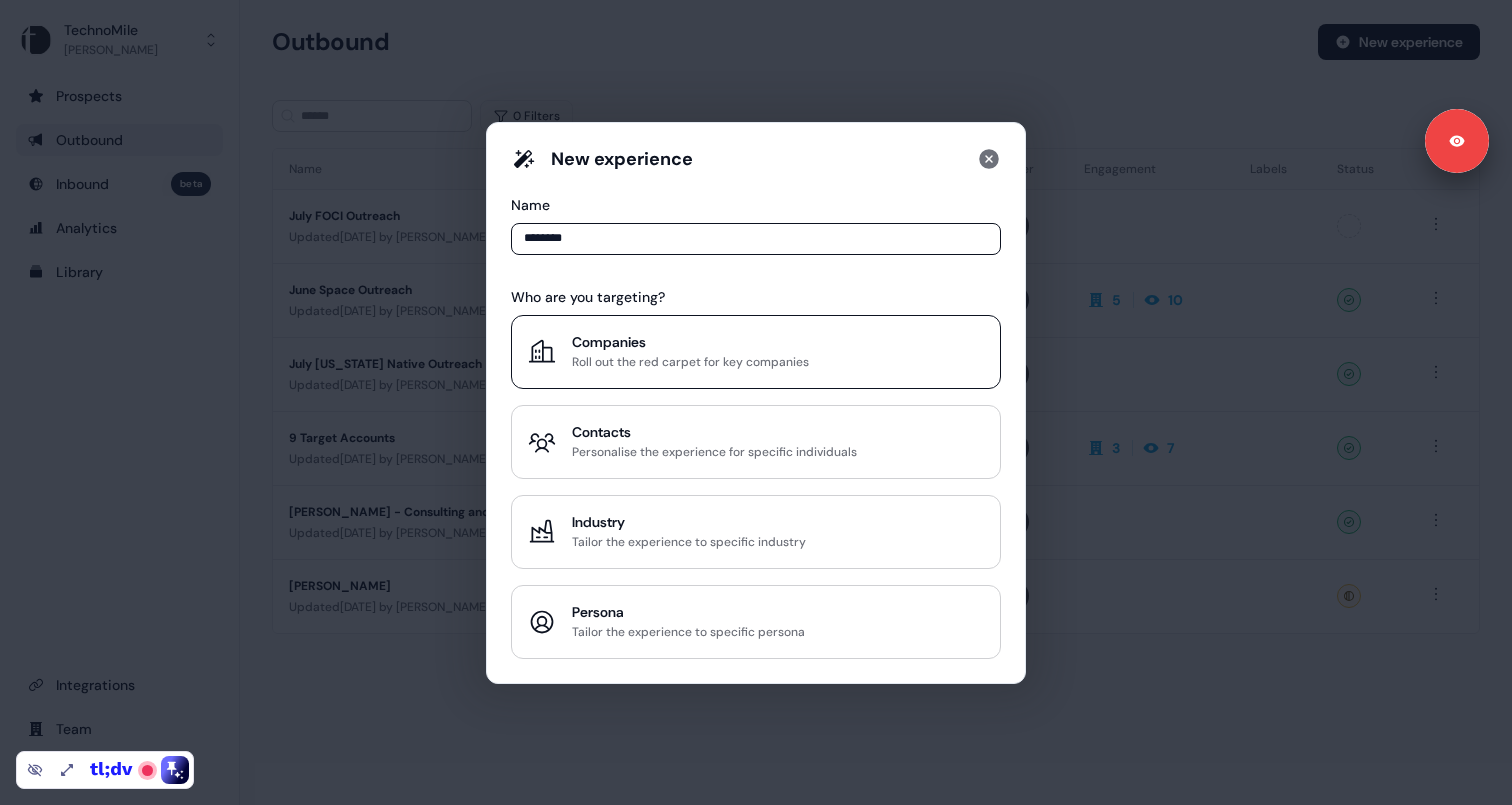 type on "********" 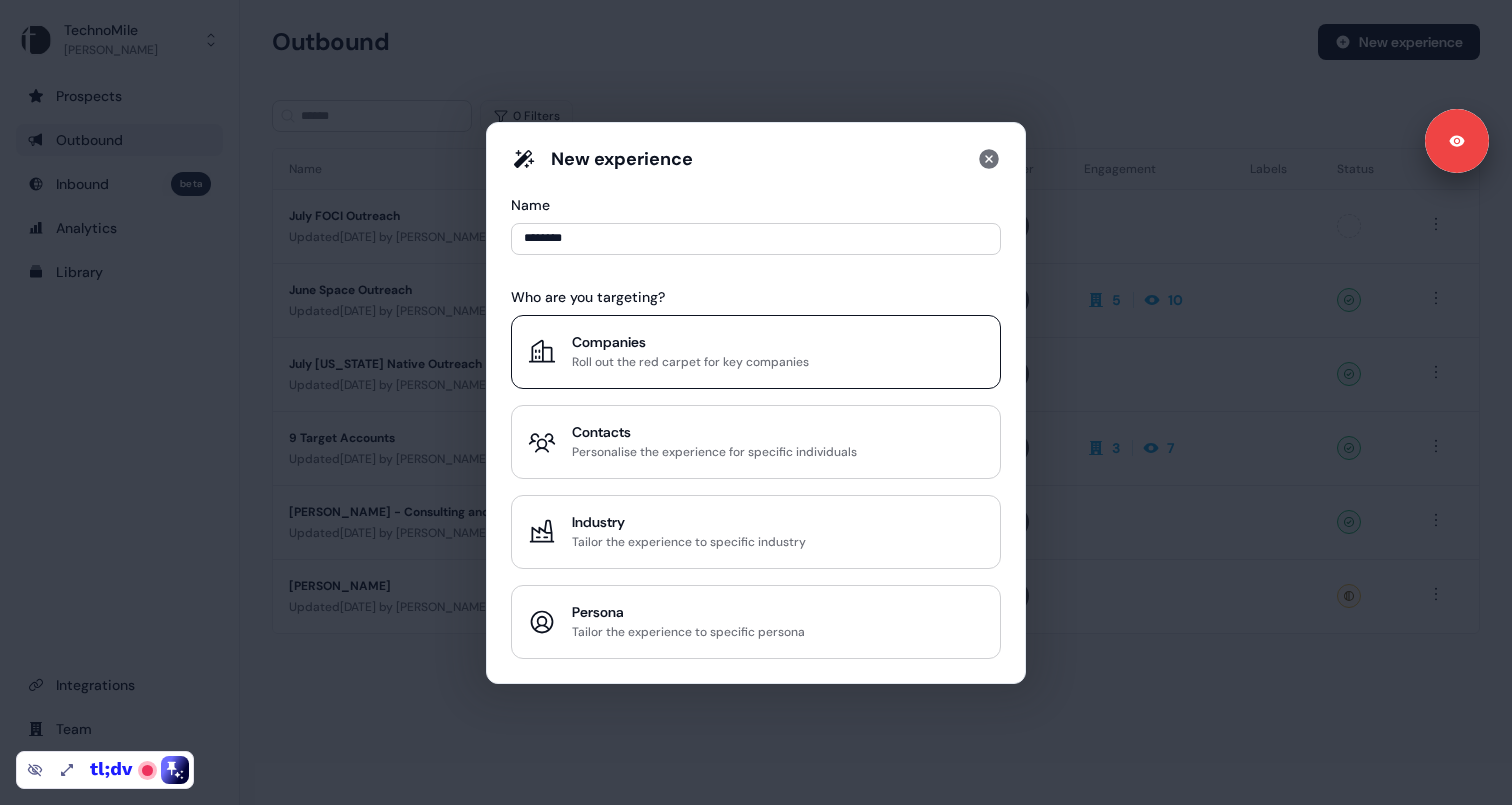 click on "Companies" at bounding box center (690, 342) 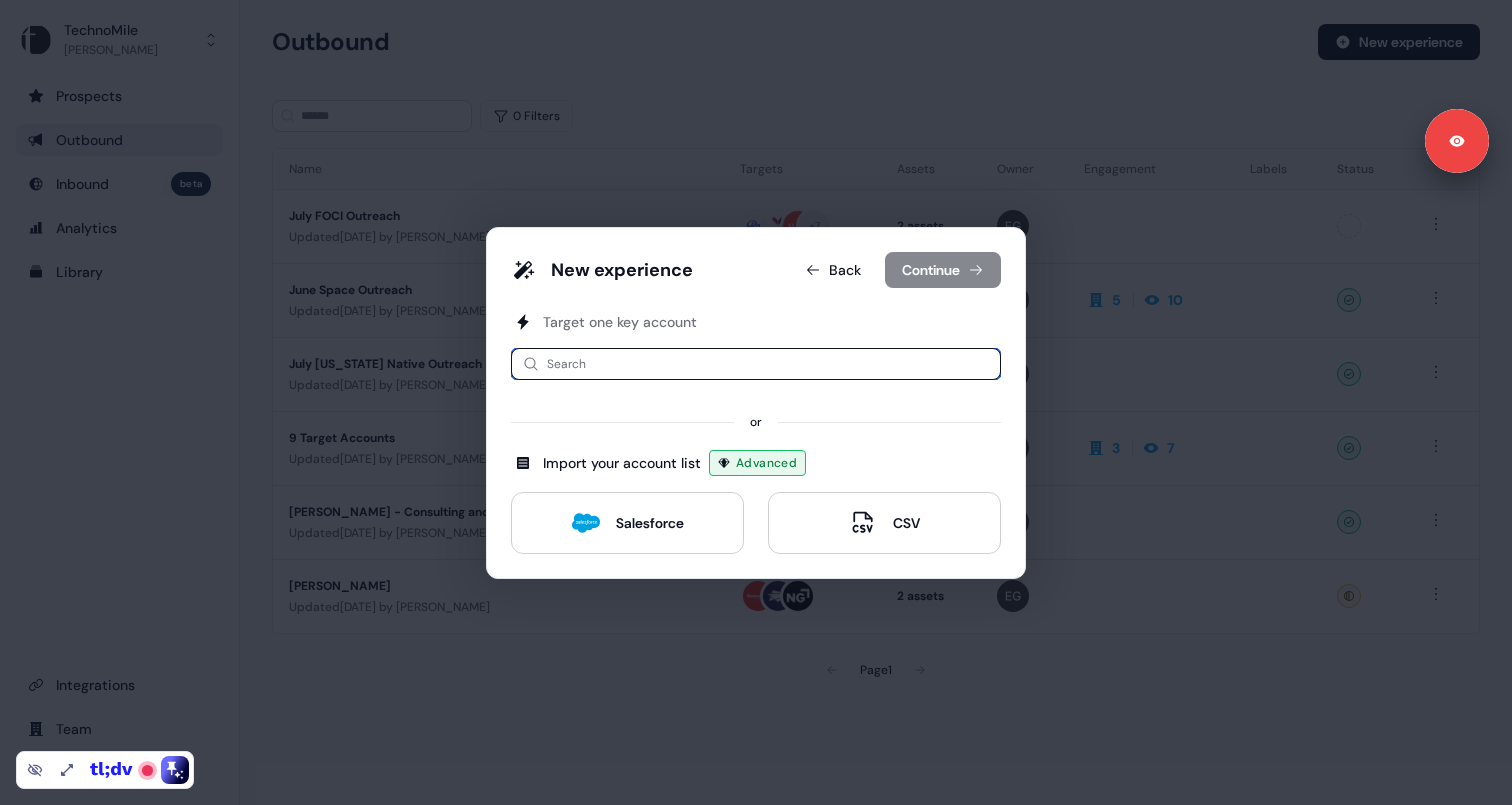click at bounding box center [756, 364] 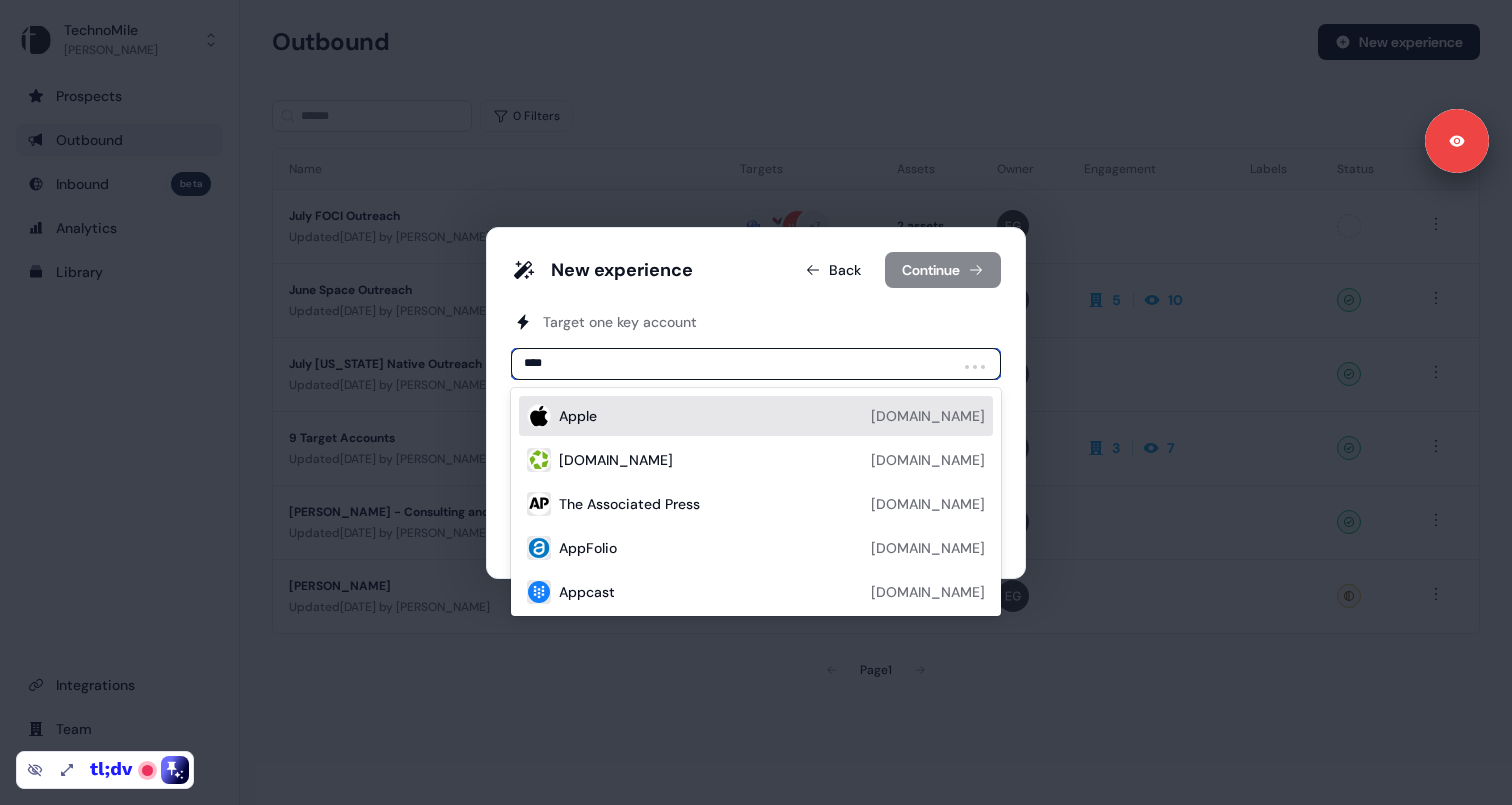 type on "*****" 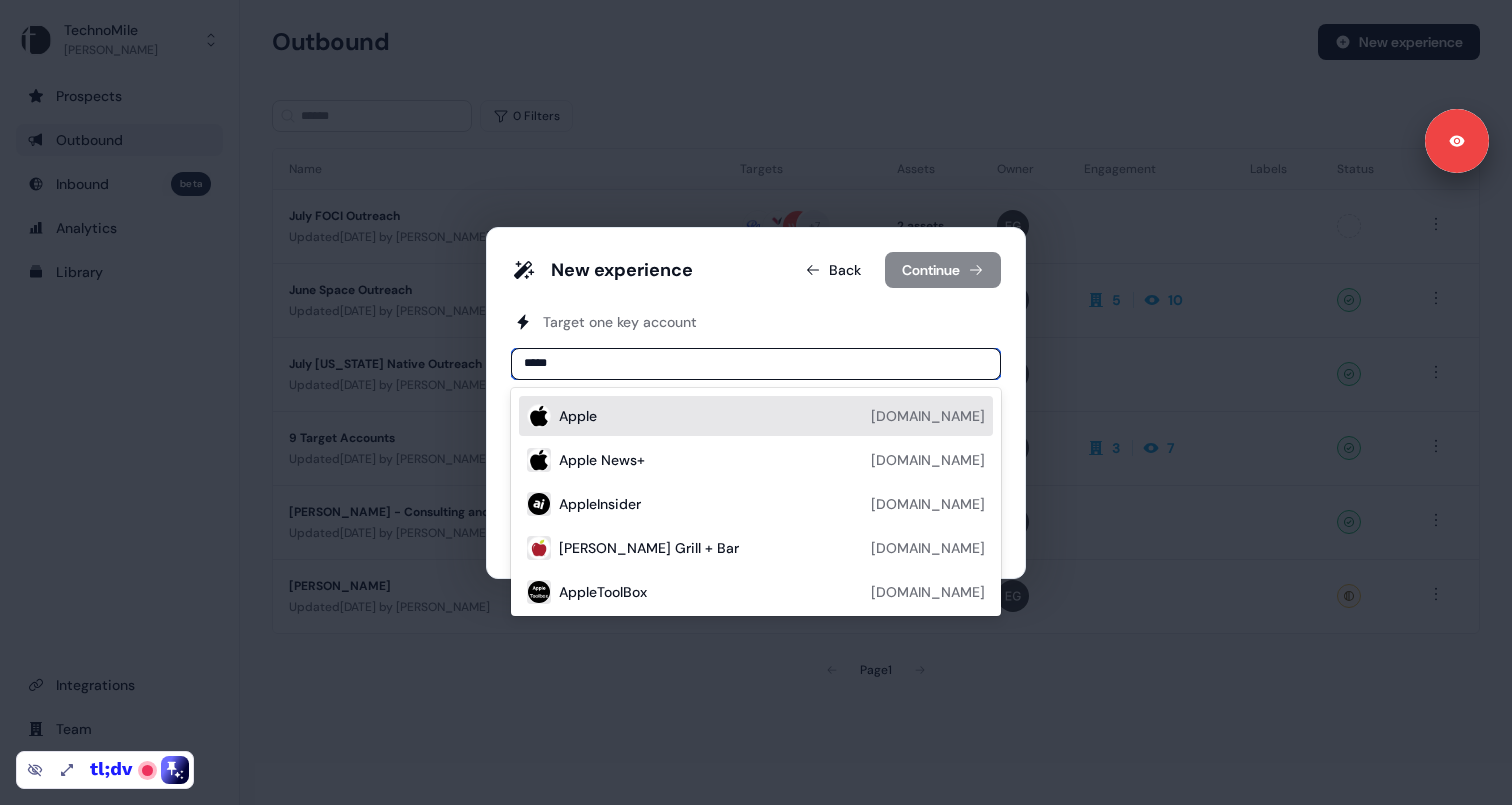 click on "Apple [DOMAIN_NAME]" at bounding box center (772, 416) 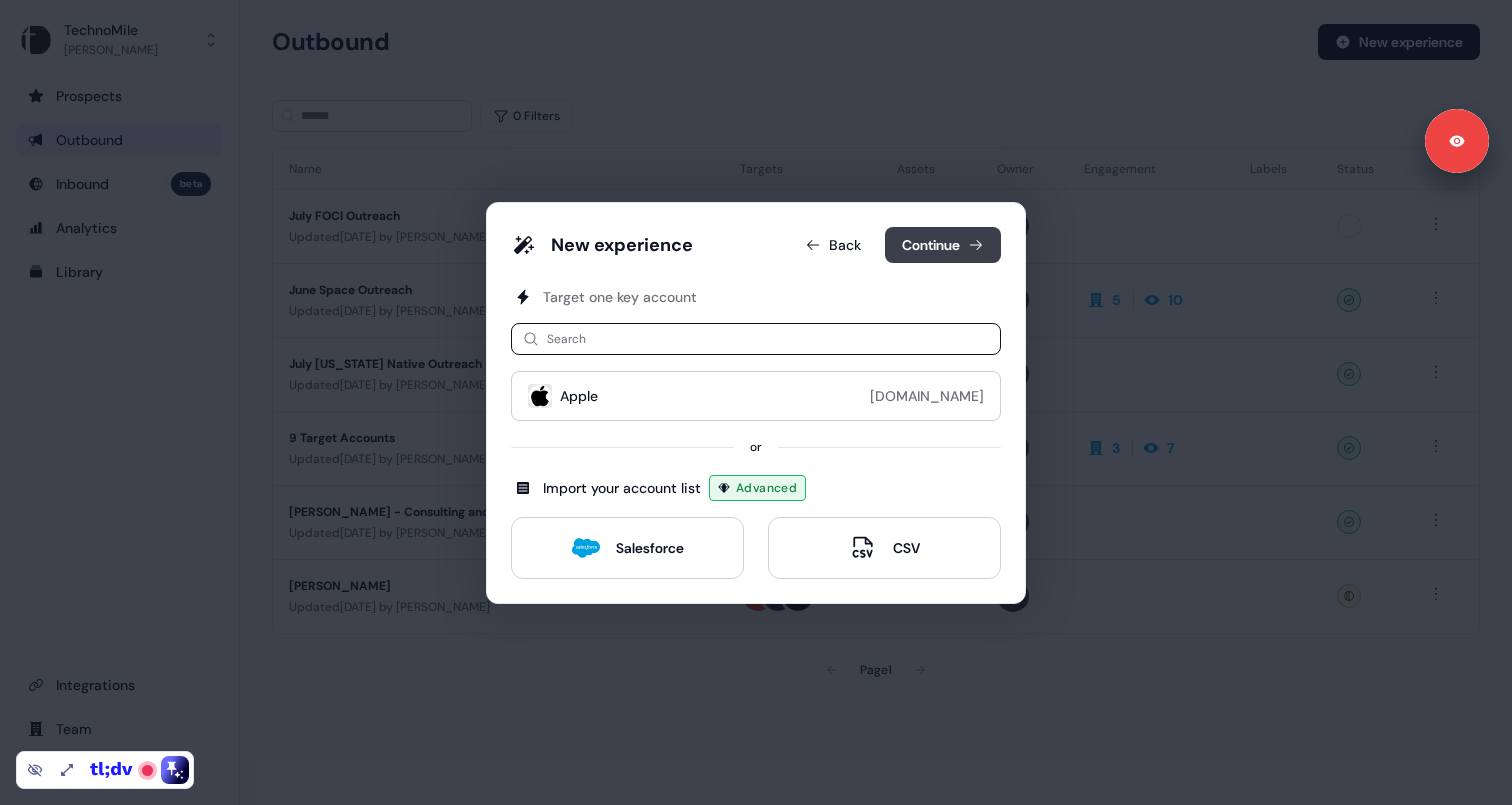 click on "Continue" at bounding box center [943, 245] 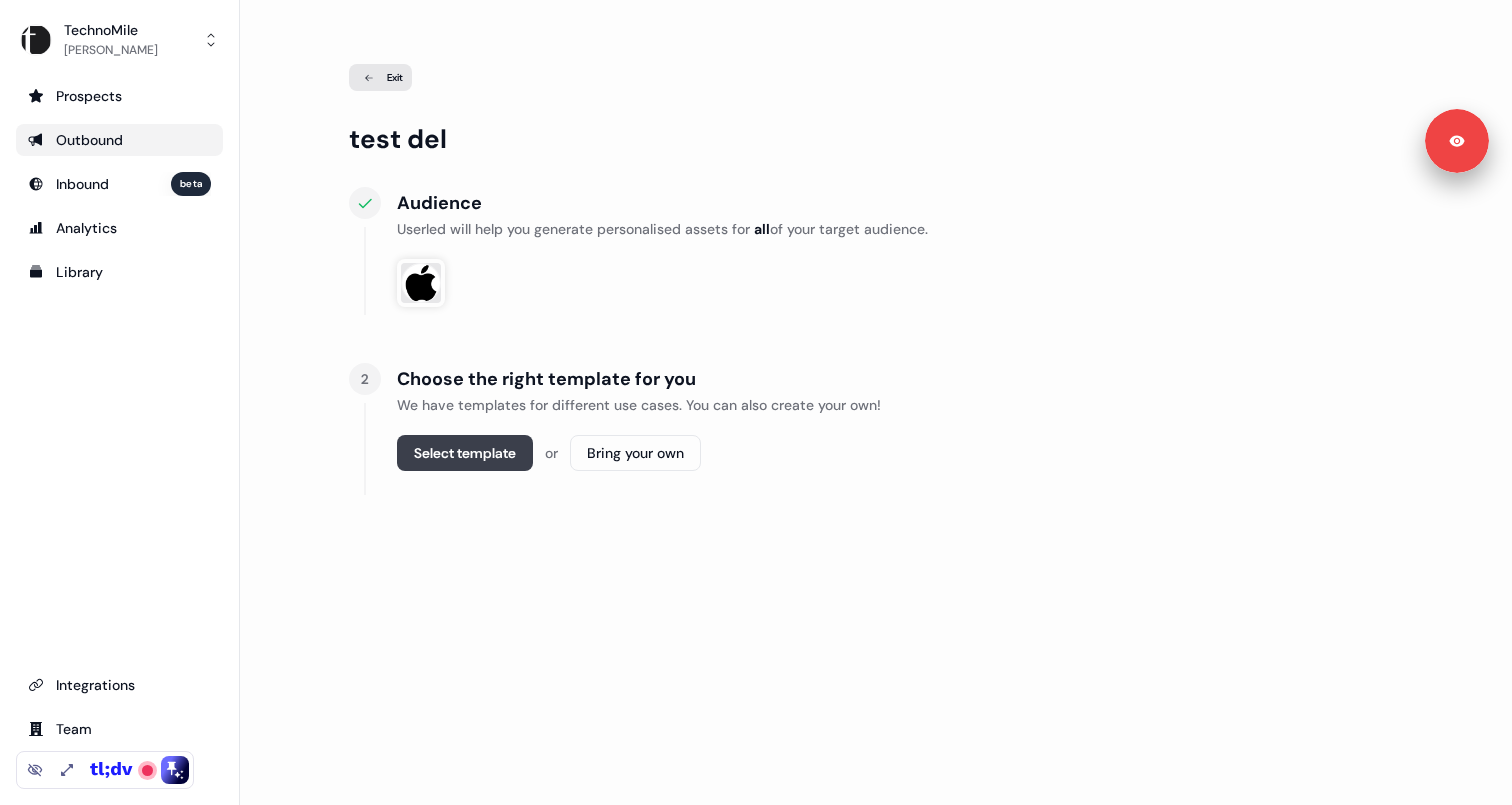click on "Select template" at bounding box center [465, 453] 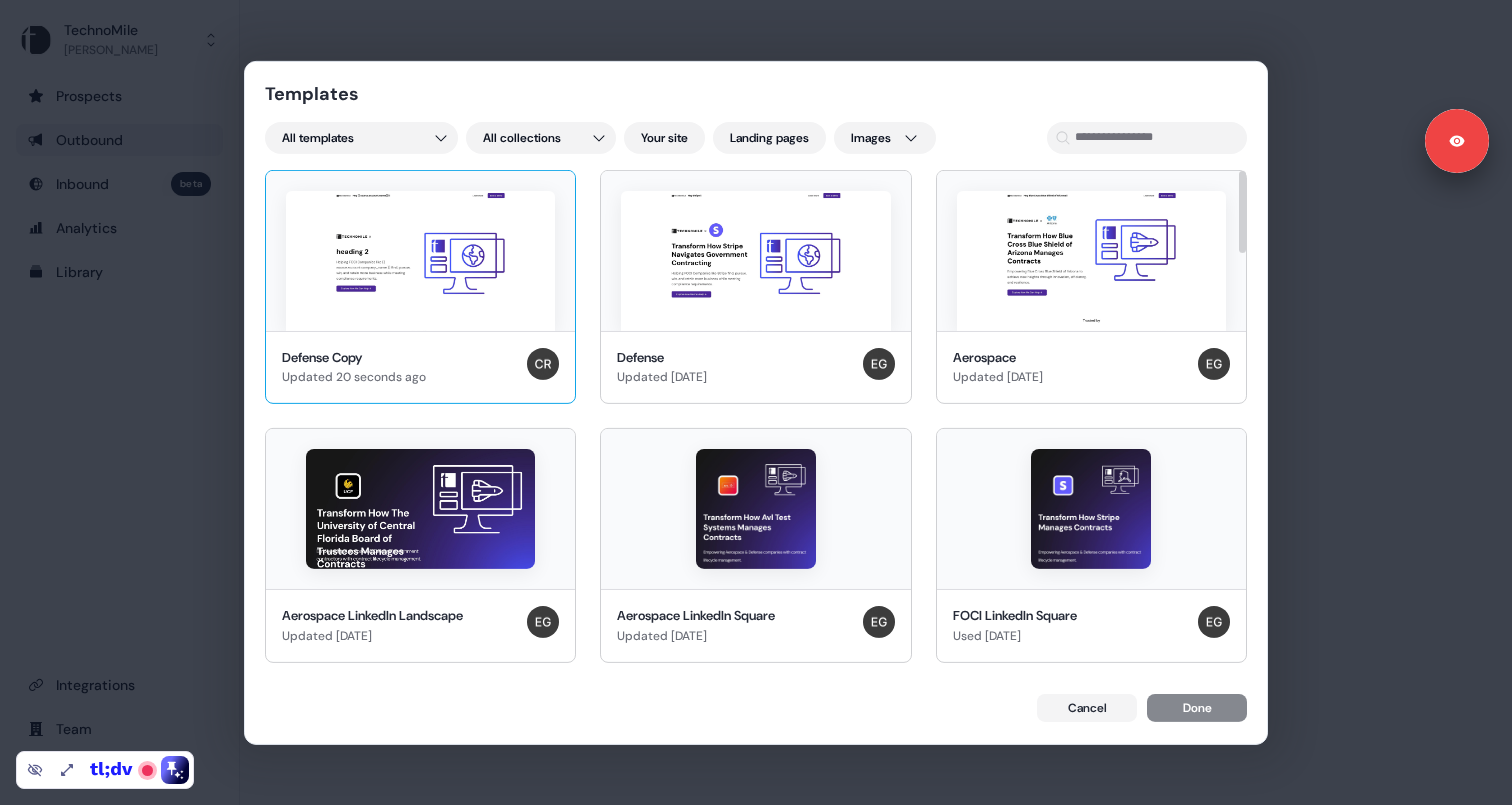click at bounding box center (420, 260) 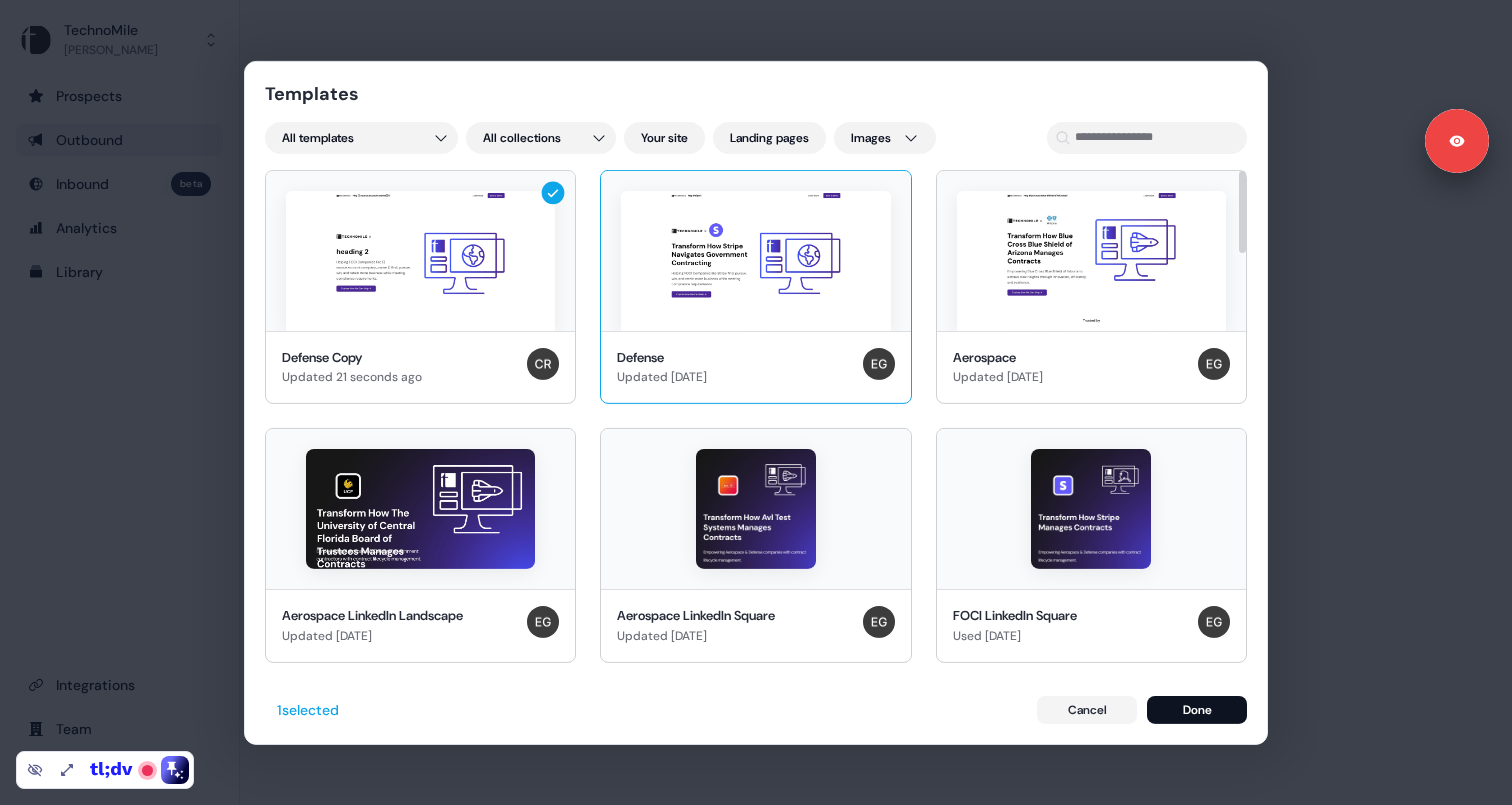 click at bounding box center [755, 260] 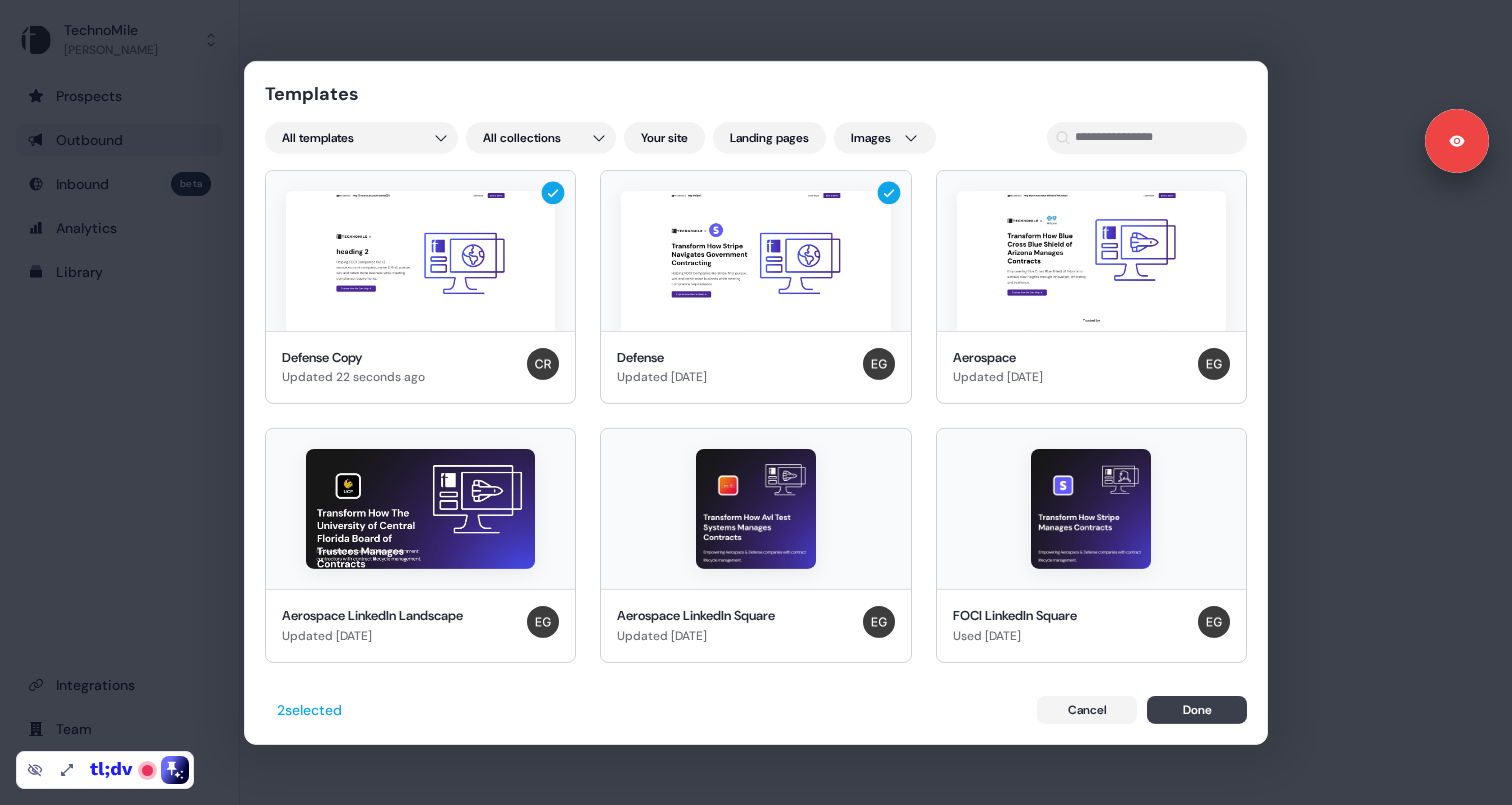 click on "Done" at bounding box center (1197, 710) 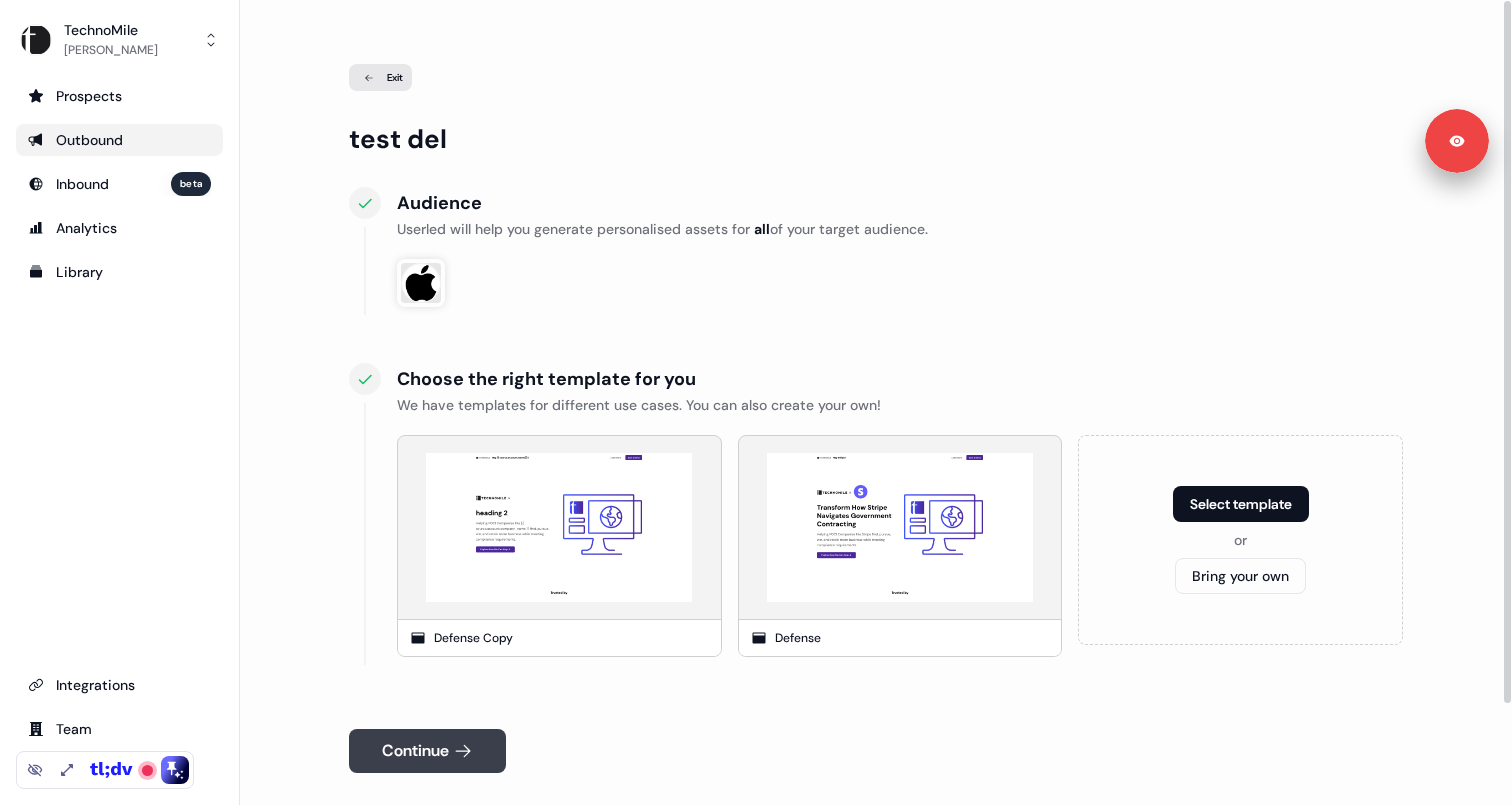 click on "Continue" at bounding box center (427, 751) 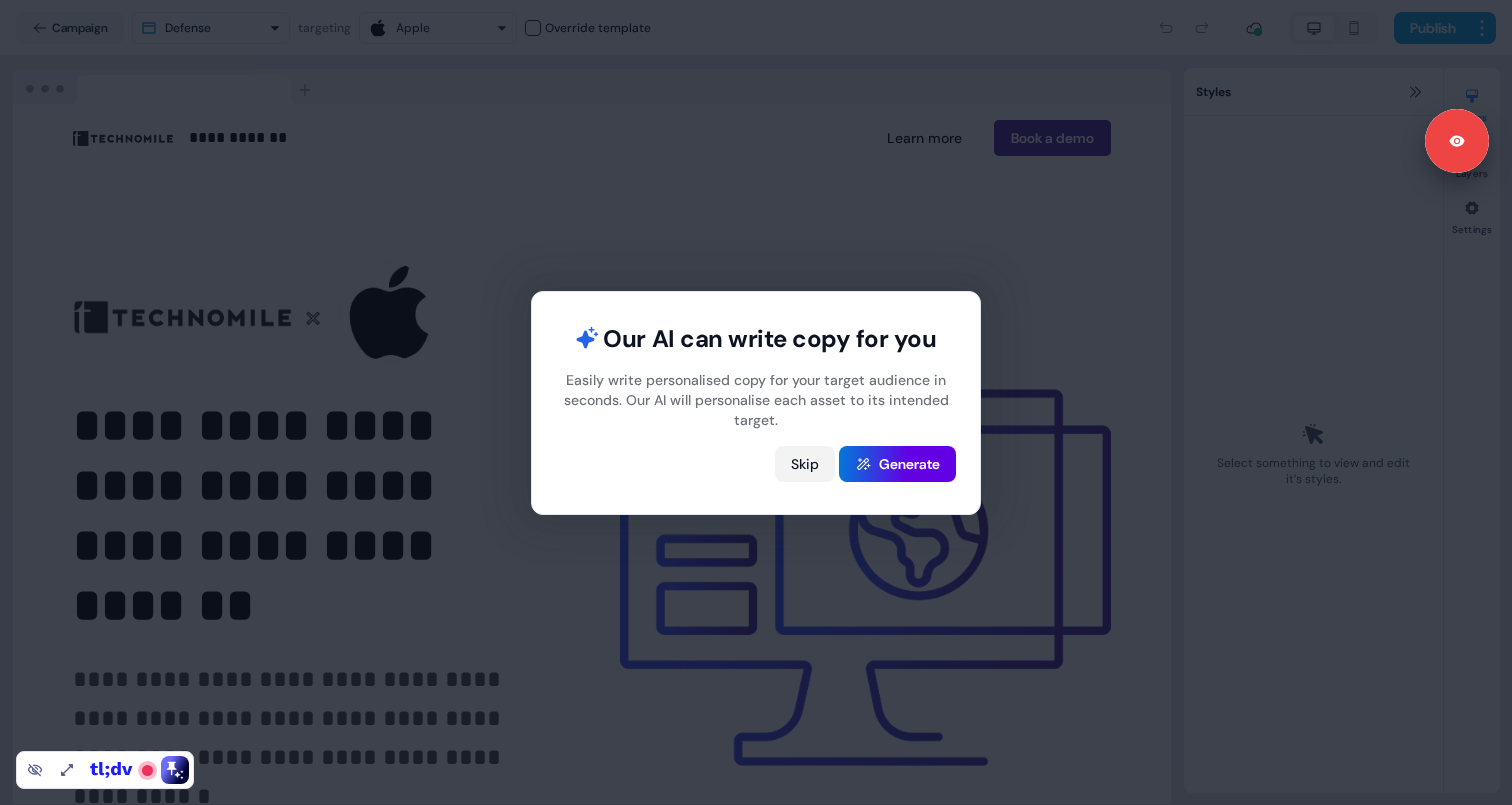 click on "Skip" at bounding box center [805, 464] 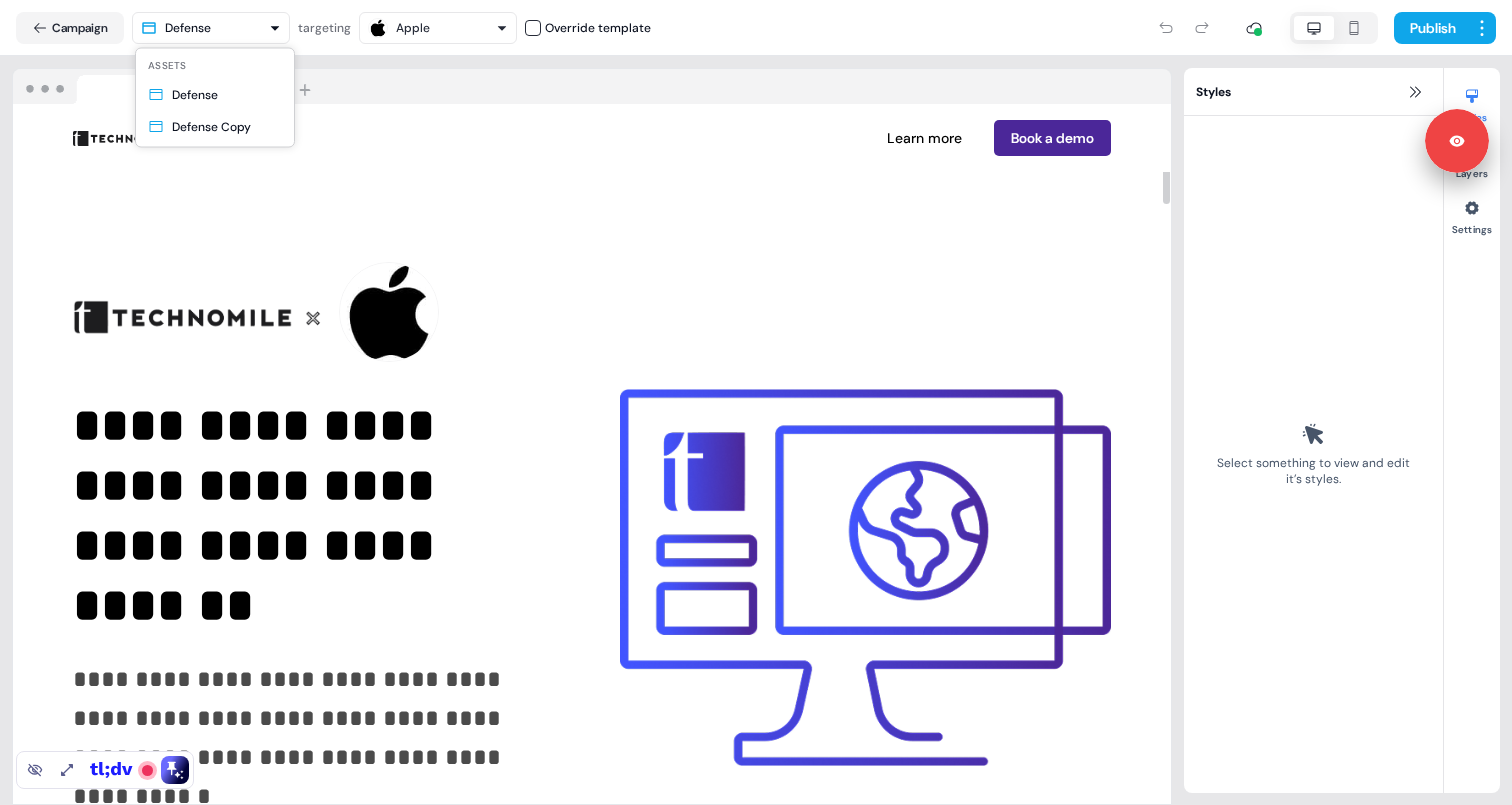 click on "**********" at bounding box center (756, 402) 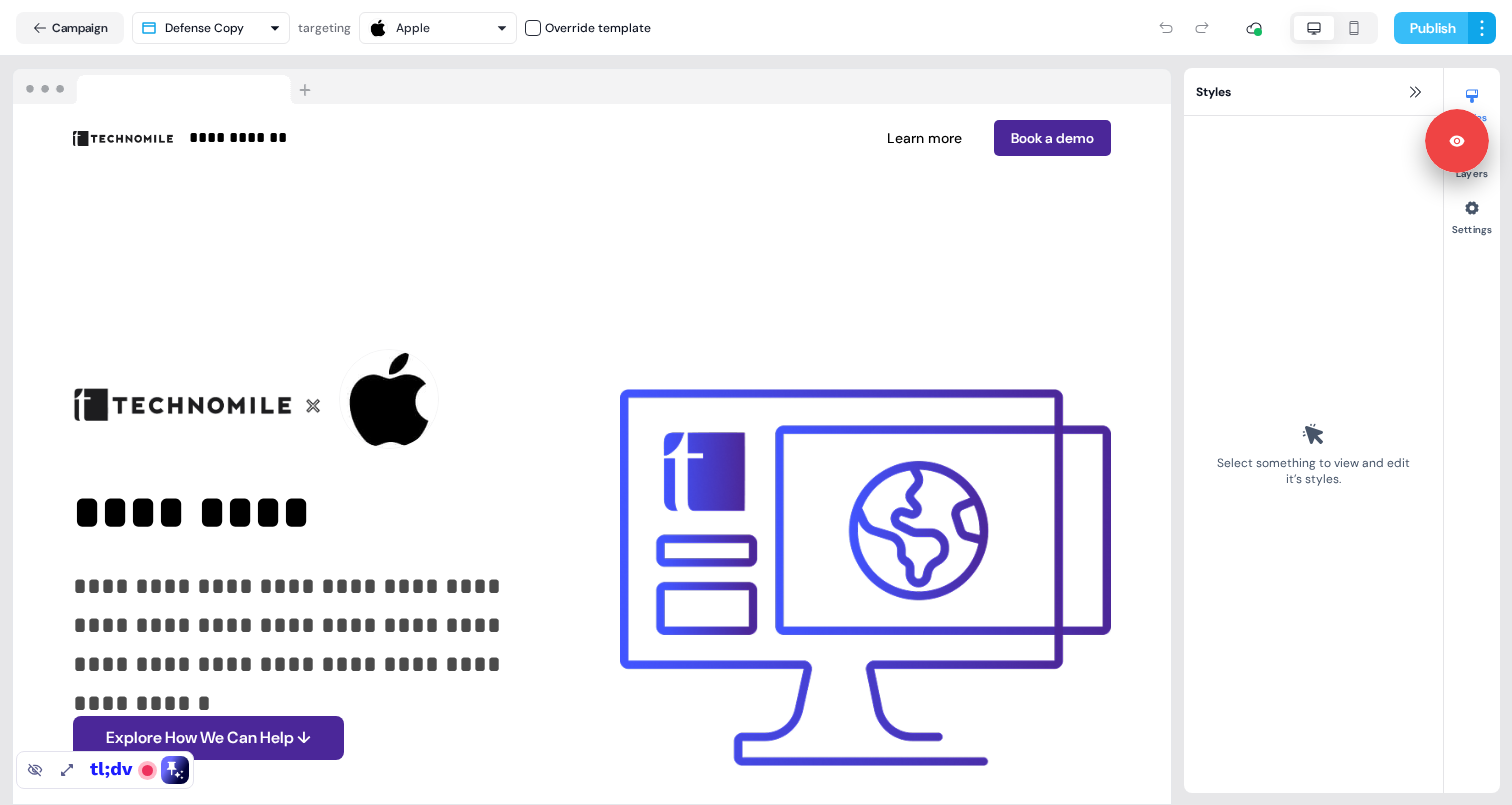 click on "Publish" at bounding box center (1431, 28) 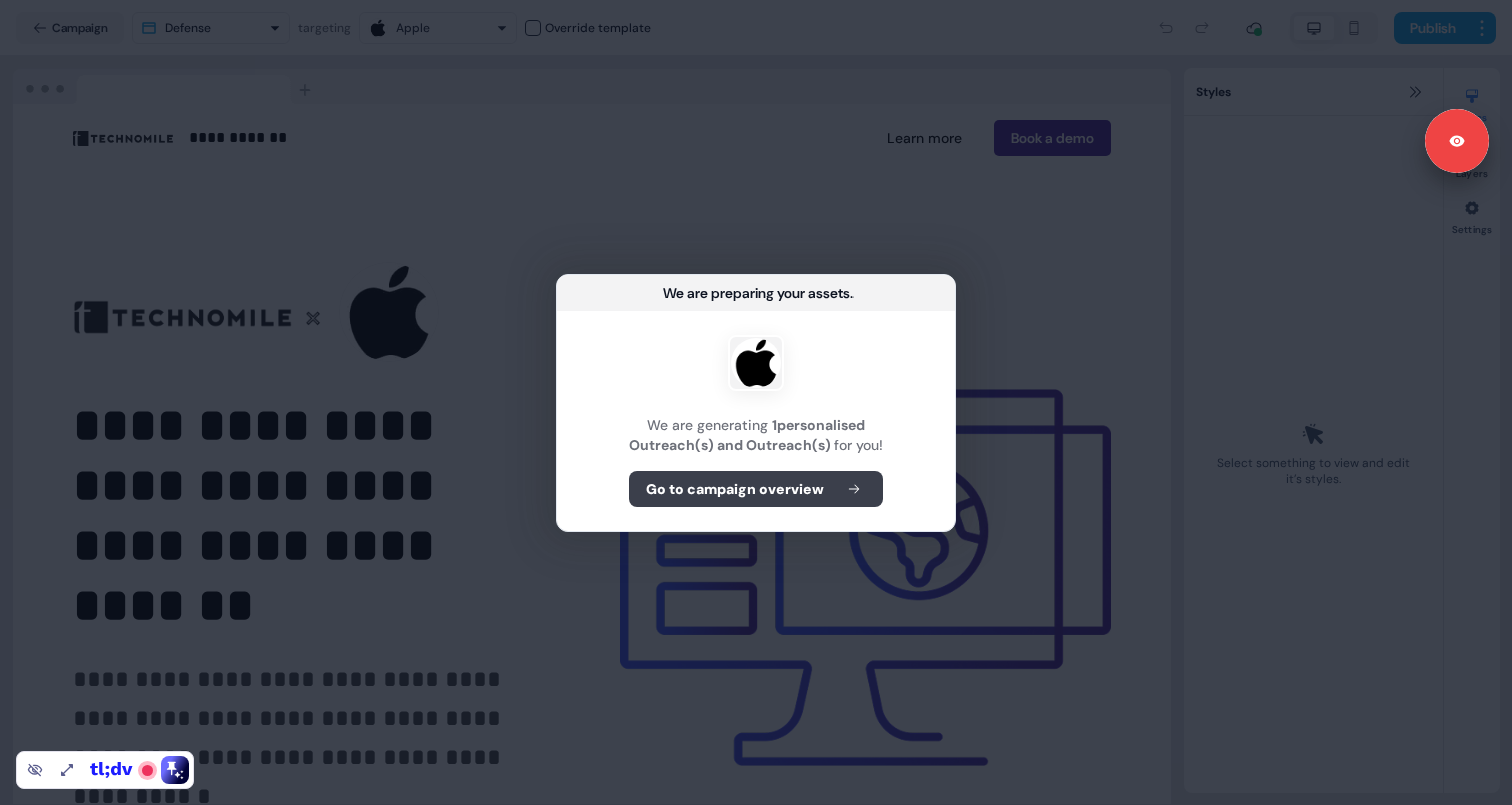 click 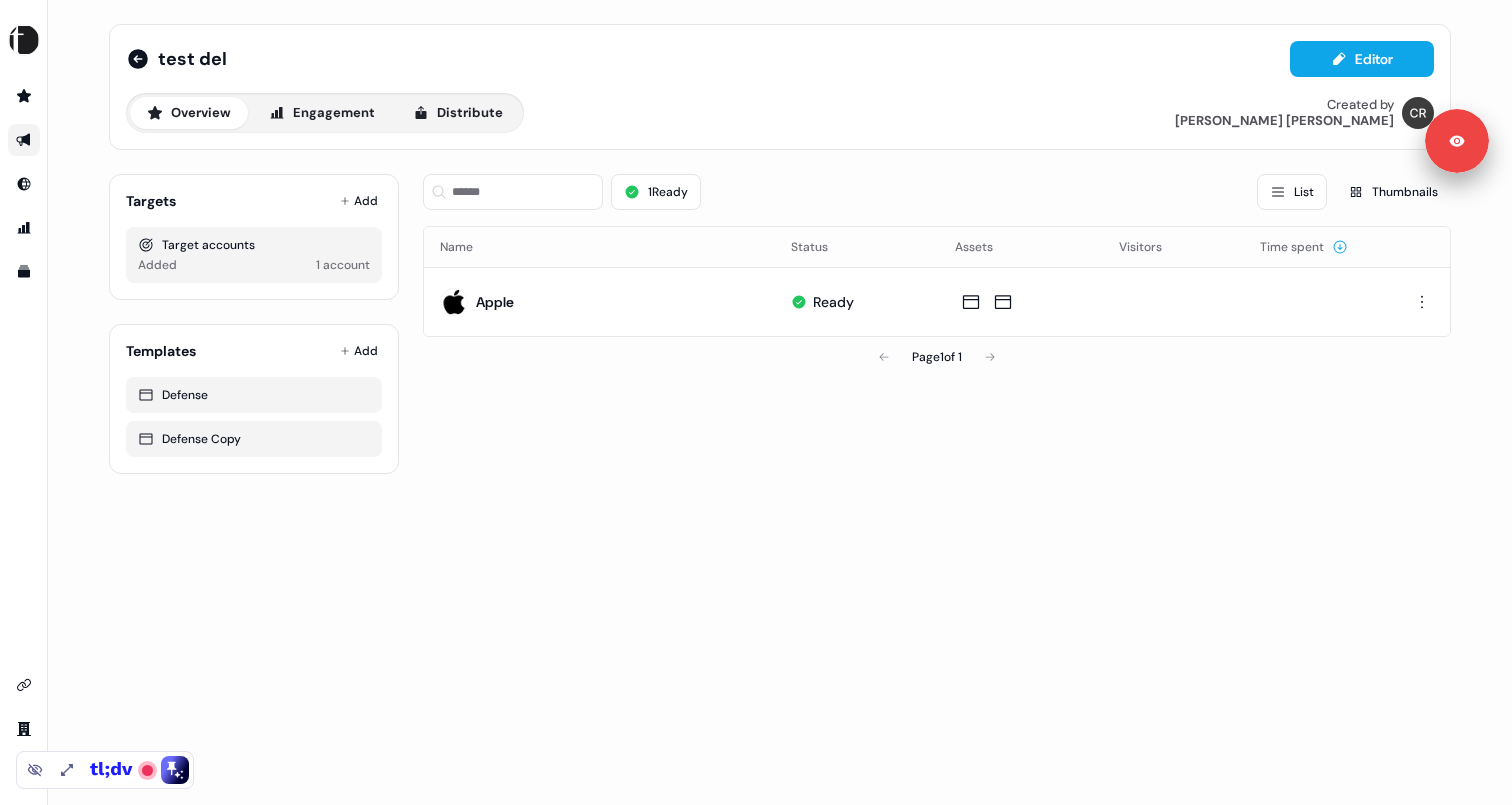 click on "1  Ready List Thumbnails Name Status Assets Visitors Time spent Apple Ready Page  1  of 1" at bounding box center [937, 316] 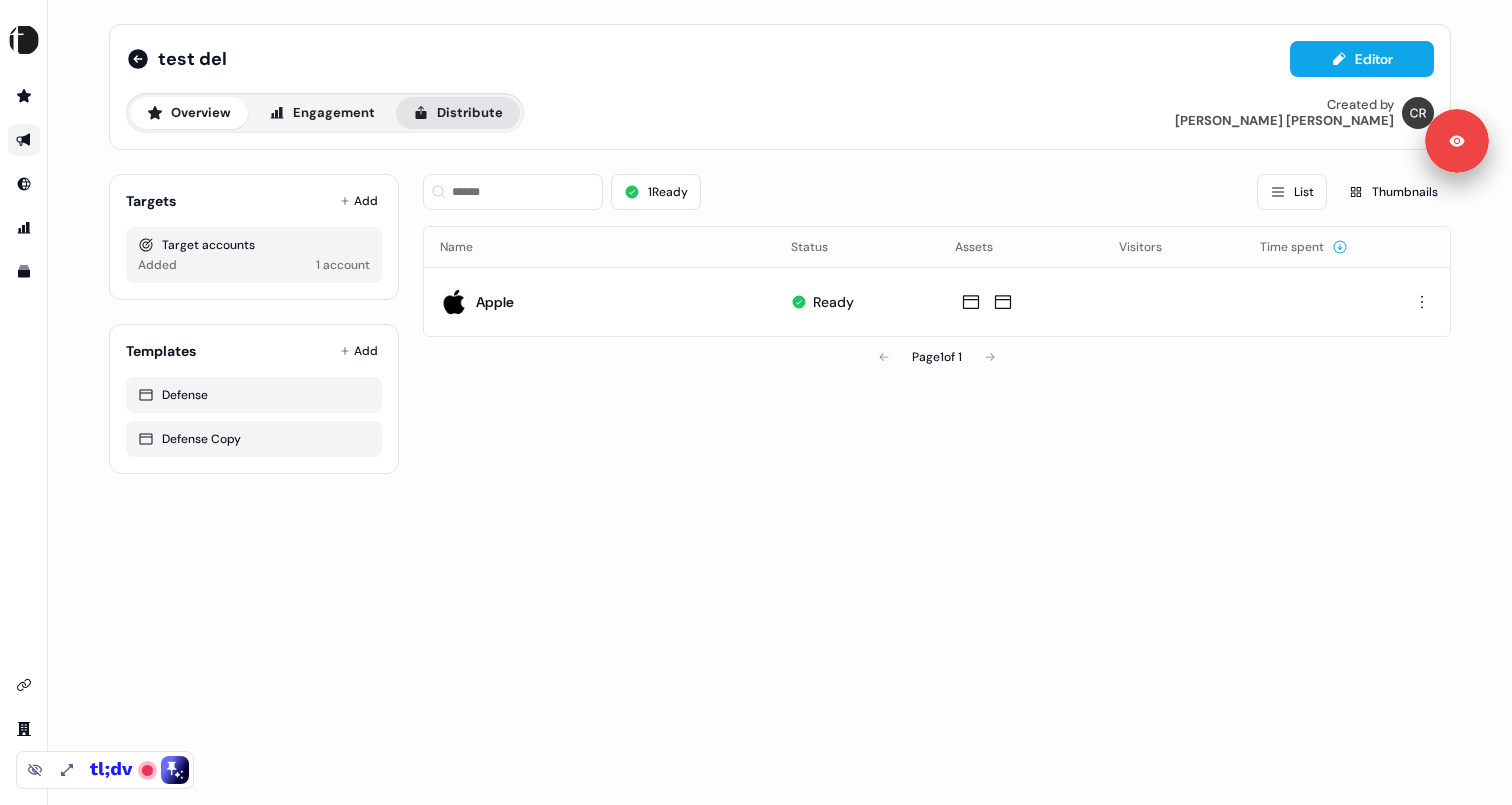 click on "Distribute" at bounding box center [458, 113] 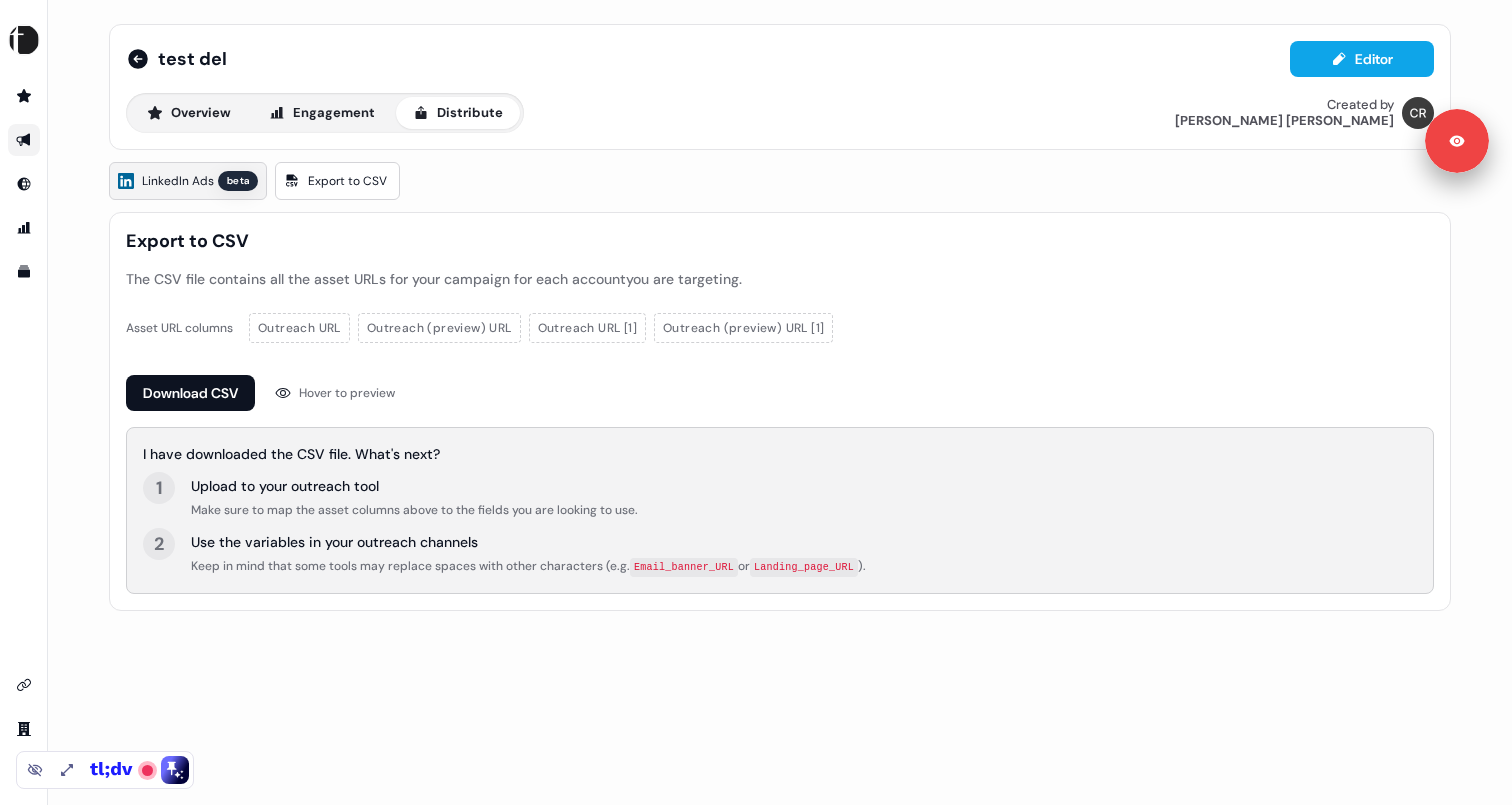click on "LinkedIn Ads" at bounding box center (178, 181) 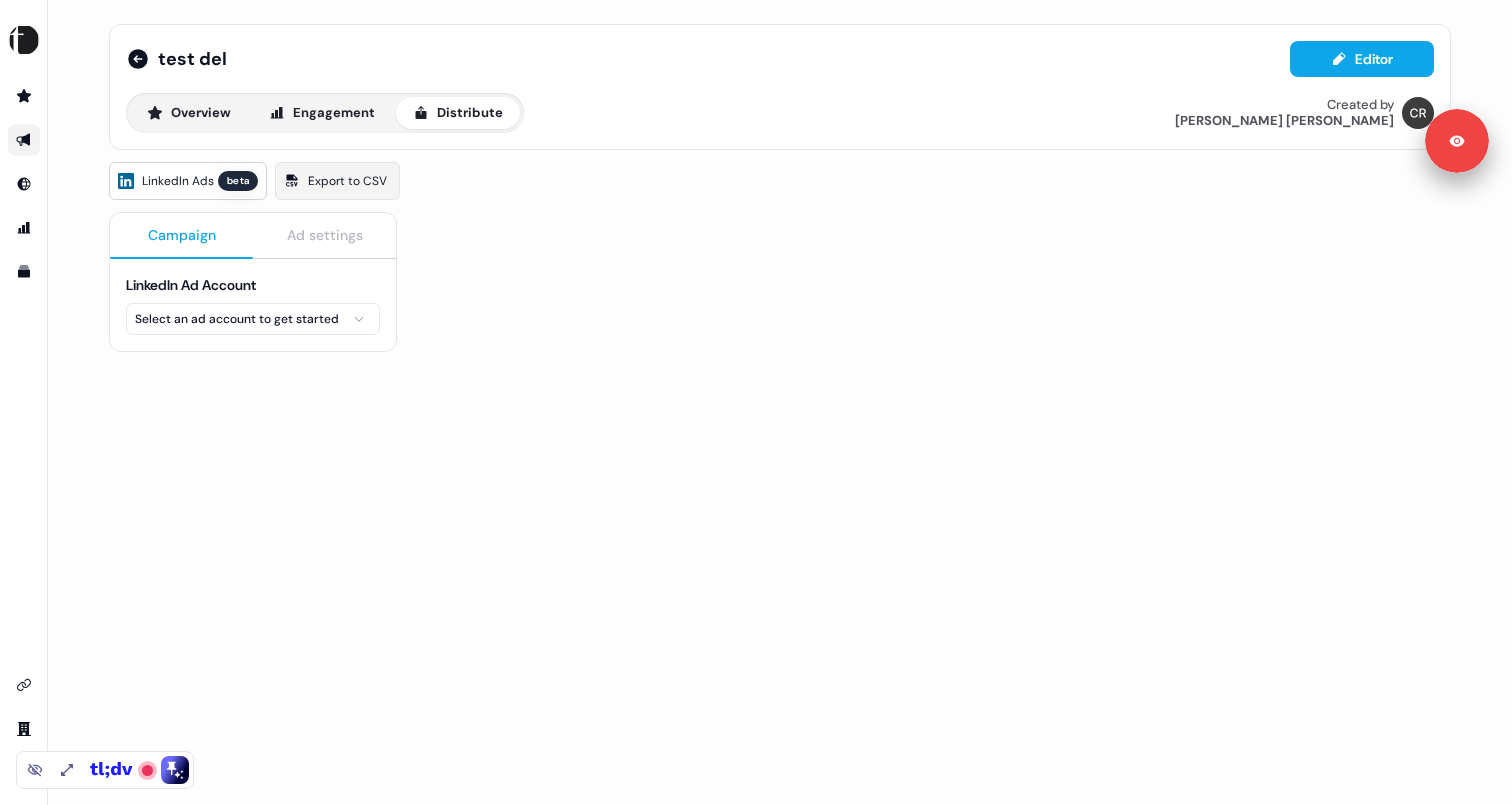 click on "Signed in as [PERSON_NAME] Sign out For the best experience switch devices to a bigger screen. Go to [DOMAIN_NAME]   test del Editor Overview Engagement Distribute Created by [PERSON_NAME] LinkedIn Ads beta Export to CSV Campaign Ad settings LinkedIn Ad Account Select an ad account to get started" at bounding box center [756, 402] 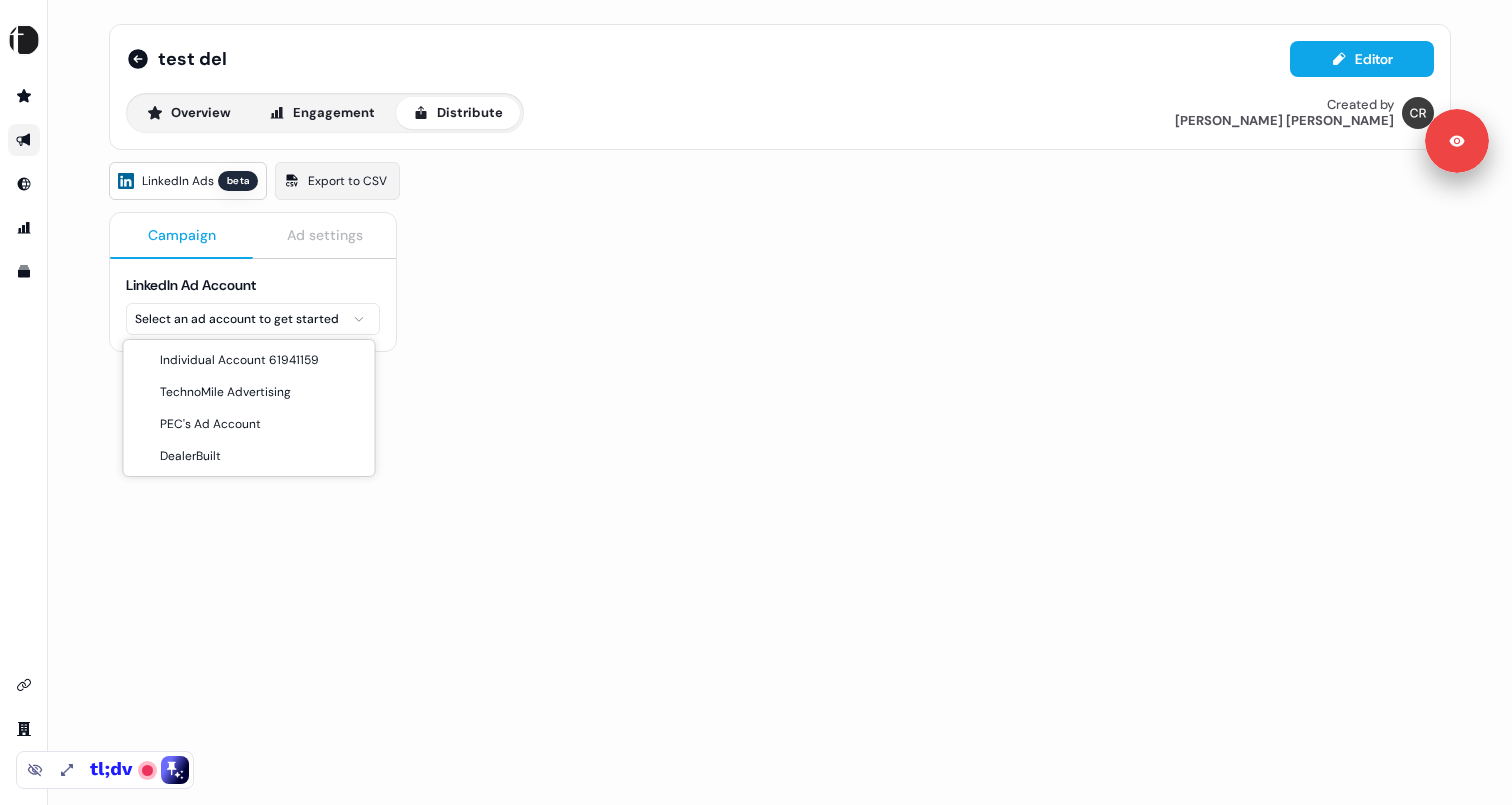 click on "Signed in as [PERSON_NAME] Sign out For the best experience switch devices to a bigger screen. Go to [DOMAIN_NAME]   test del Editor Overview Engagement Distribute Created by [PERSON_NAME] LinkedIn Ads beta Export to CSV Campaign Ad settings LinkedIn Ad Account Select an ad account to get started Individual Account 61941159 TechnoMile Advertising PEC's Ad Account DealerBuilt" at bounding box center [756, 402] 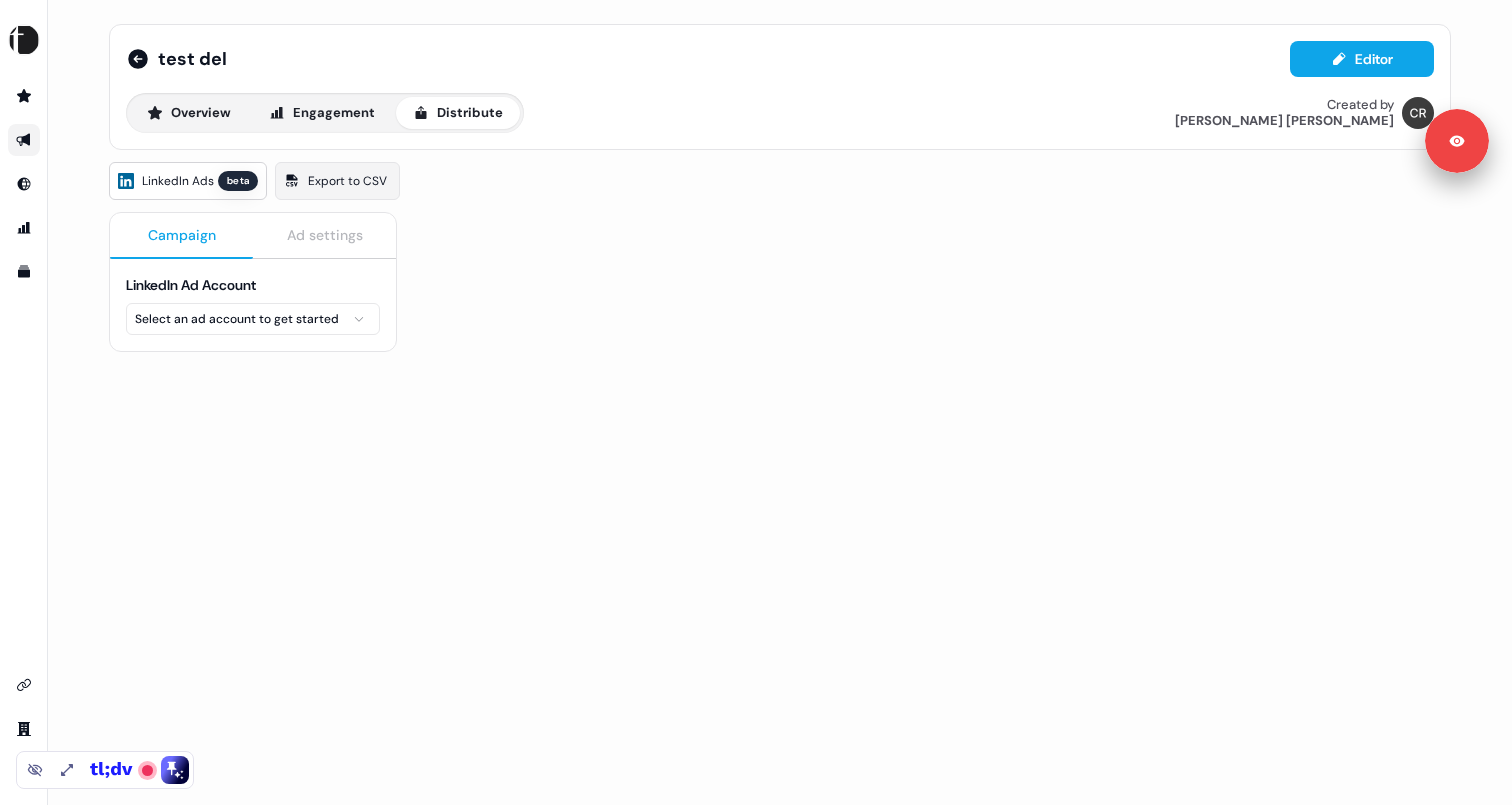 click 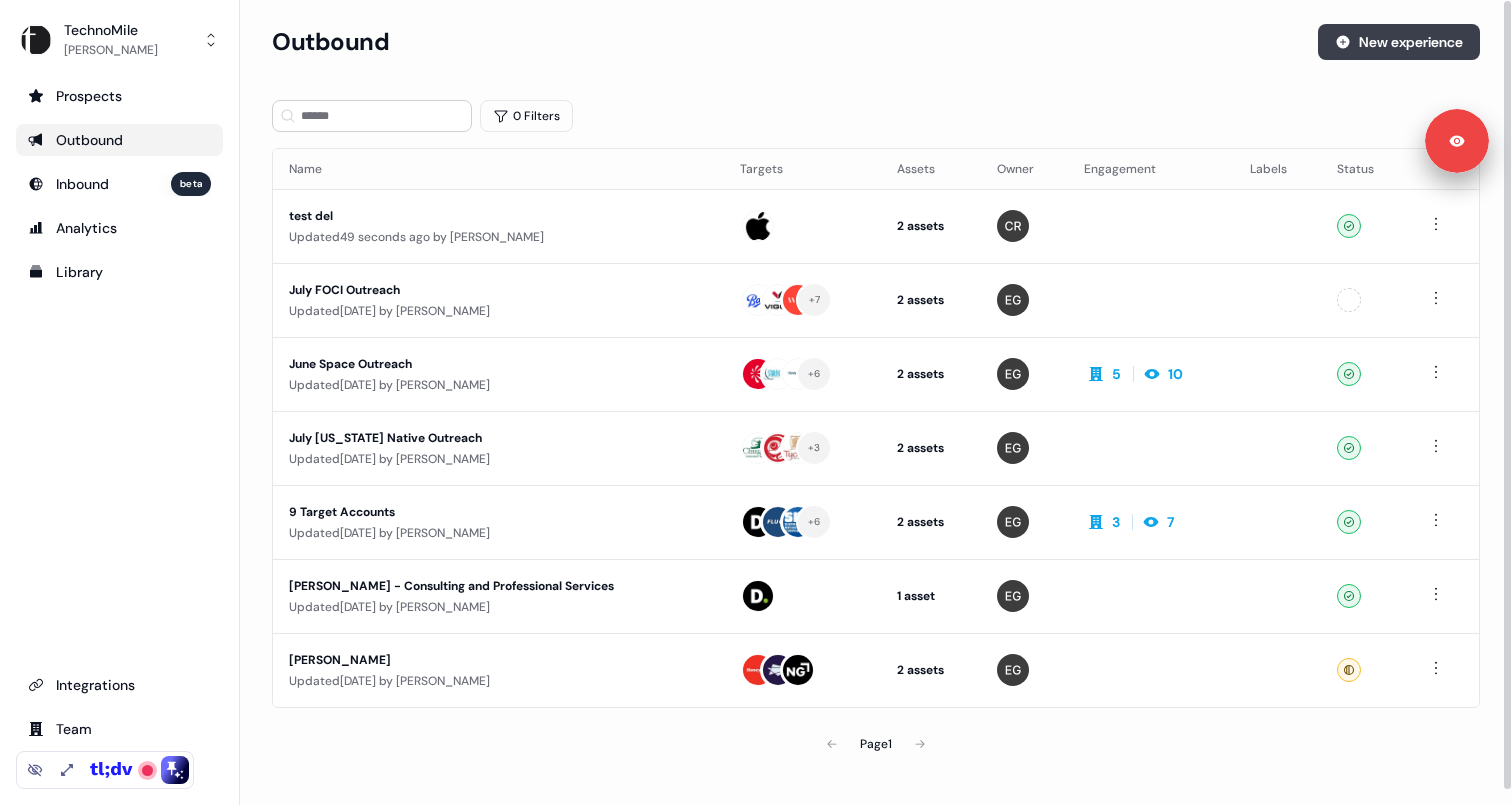 click on "New experience" at bounding box center (1399, 42) 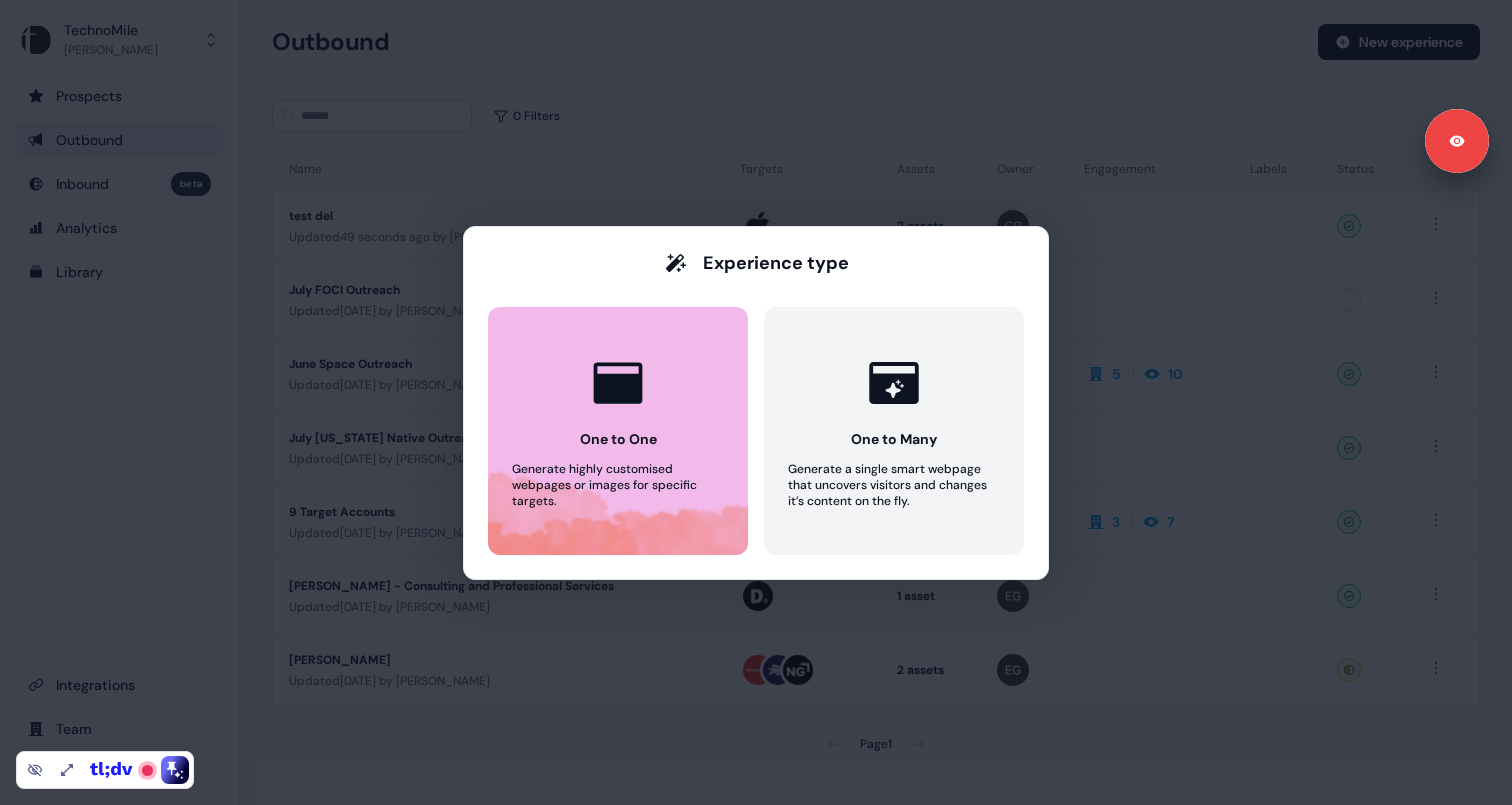 click 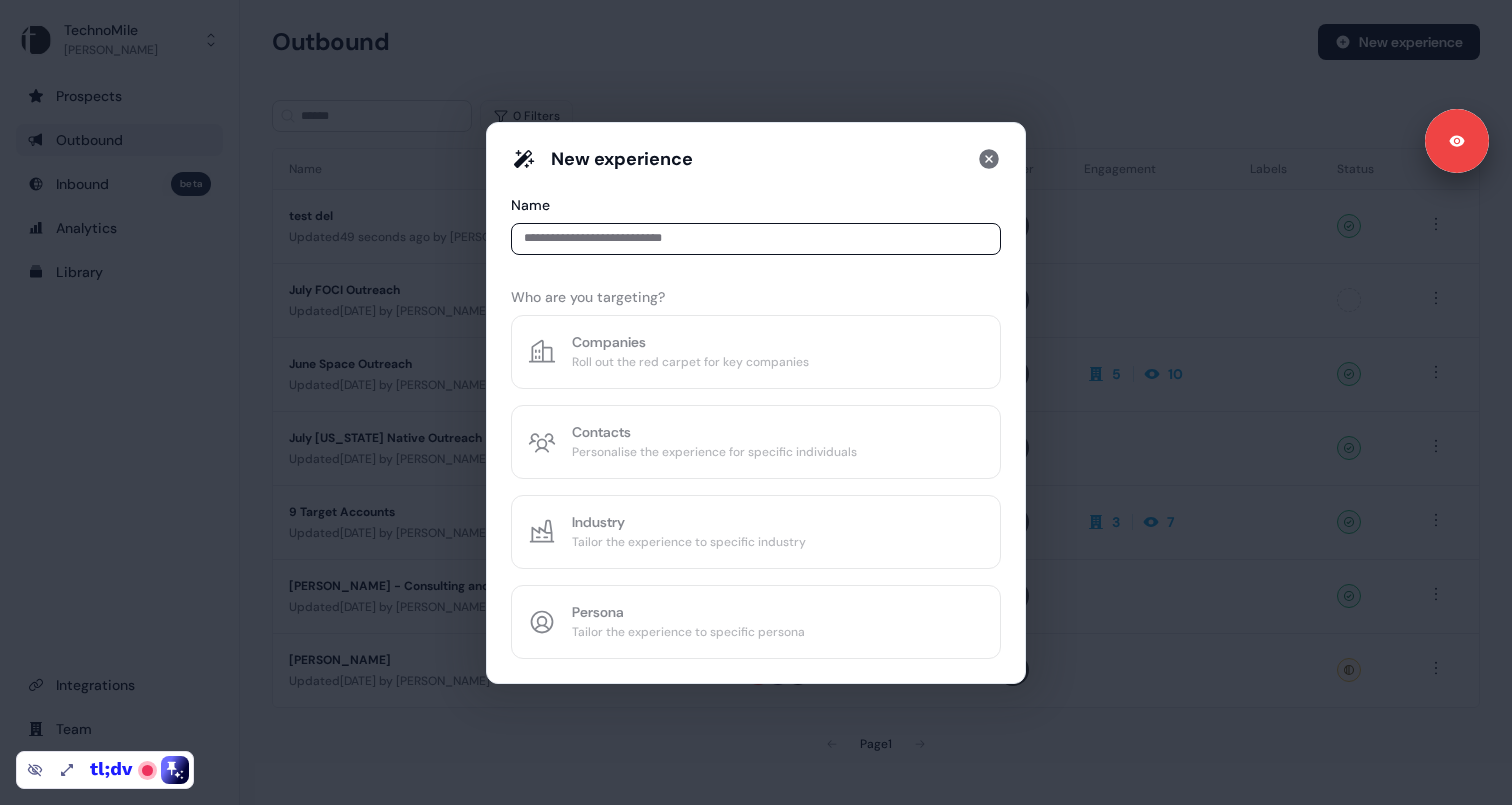 click at bounding box center (756, 239) 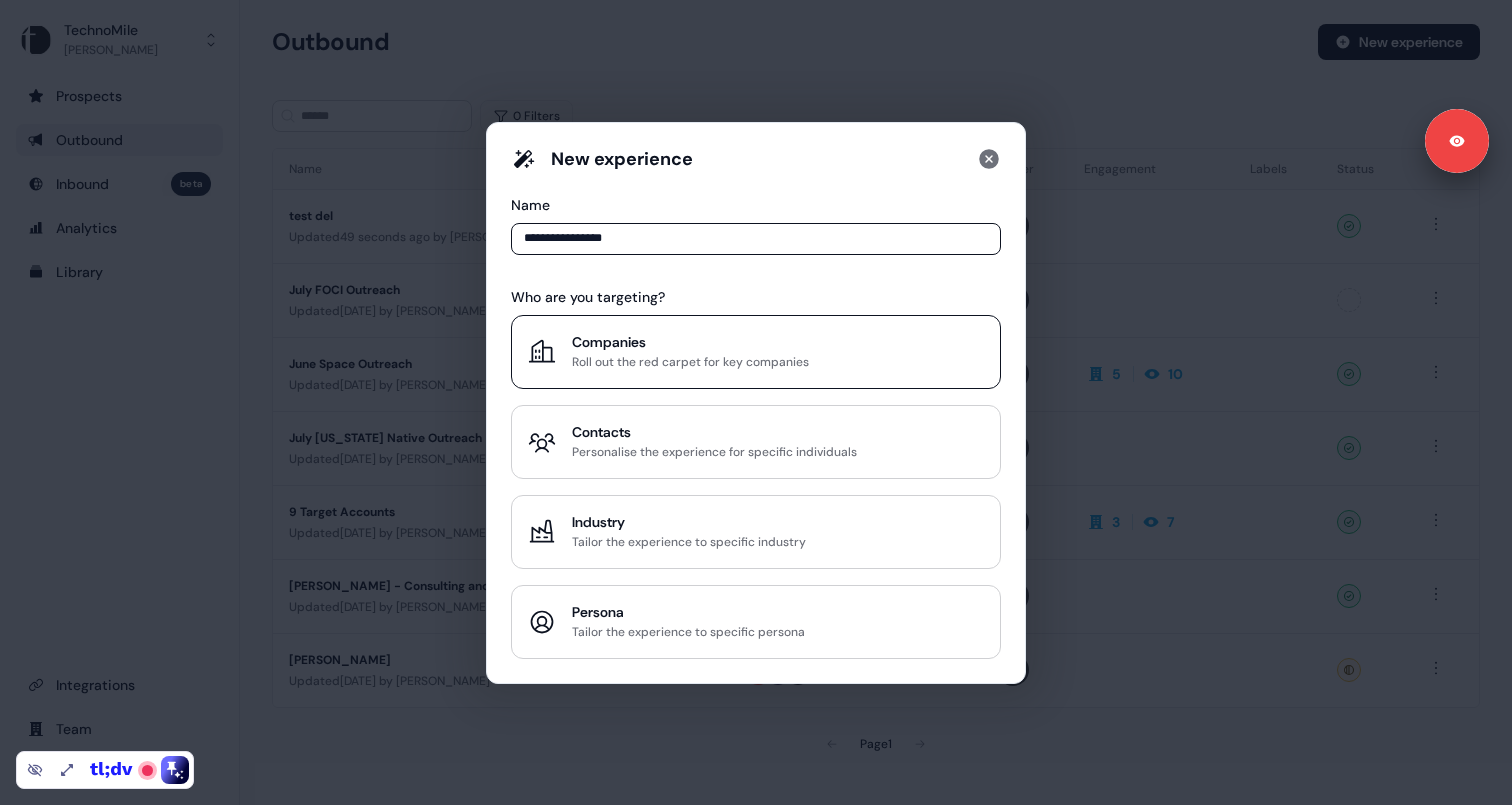 type on "**********" 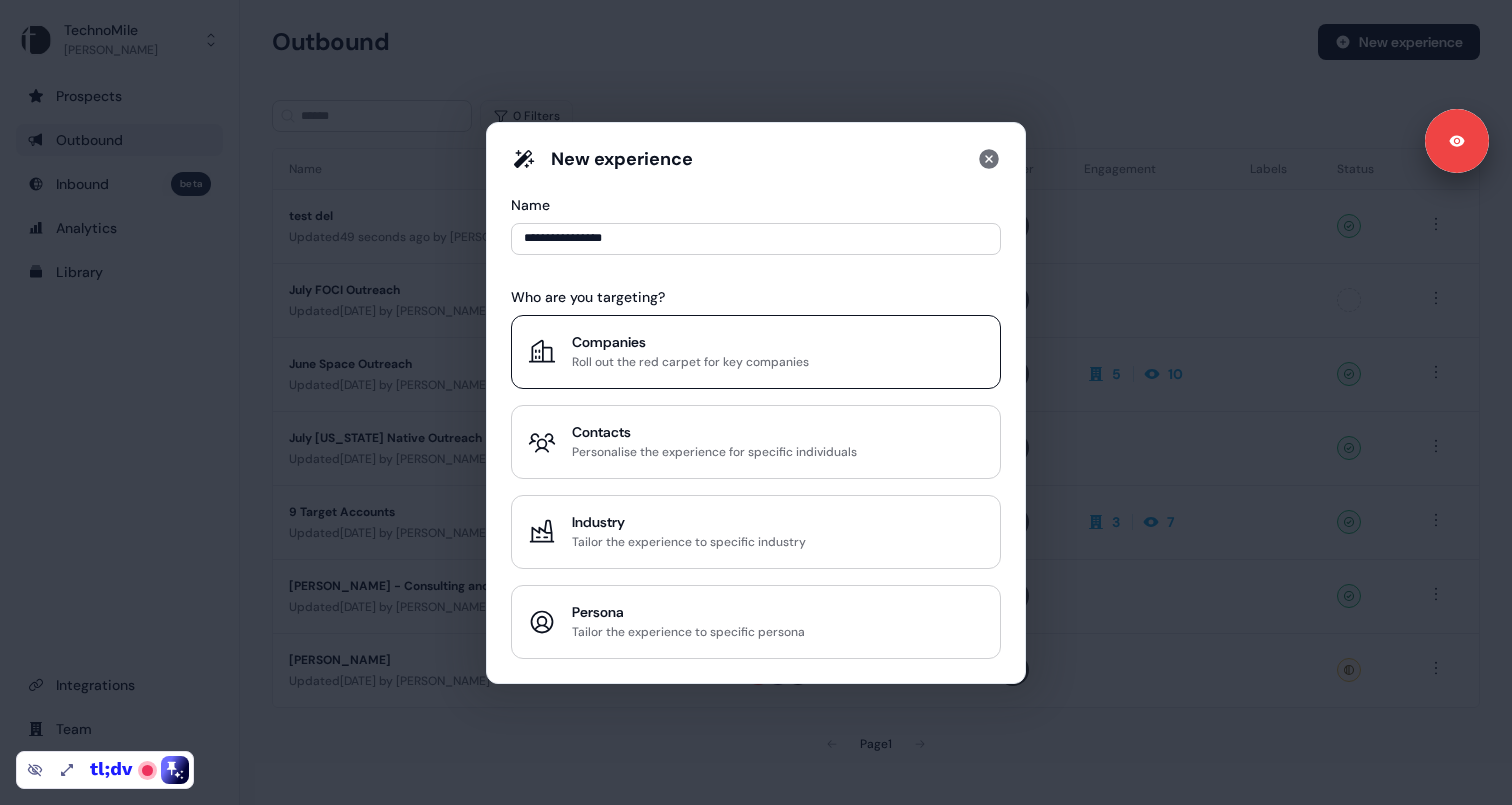 click on "Companies" at bounding box center [690, 342] 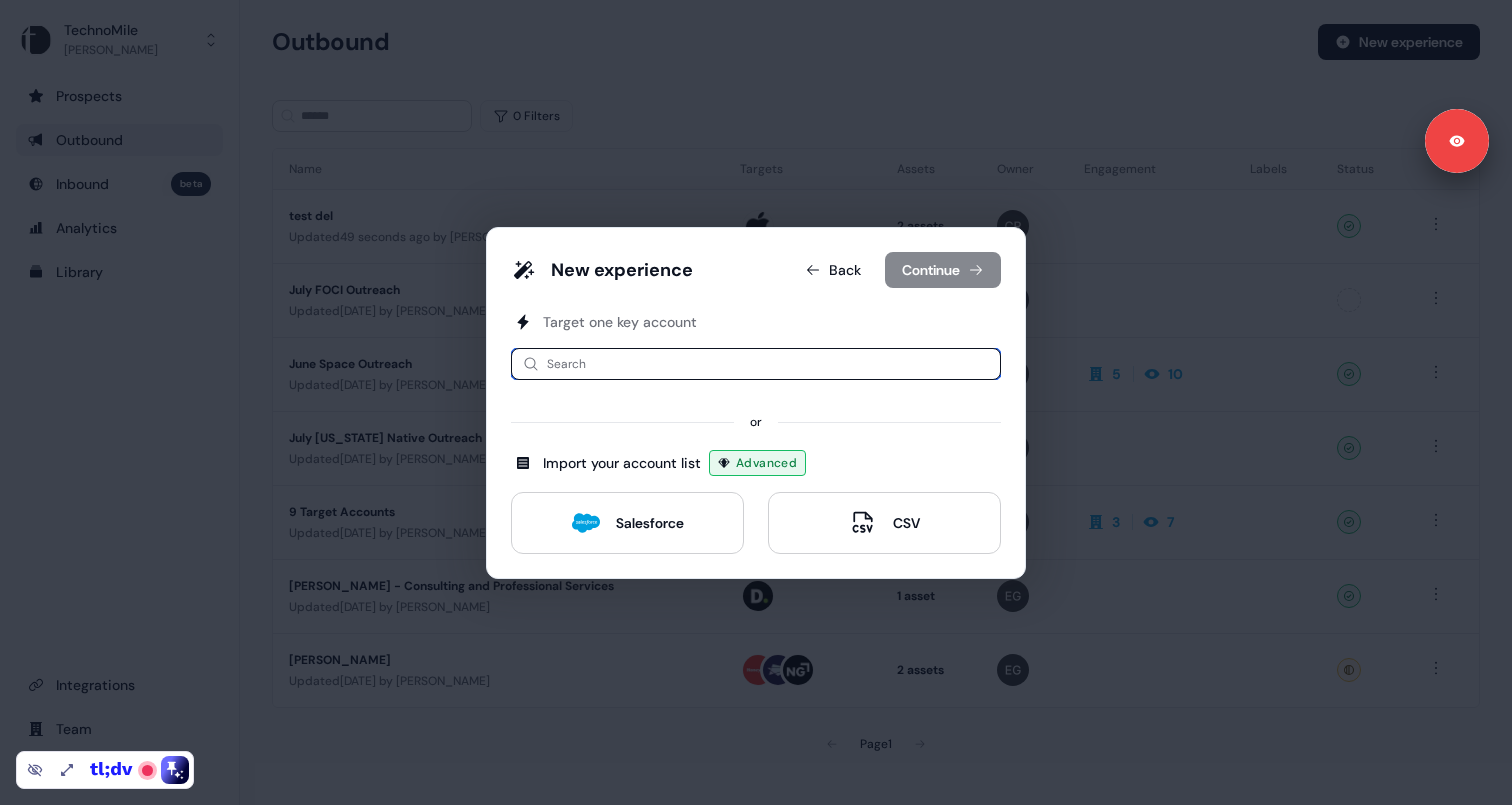 click at bounding box center (756, 364) 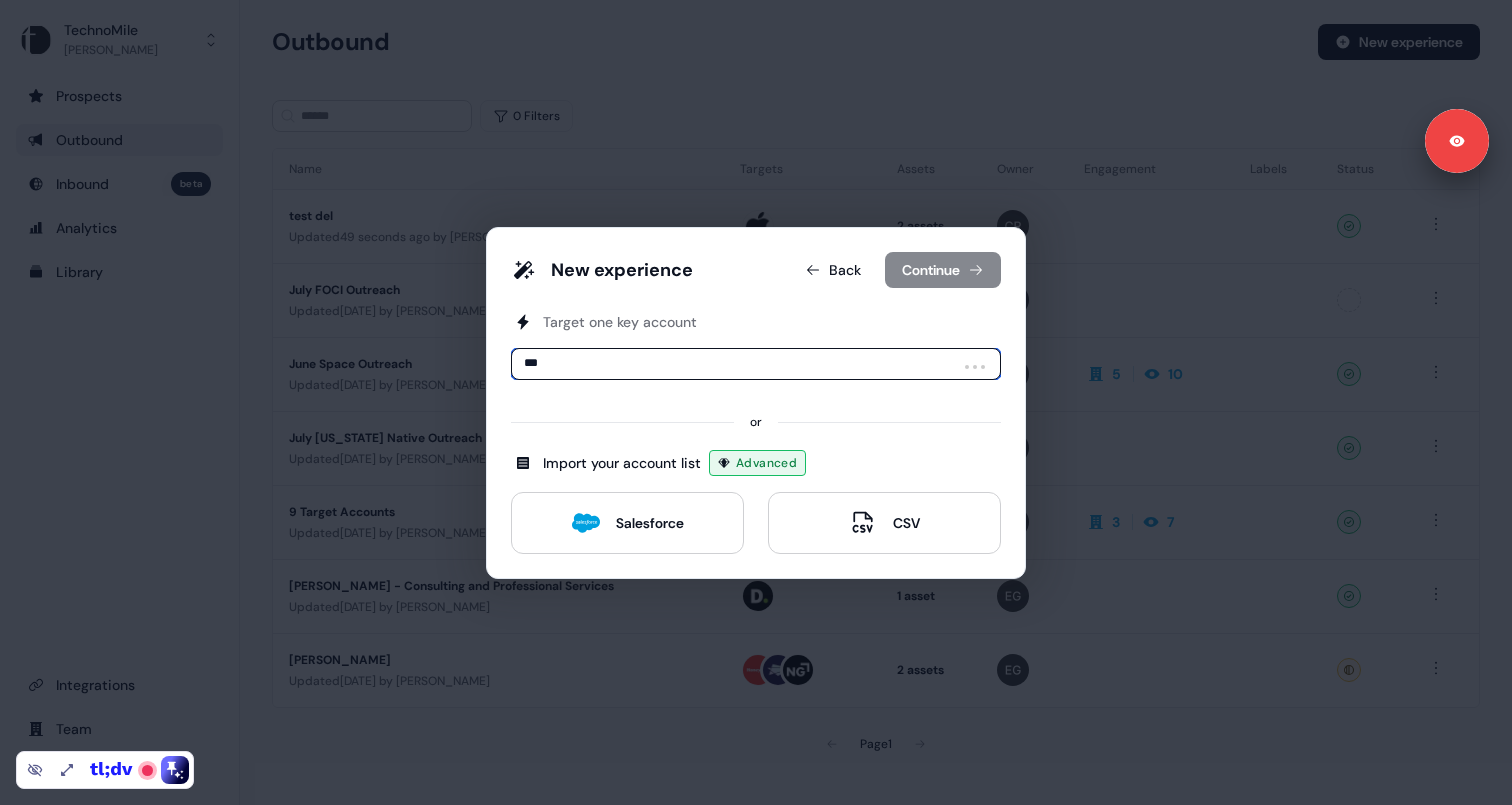 type on "****" 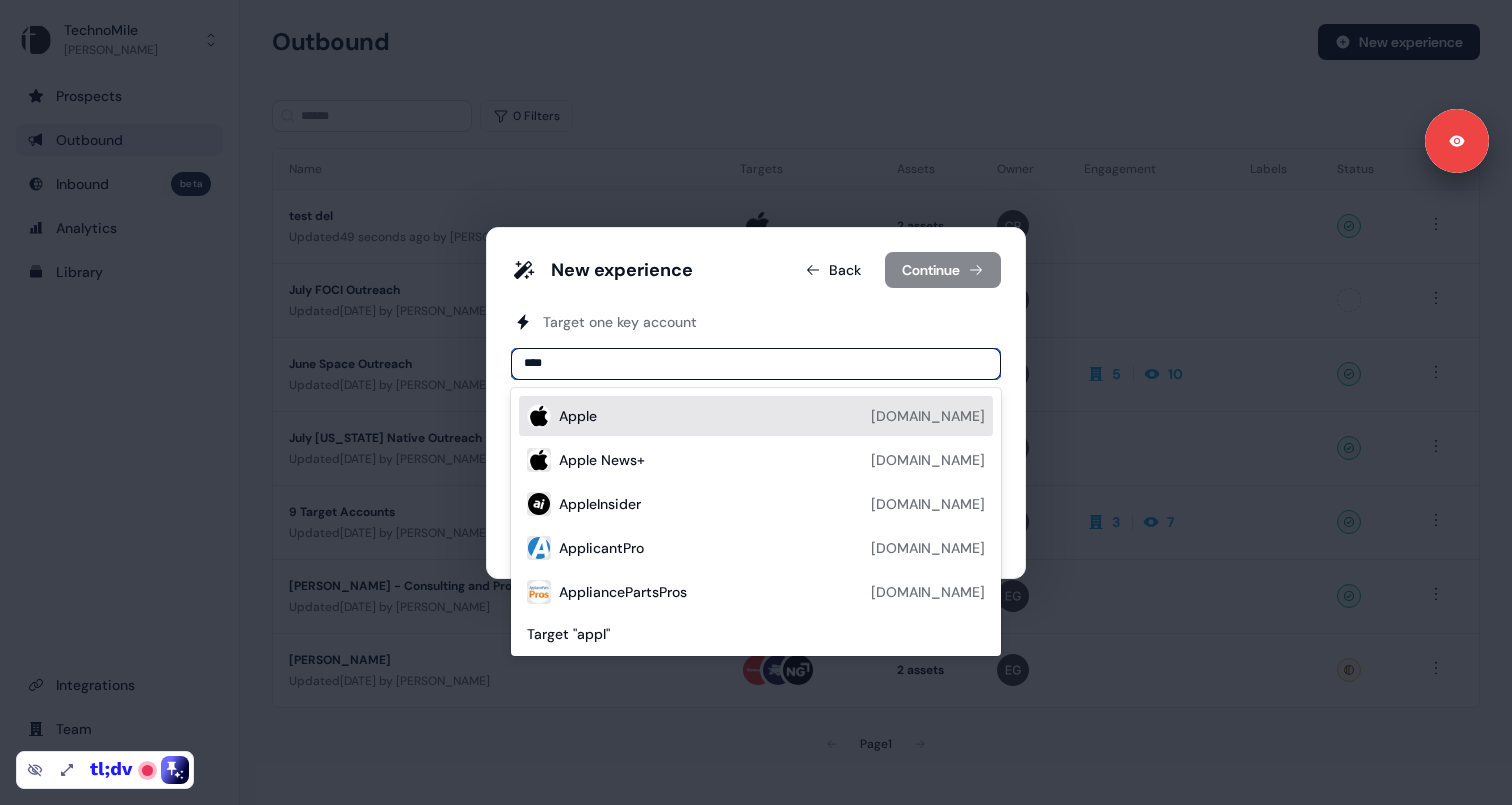 click on "Apple [DOMAIN_NAME]" at bounding box center [772, 416] 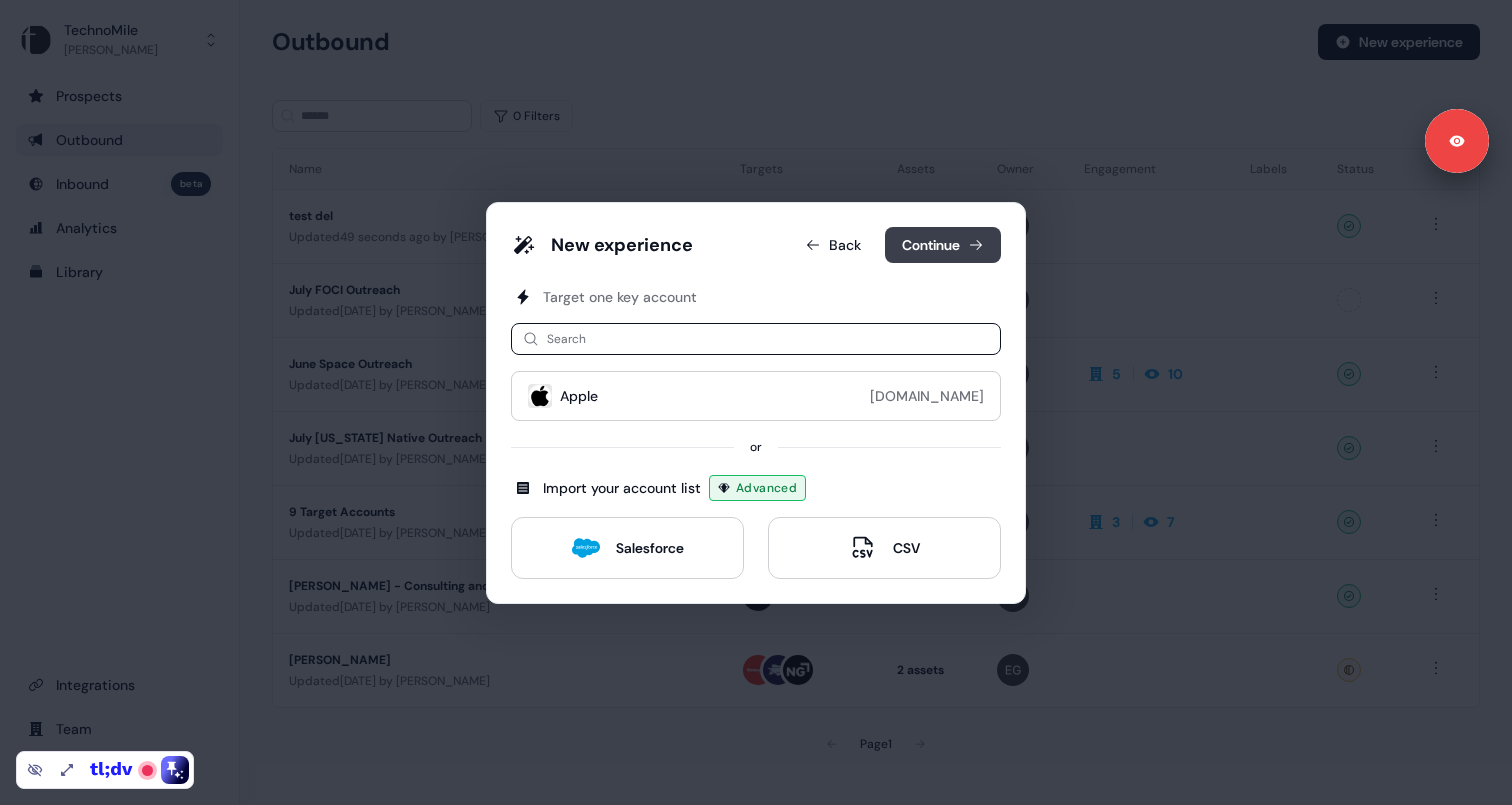 click on "Continue" at bounding box center (943, 245) 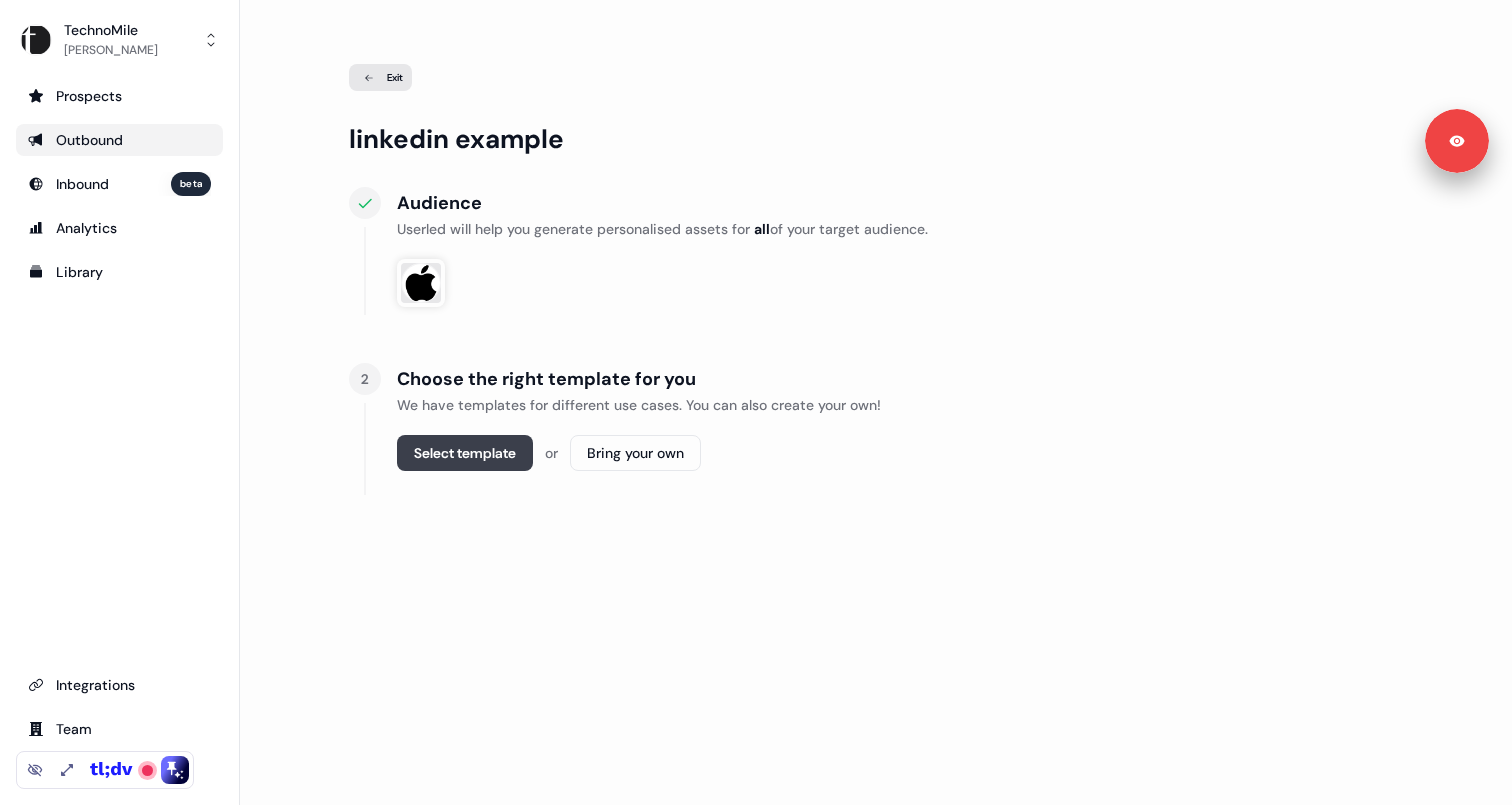 click on "Select template" at bounding box center [465, 453] 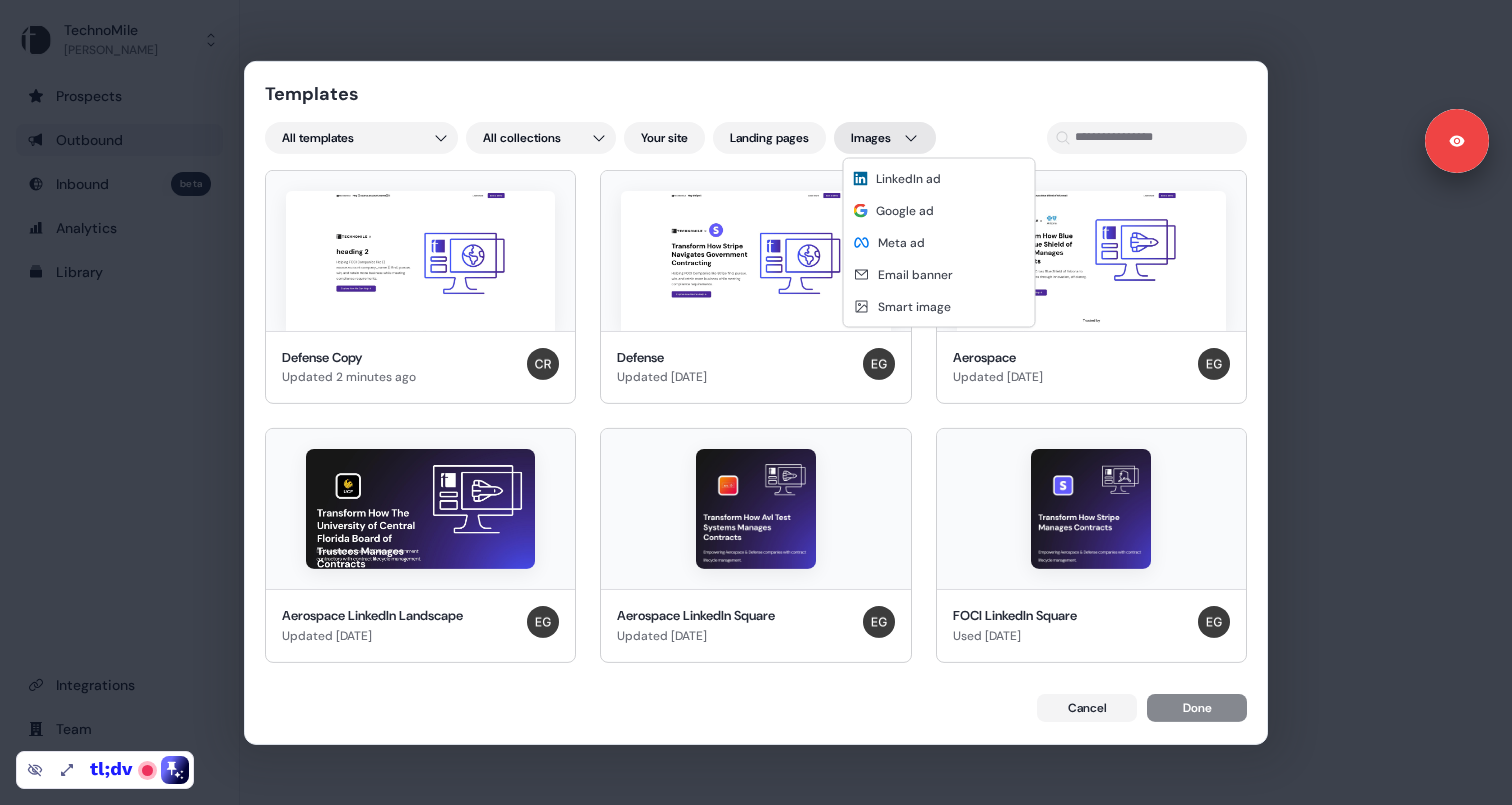 click on "Templates All   templates All collections Your site Landing pages Images Defense Copy Updated 2 minutes ago Defense Updated [DATE] Aerospace Updated [DATE] Aerospace LinkedIn Landscape Updated [DATE] Aerospace LinkedIn Square Updated [DATE] FOCI LinkedIn Square Used [DATE] FOCI Used [DATE] [US_STATE] Native LinkedIn Square Used [DATE] [US_STATE] Native Used [DATE] FOCI Landscape Updated [DATE] [US_STATE] Native LinkedIn Landscape Updated [DATE] Follow up discovery template 2025 Copy Created [DATE] SDR - new template  Created [DATE] Aerospace and Defense Copy Updated [DATE] [PERSON_NAME] Test Updated [DATE] Banner Smart Image Updated [DATE] Smart image LOGO Updated [DATE] A&D - updated Brand_CO Updated [DATE] Consulting & pro Serv - Brand update_CO Updated [DATE] Technomile Aerospace Updated [DATE] Technomile Consulting/Professional Services Used [DATE] Consulting & pro Serv - Brand update Used [DATE] Super 8(a)s LP Userled template" at bounding box center (756, 402) 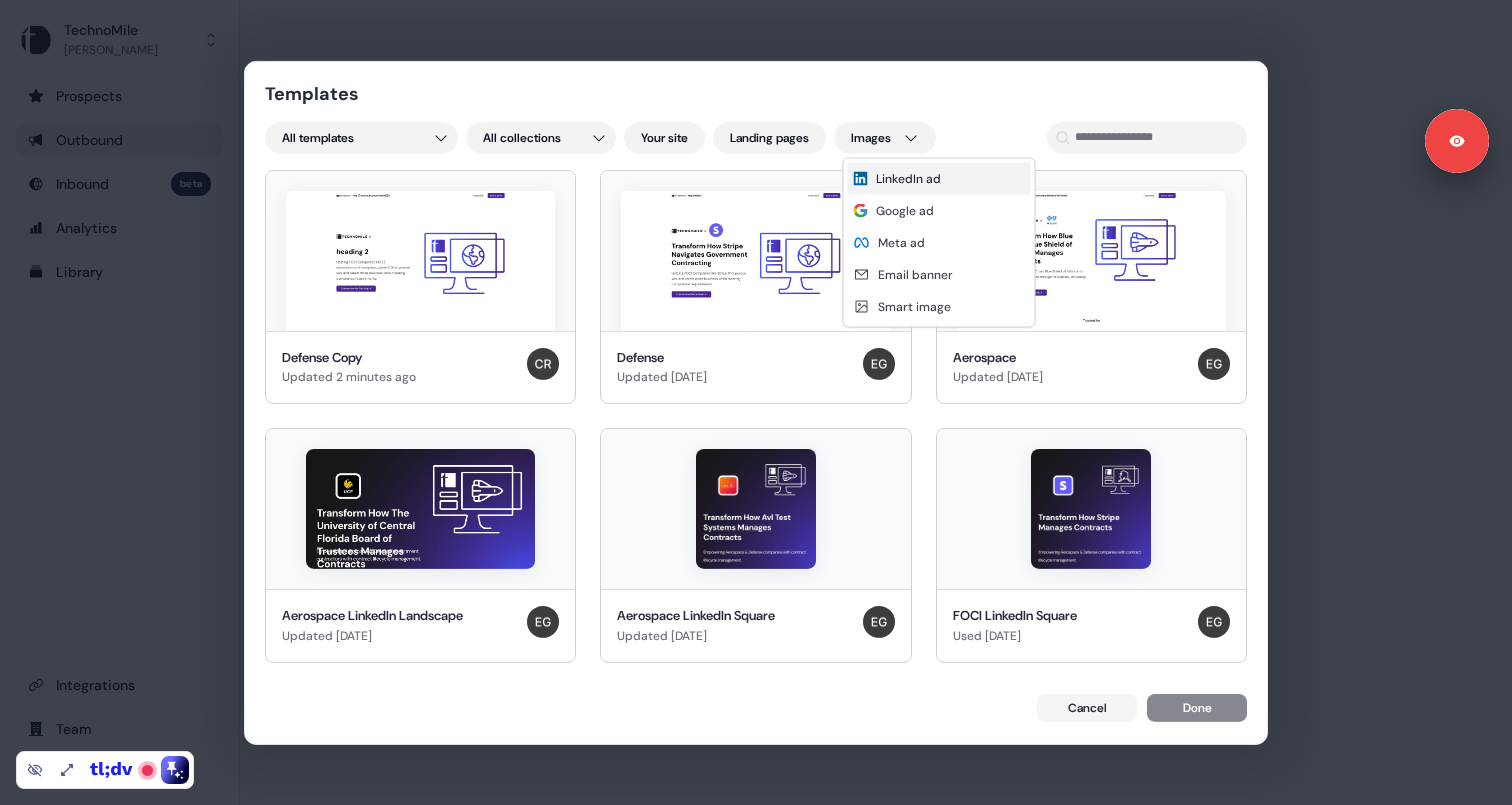 click on "LinkedIn ad" at bounding box center (908, 179) 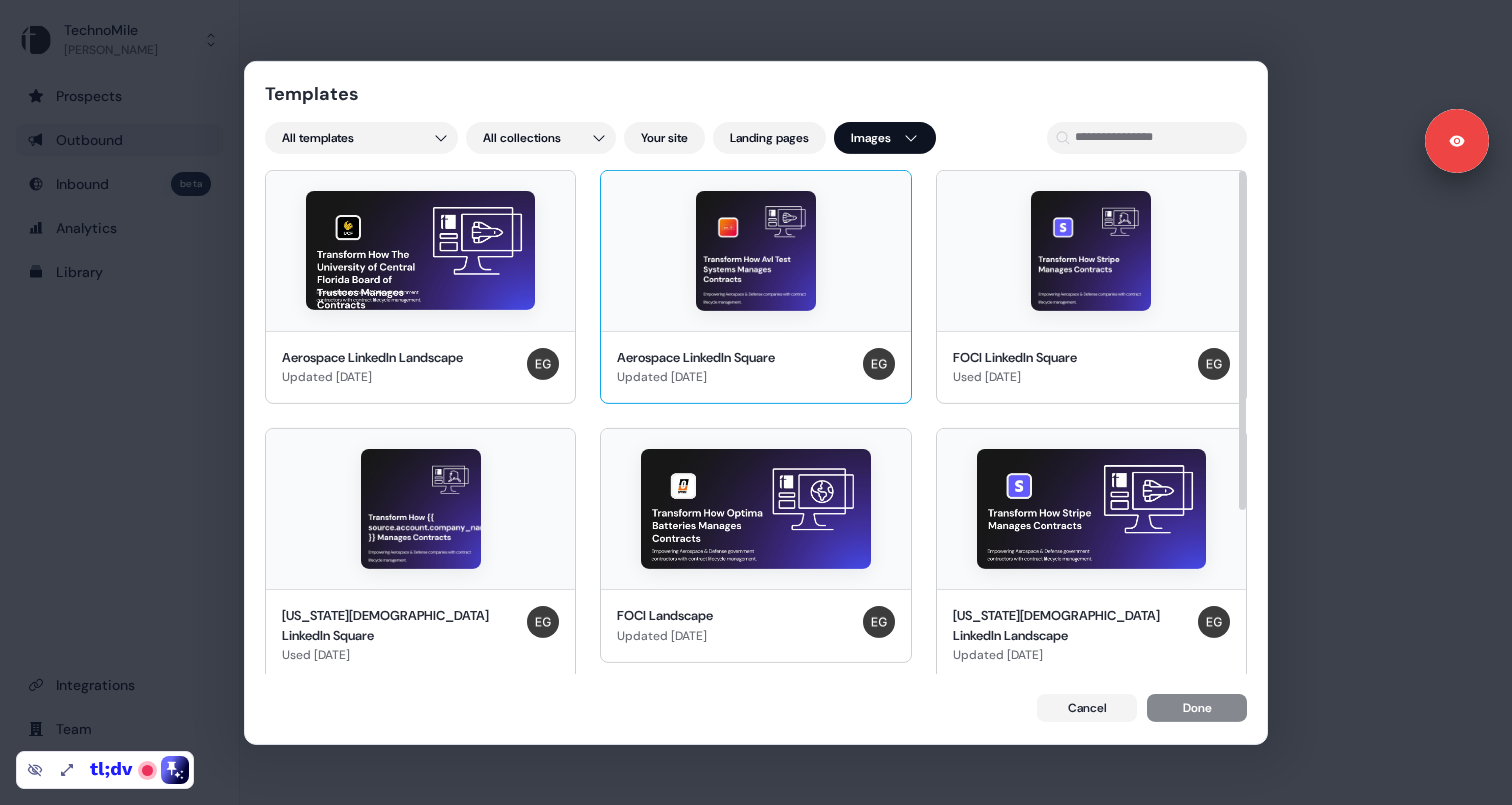click at bounding box center (755, 250) 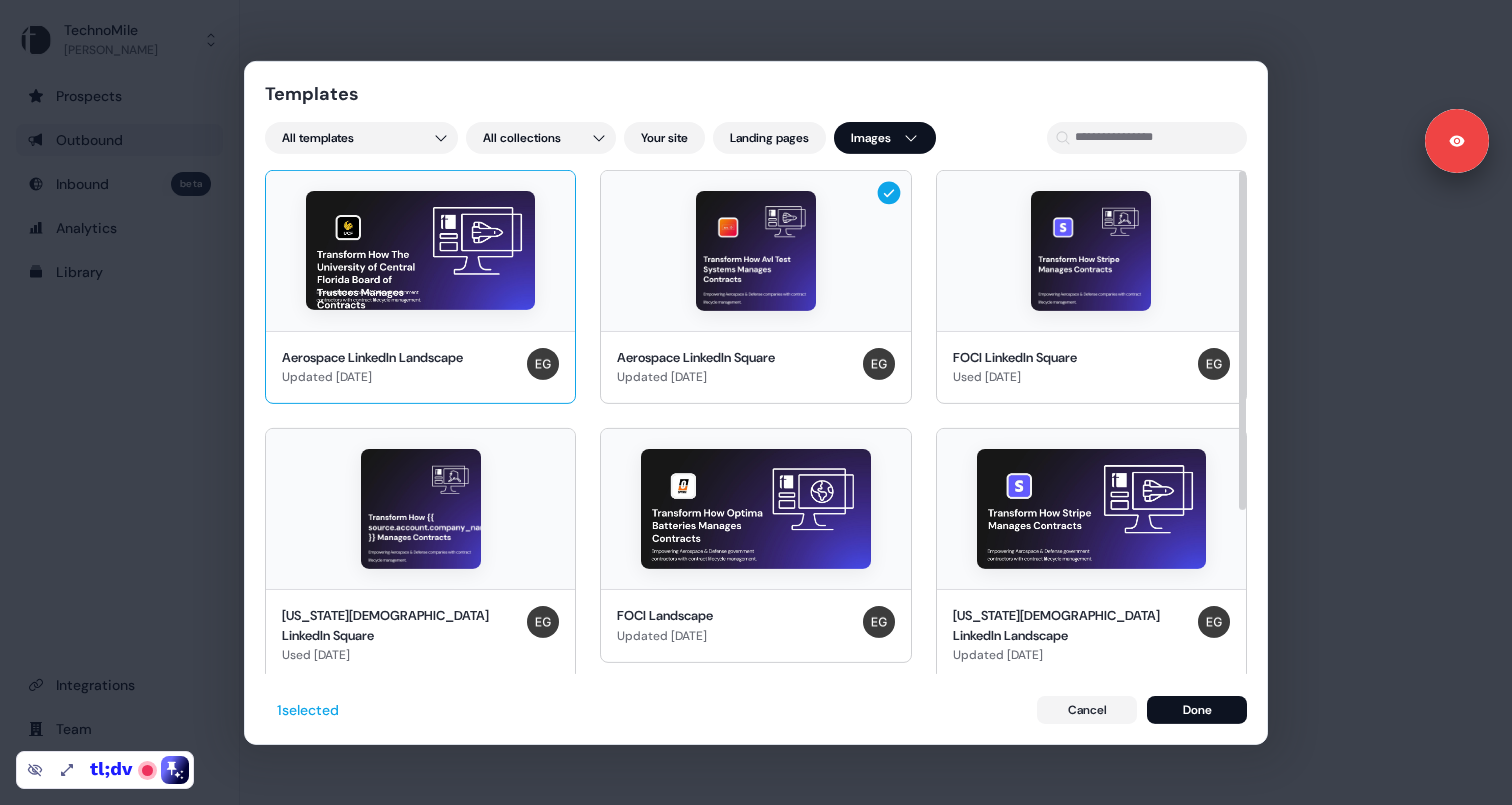 click at bounding box center [420, 250] 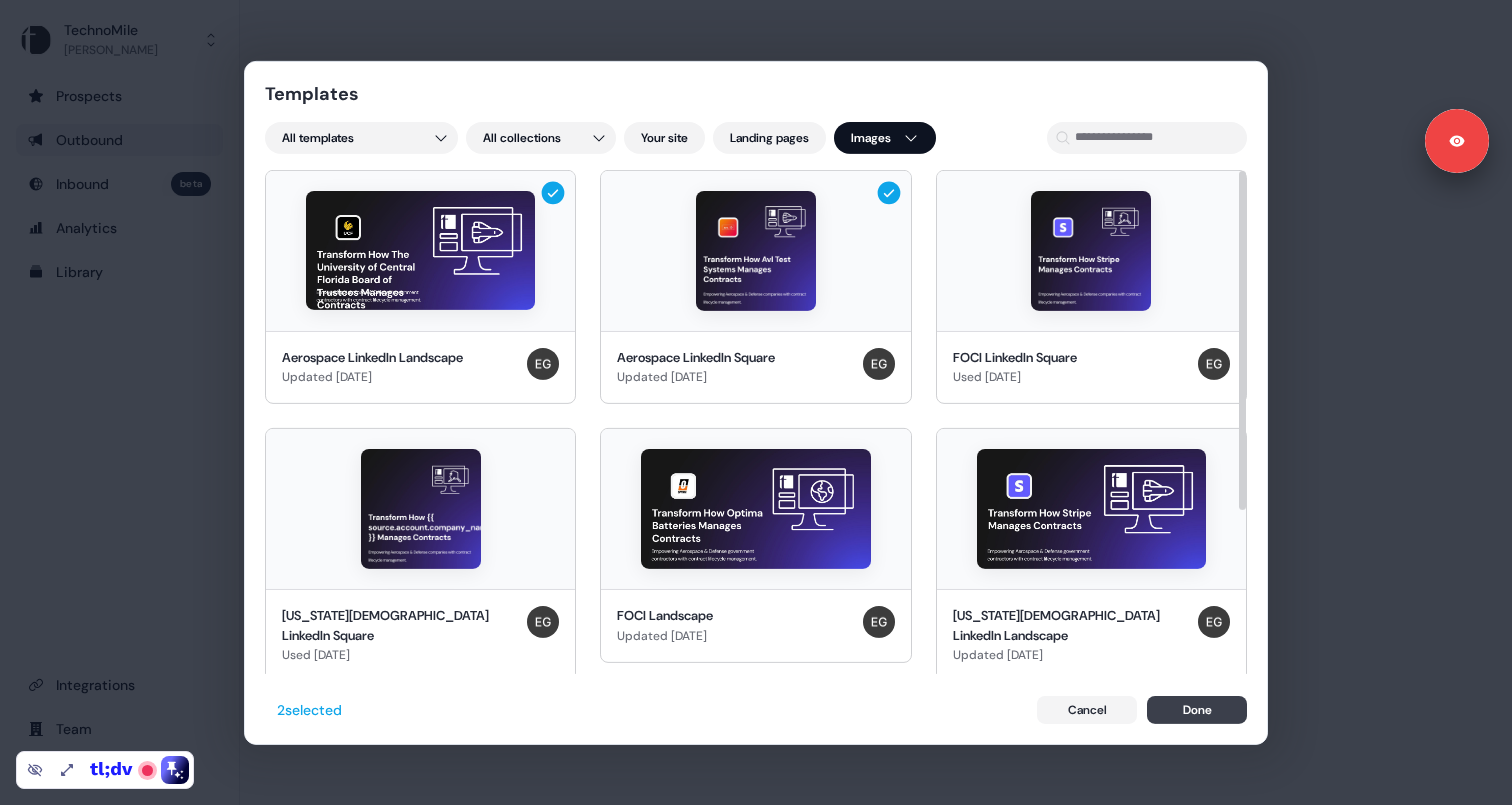 click on "Done" at bounding box center [1197, 710] 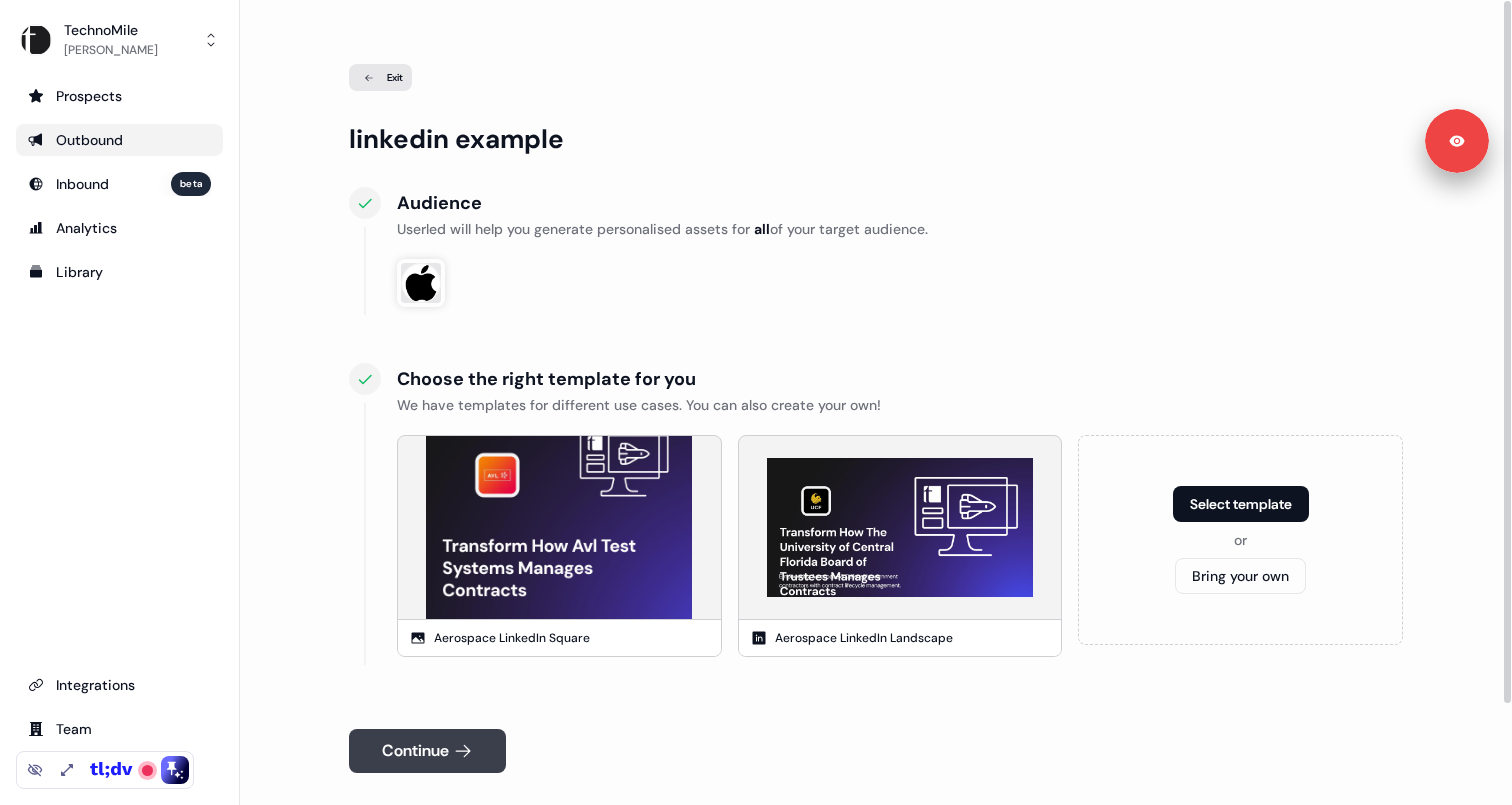 click on "Continue" at bounding box center (427, 751) 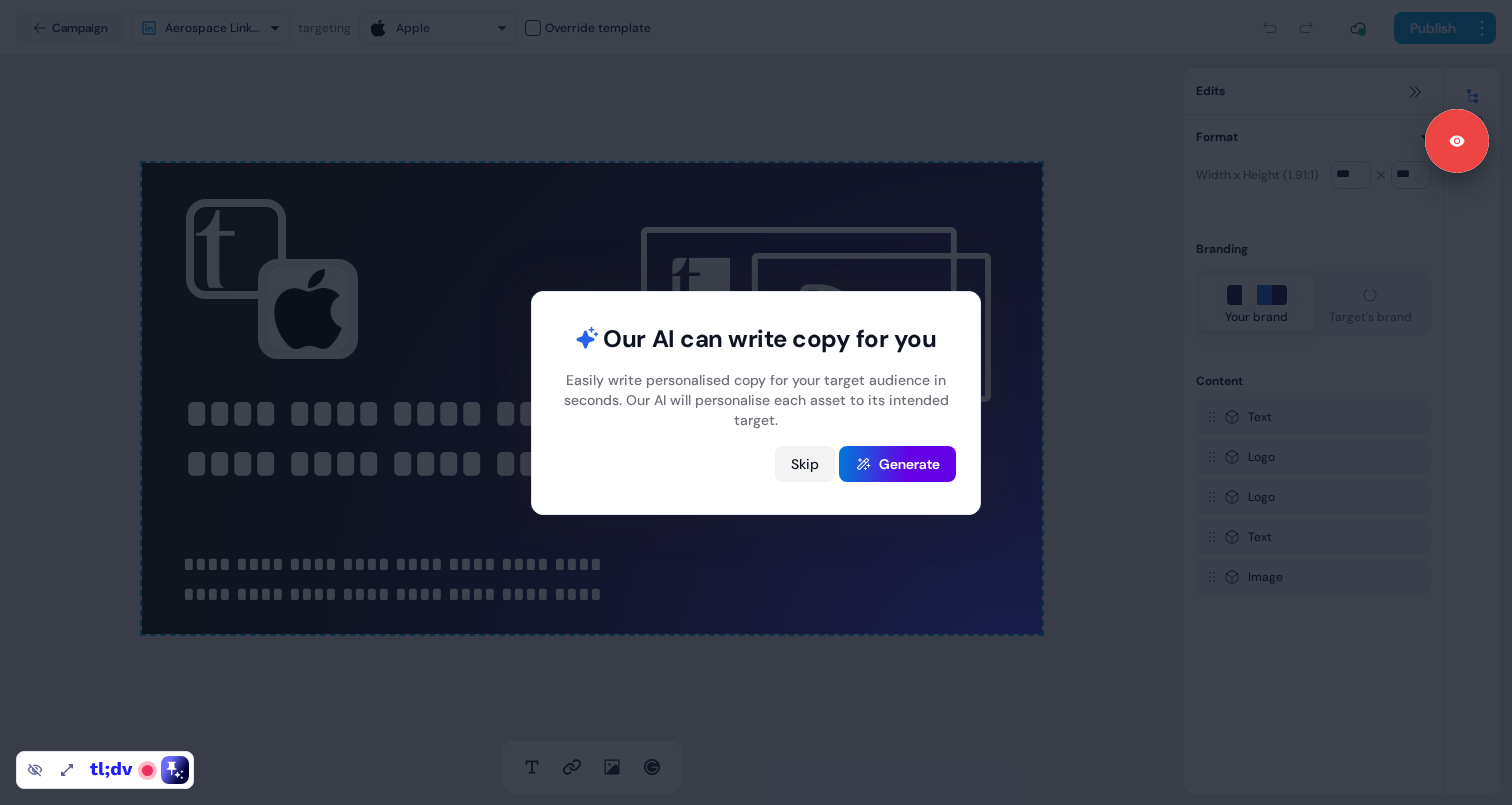 click on "Skip" at bounding box center [805, 464] 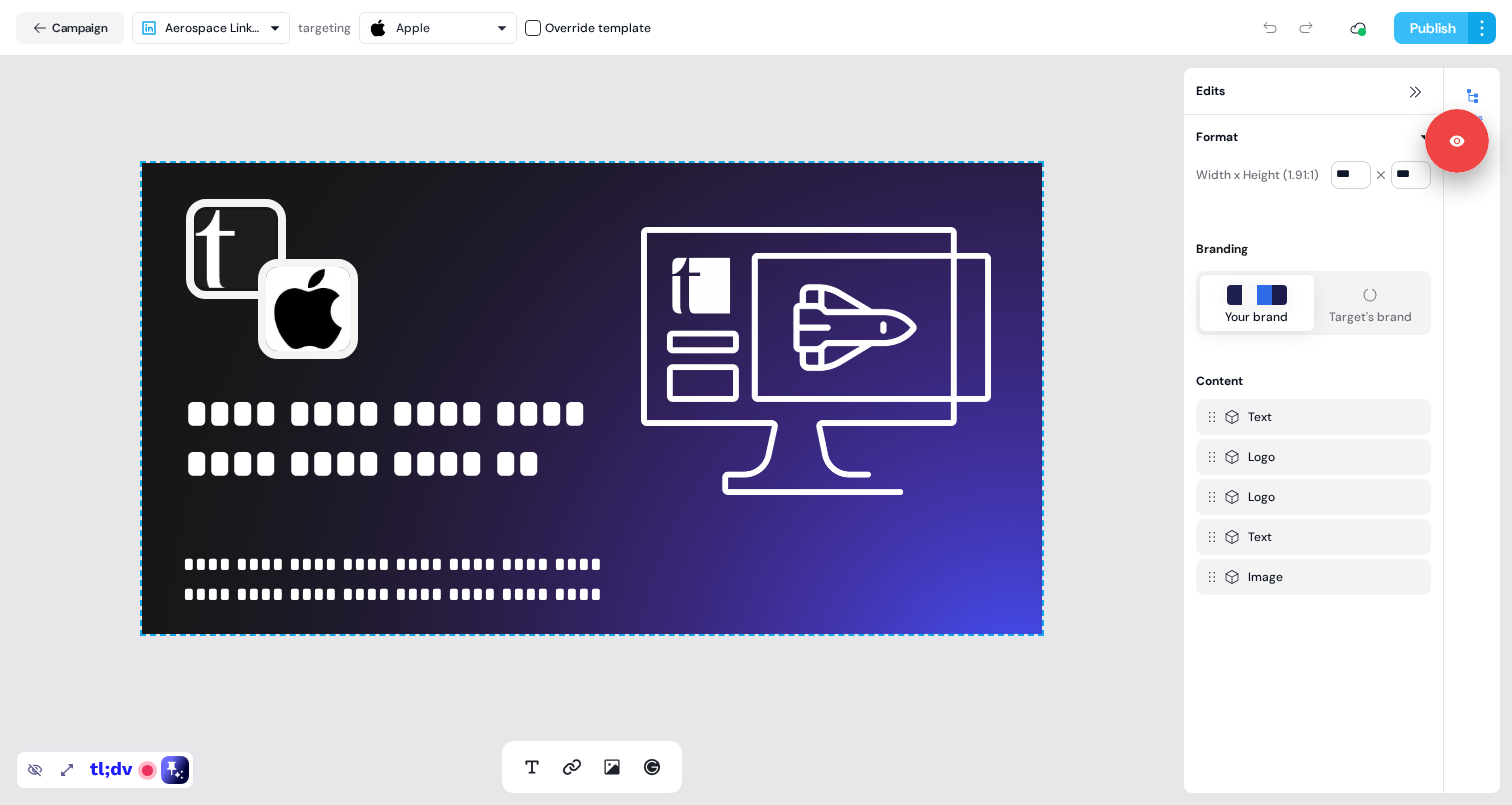 click on "Publish" at bounding box center (1431, 28) 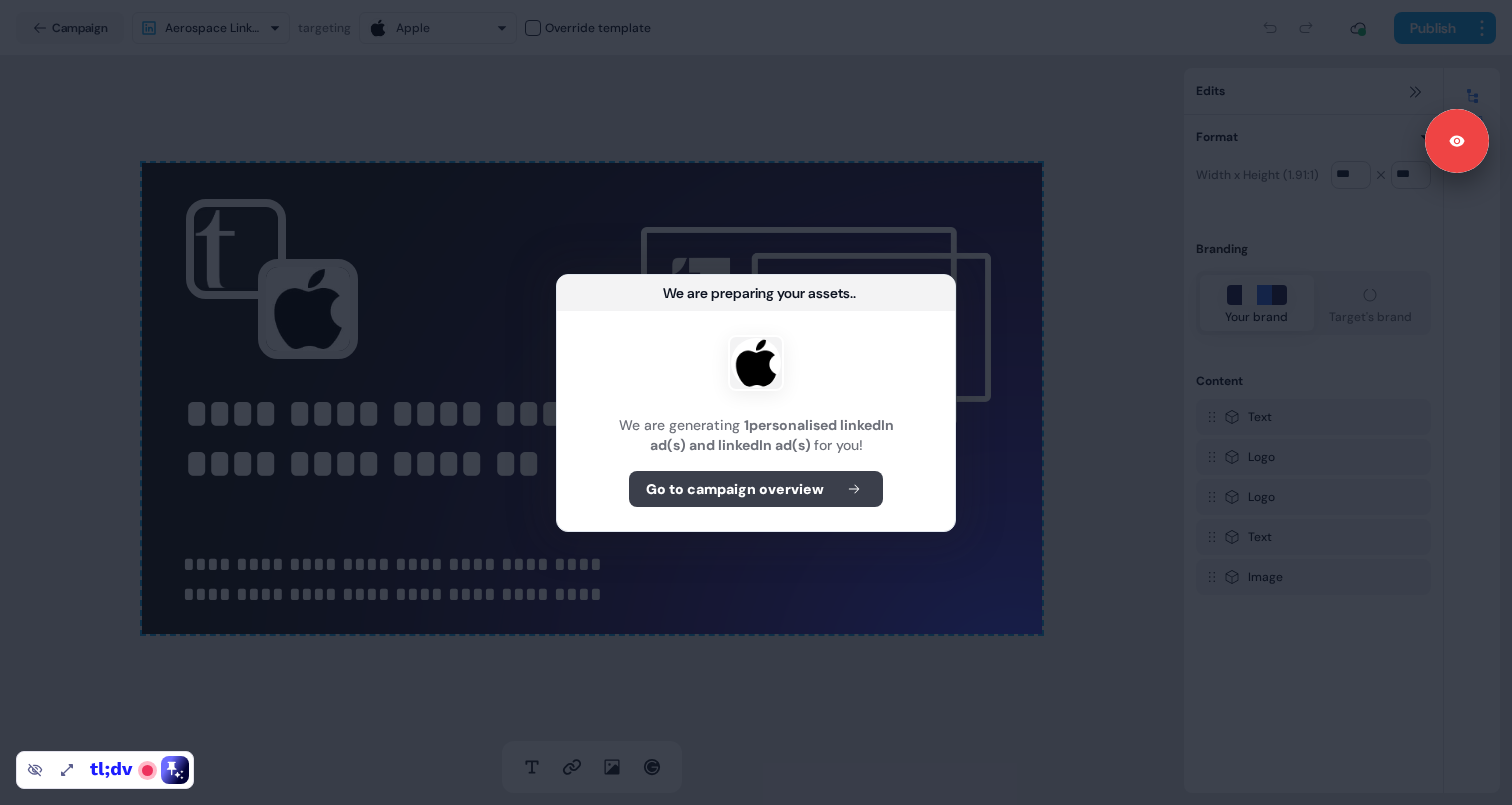 click on "Go to campaign overview" at bounding box center (756, 489) 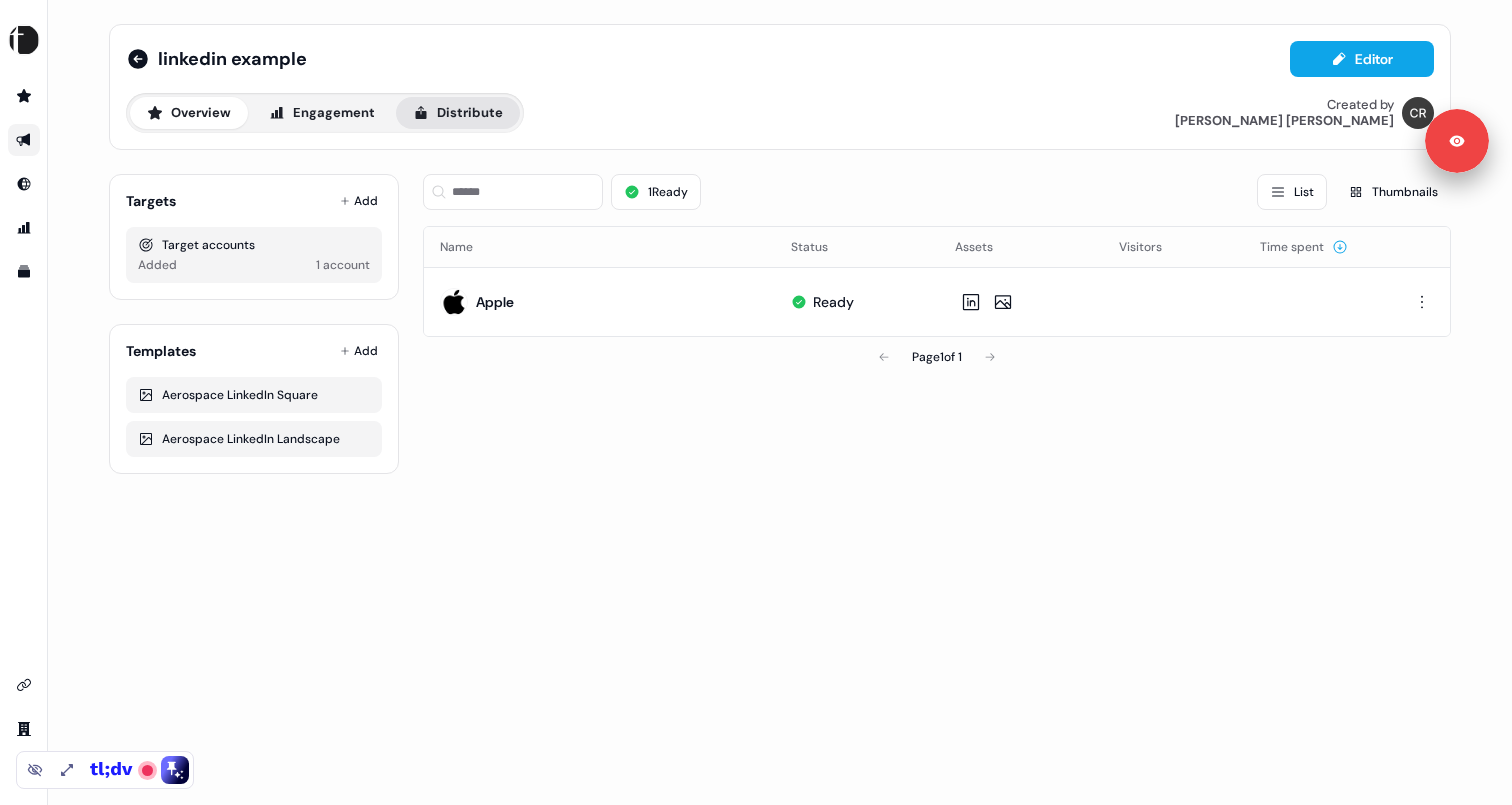 click on "Distribute" at bounding box center (458, 113) 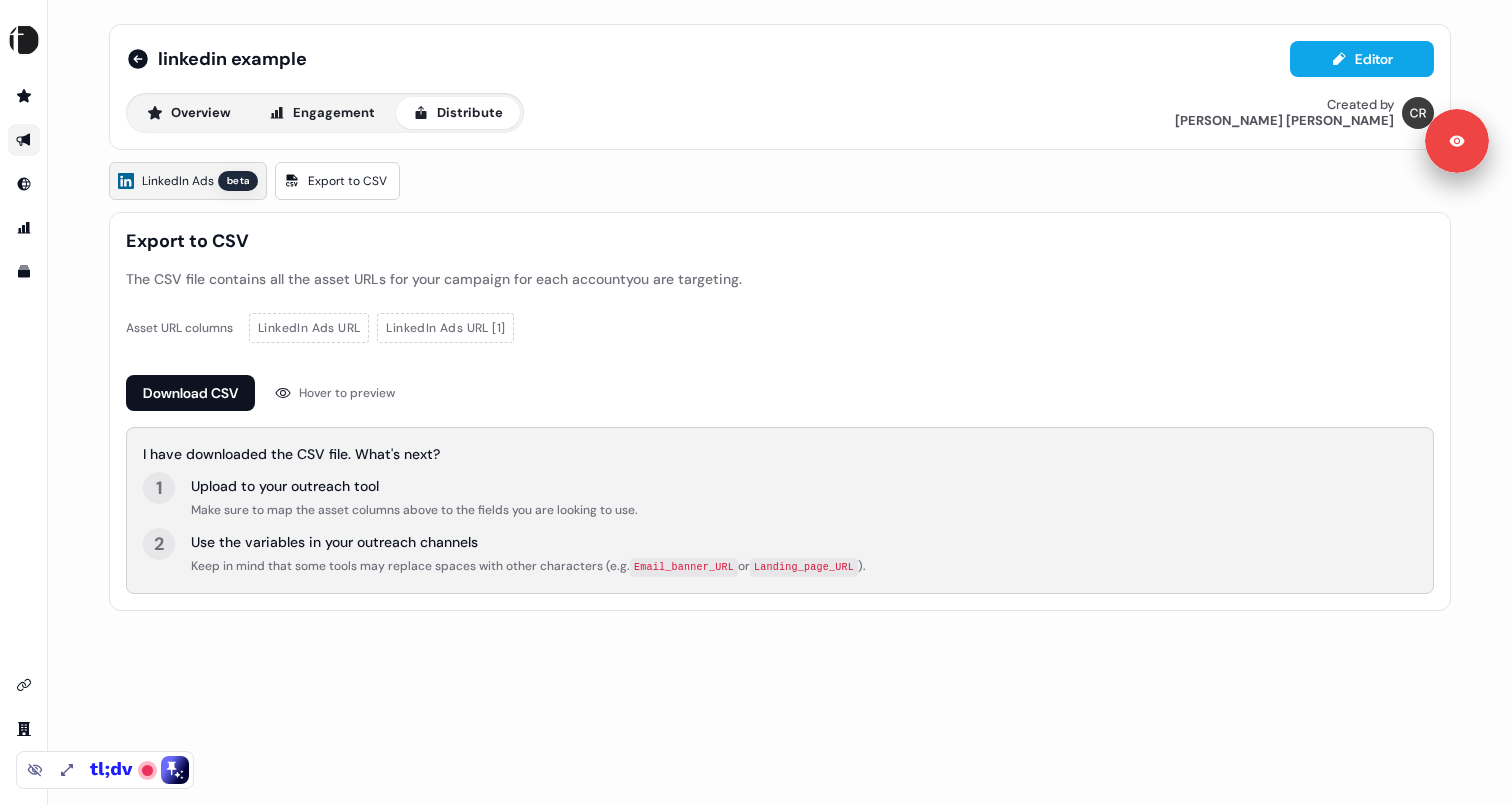 click on "LinkedIn Ads" at bounding box center [178, 181] 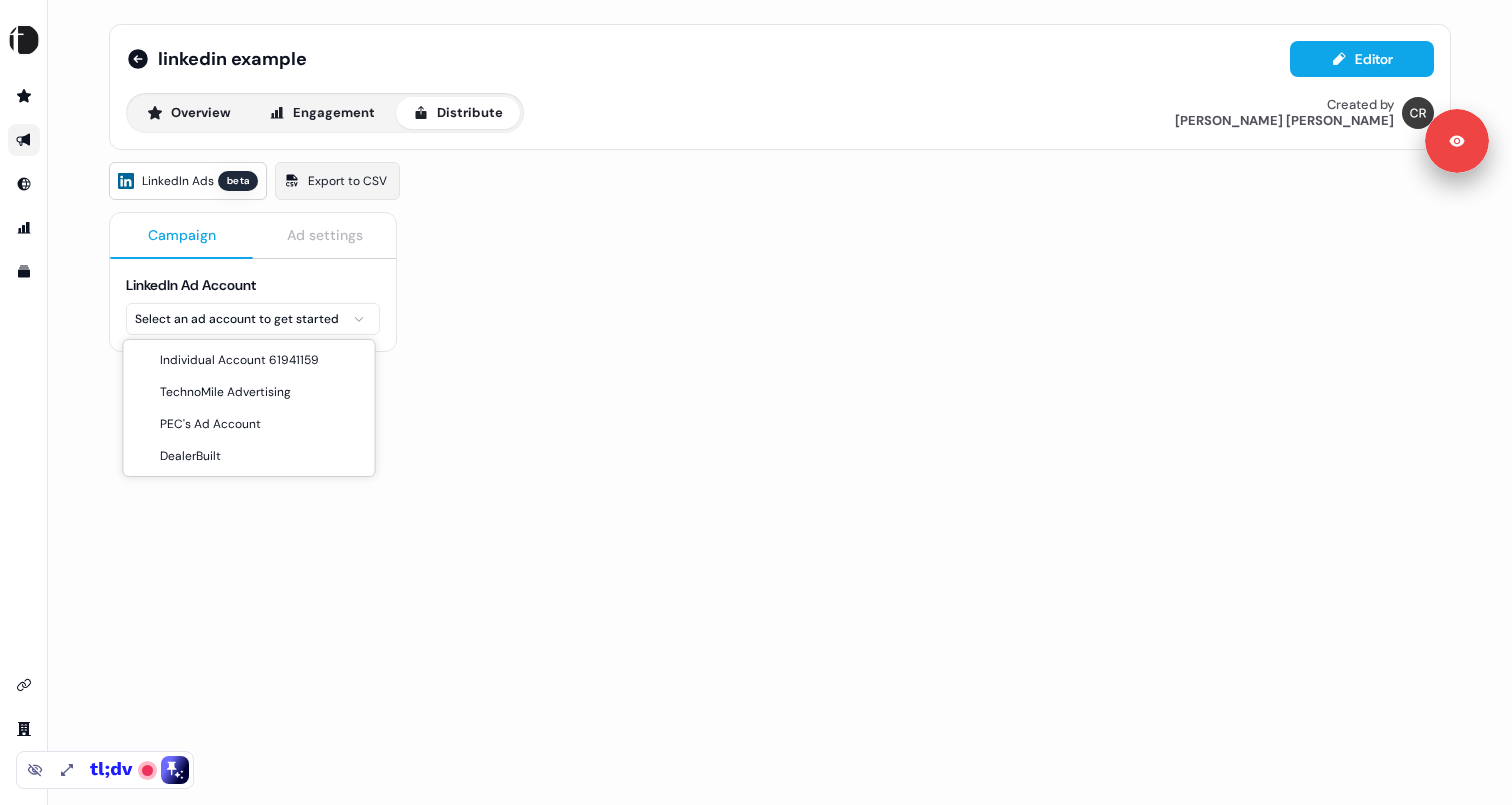 click on "Signed in as [PERSON_NAME] Sign out For the best experience switch devices to a bigger screen. Go to [DOMAIN_NAME]   linkedin example Editor Overview Engagement Distribute Created by [PERSON_NAME] LinkedIn Ads beta Export to CSV Campaign Ad settings LinkedIn Ad Account Select an ad account to get started Individual Account 61941159 TechnoMile Advertising PEC's Ad Account DealerBuilt" at bounding box center (756, 402) 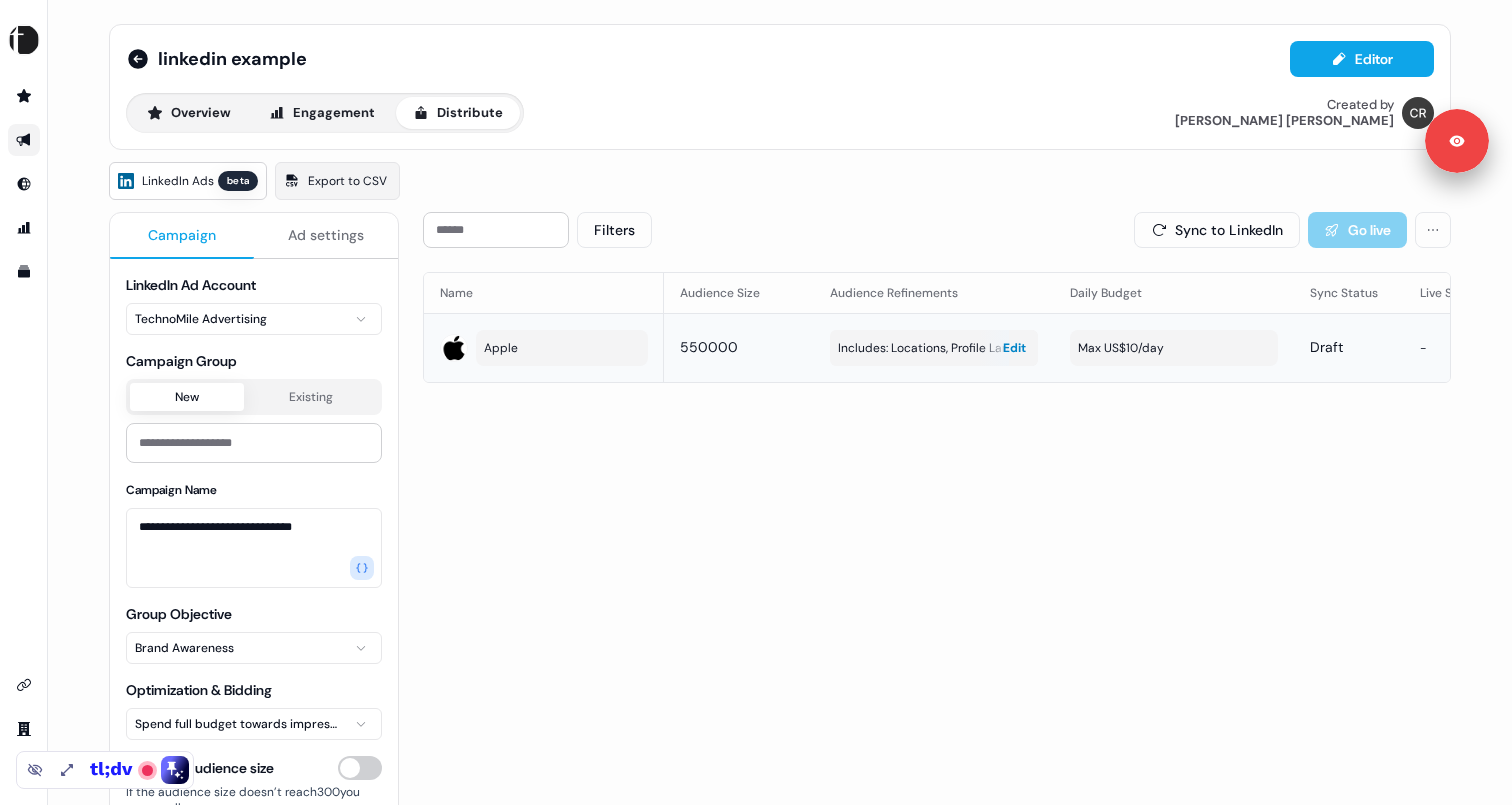 click on "Includes: Locations, Profile Language" at bounding box center [934, 348] 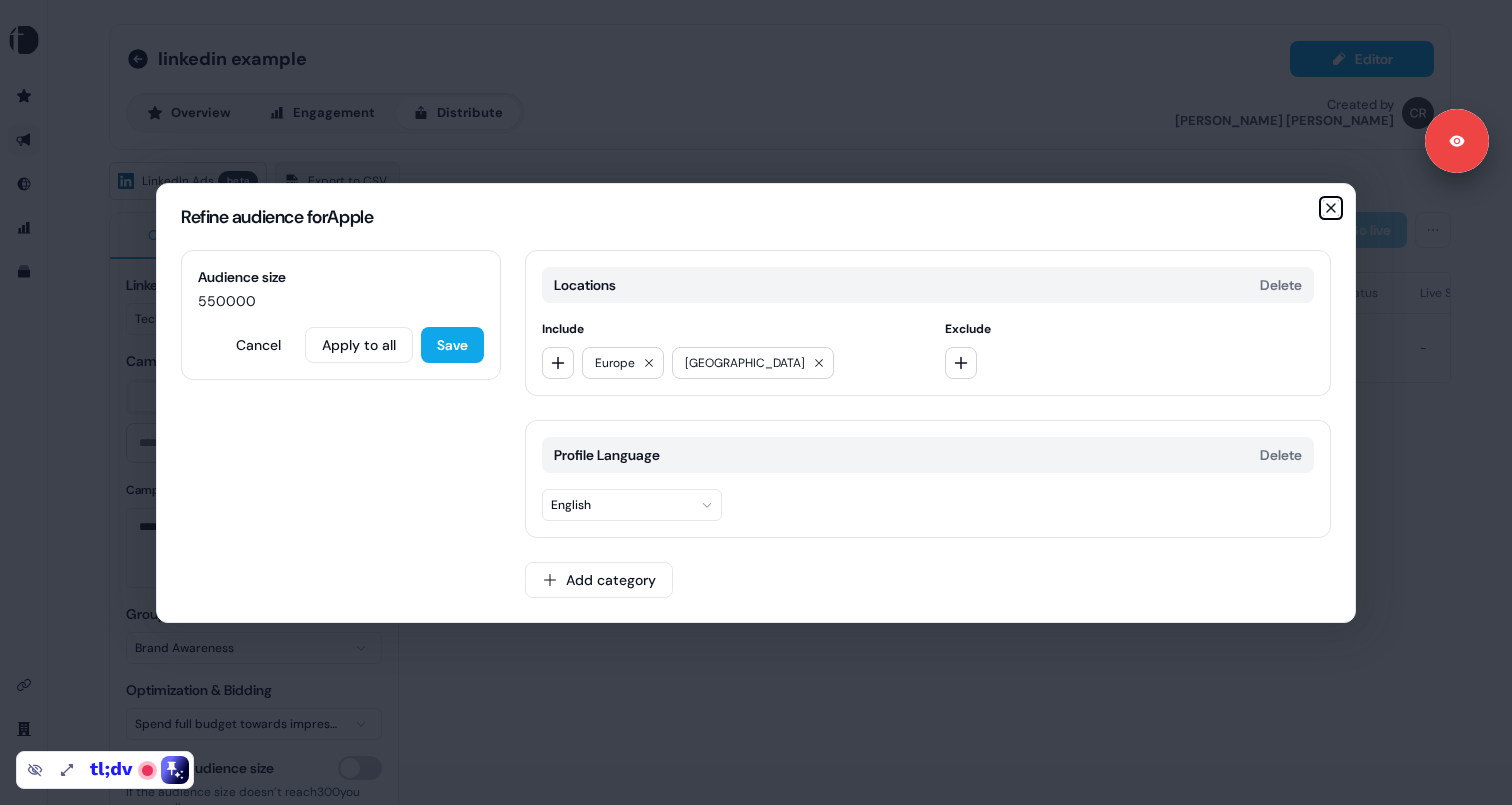 click 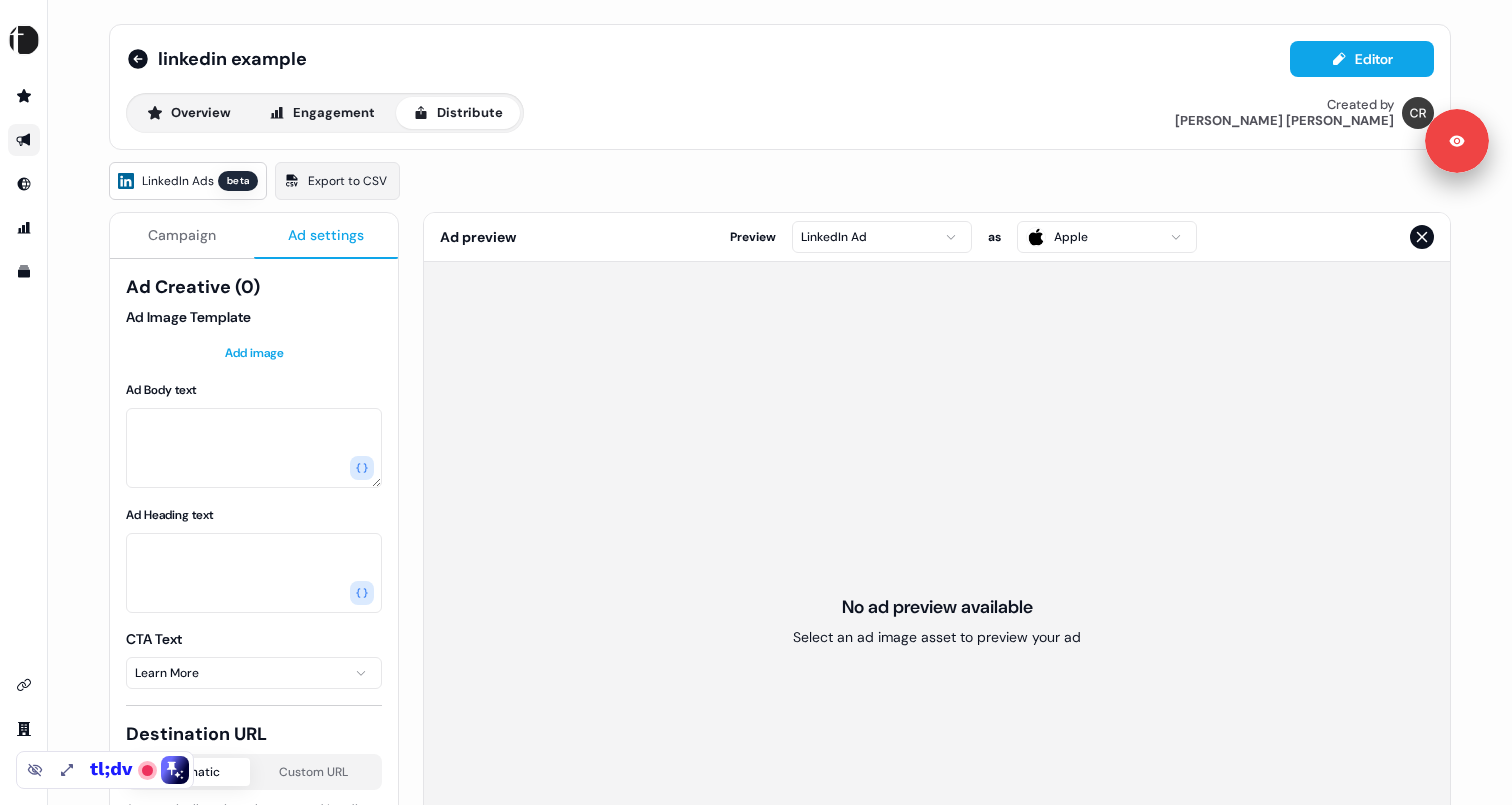 click on "Ad settings" at bounding box center [326, 235] 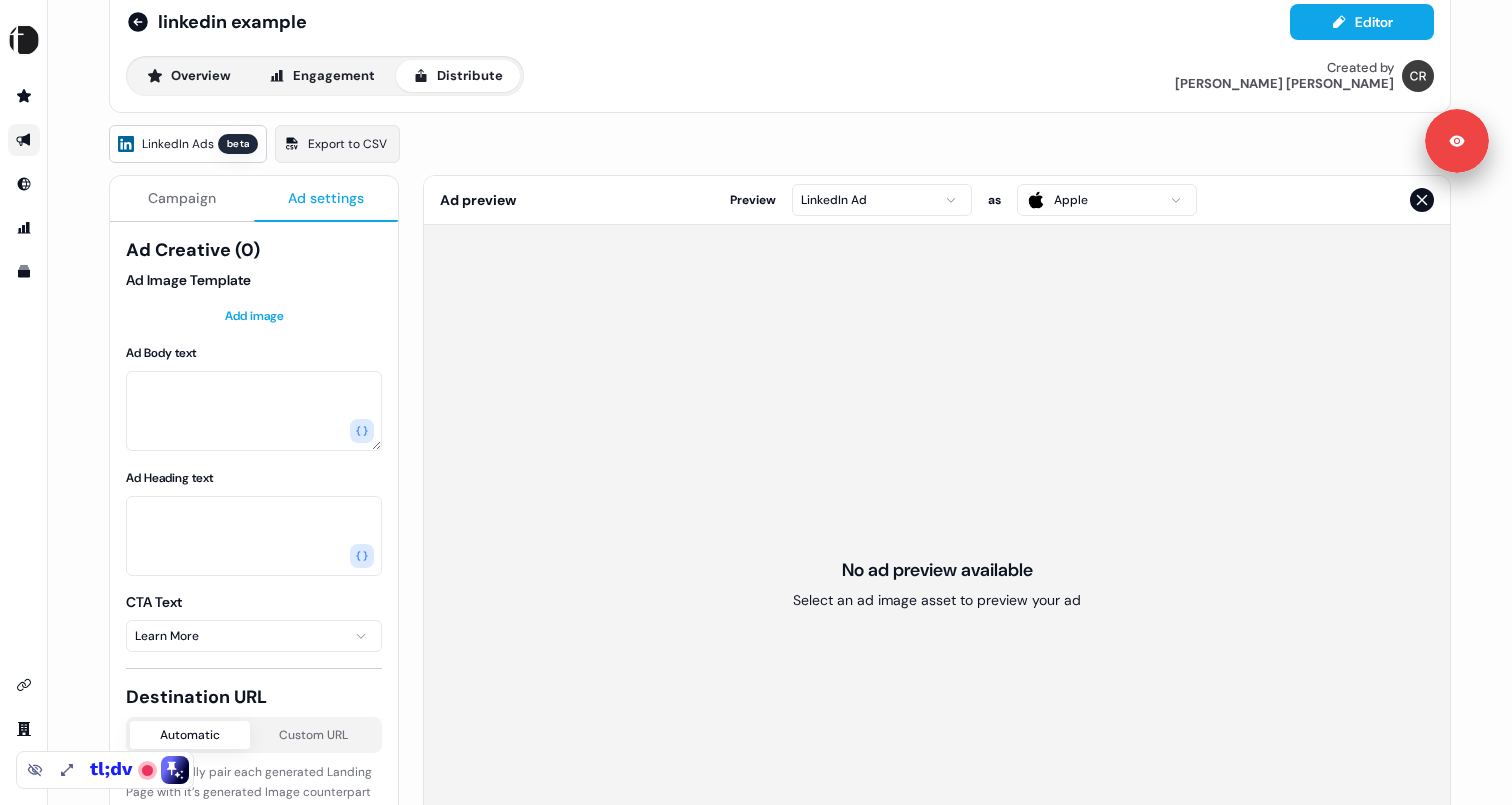 scroll, scrollTop: 39, scrollLeft: 0, axis: vertical 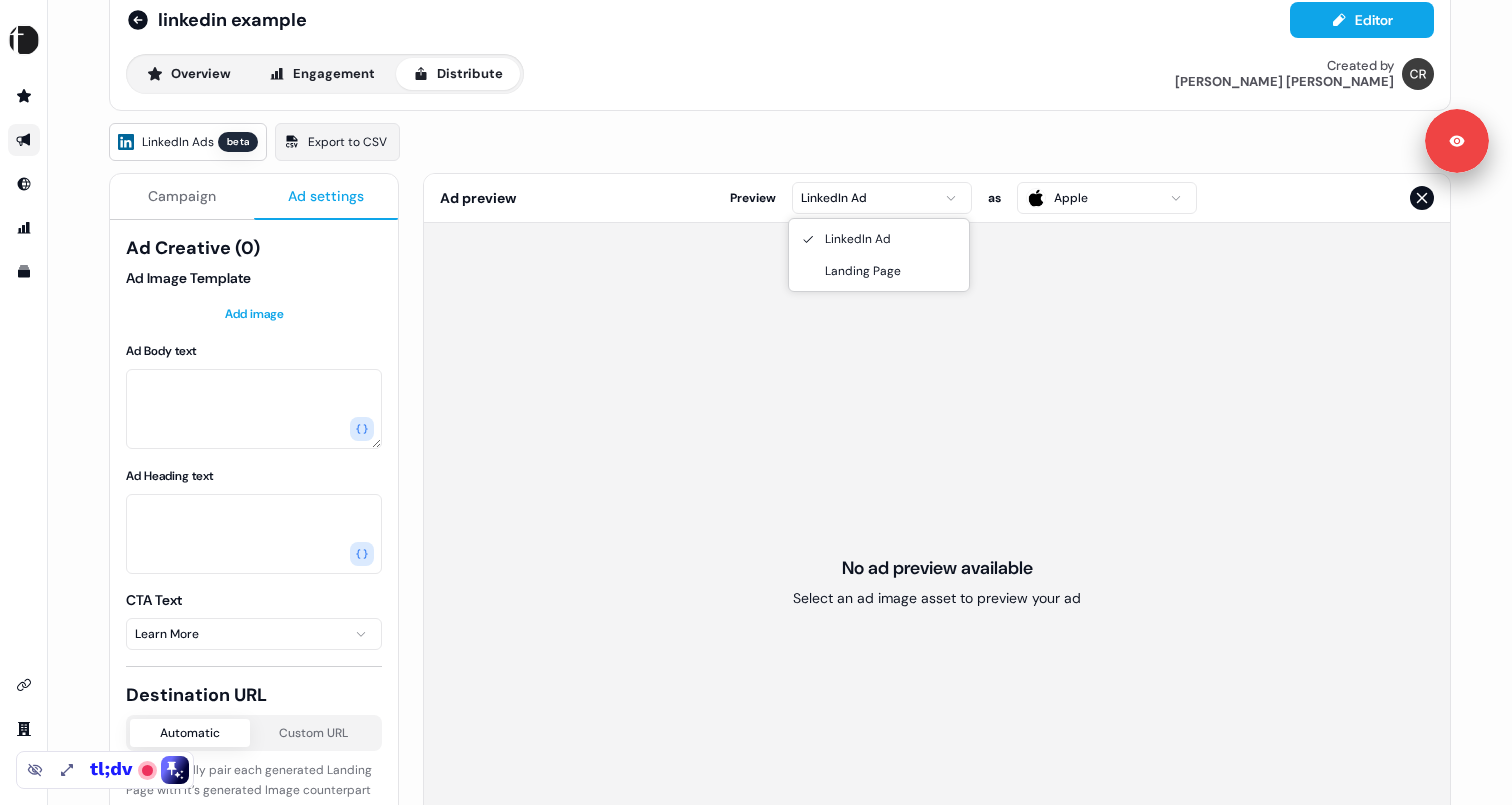 click on "Signed in as [PERSON_NAME] Sign out For the best experience switch devices to a bigger screen. Go to [DOMAIN_NAME]   linkedin example Editor Overview Engagement Distribute Created by [PERSON_NAME] LinkedIn Ads beta Export to CSV Campaign Ad settings Ad Creative (0) Ad Image Template Add image Ad Body text Ad Heading text CTA Text Learn More Destination URL Automatic Custom URL Automatically pair each generated Landing Page with it’s generated Image counterpart from this Outbound Experience. Landing Page Template Select template Ad preview Preview LinkedIn Ad as Apple No ad preview available Select an ad image asset to preview your ad LinkedIn Ad Landing Page" at bounding box center (756, 402) 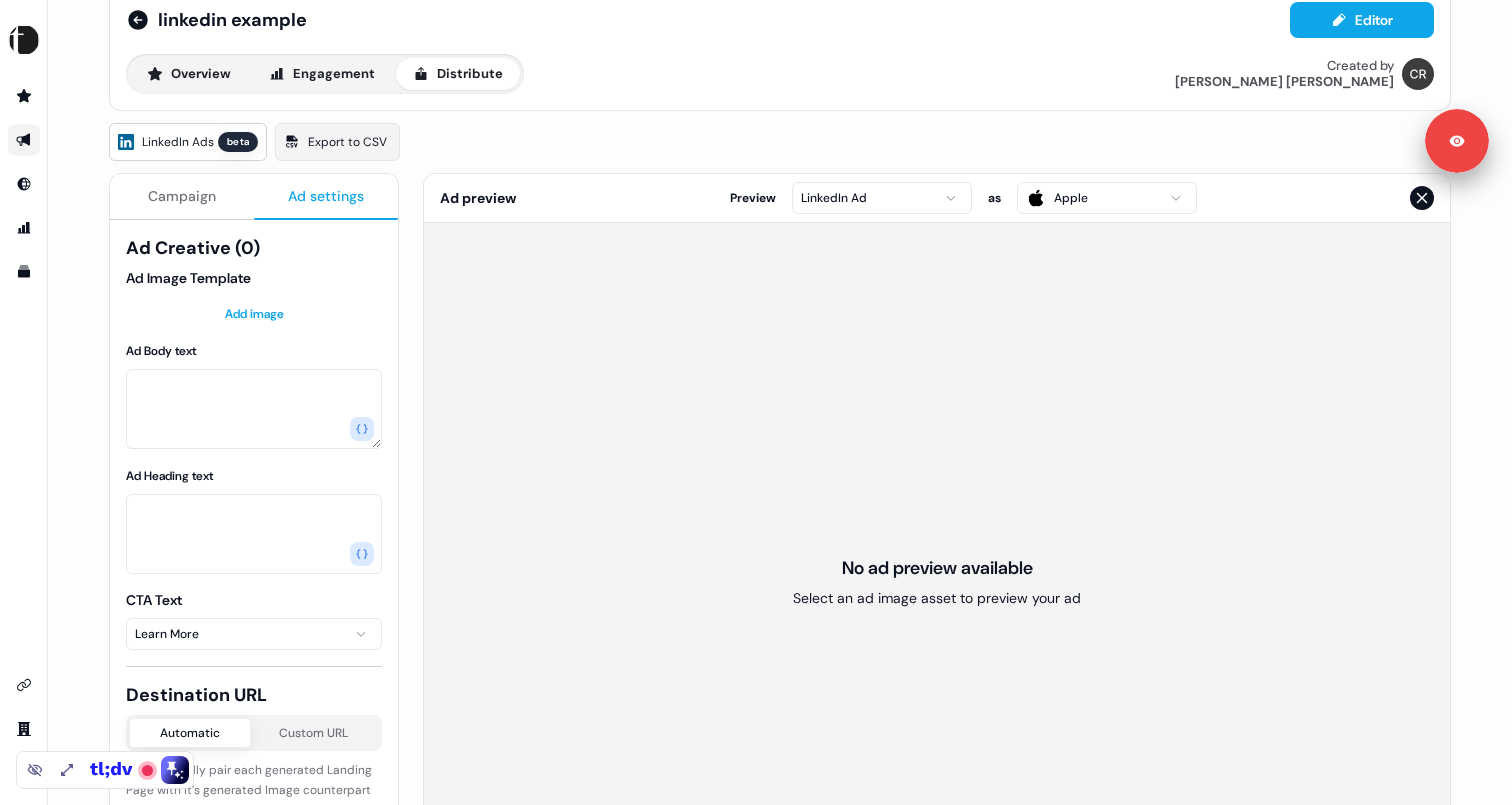 click on "Campaign" at bounding box center (182, 196) 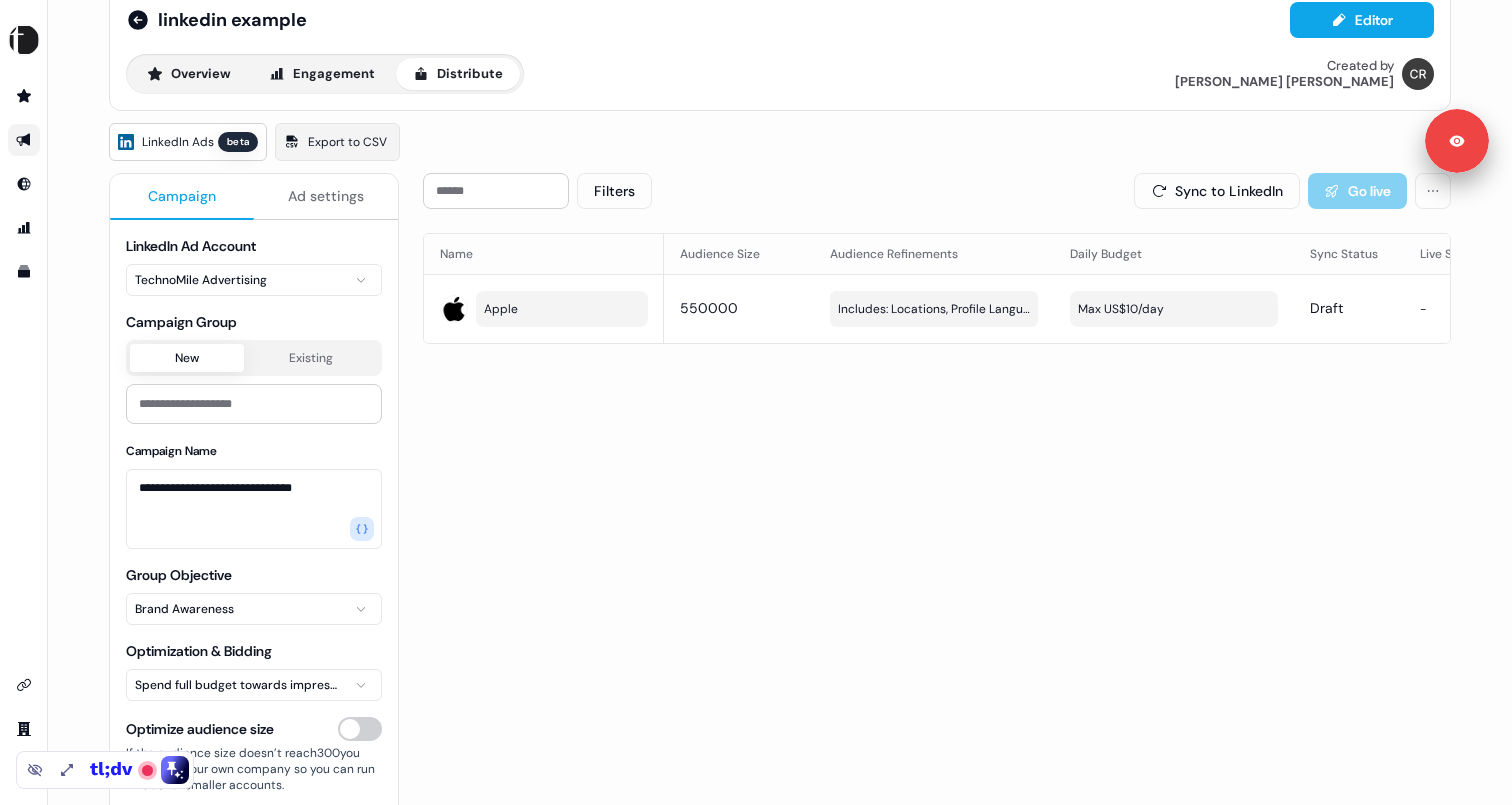 scroll, scrollTop: 31, scrollLeft: 0, axis: vertical 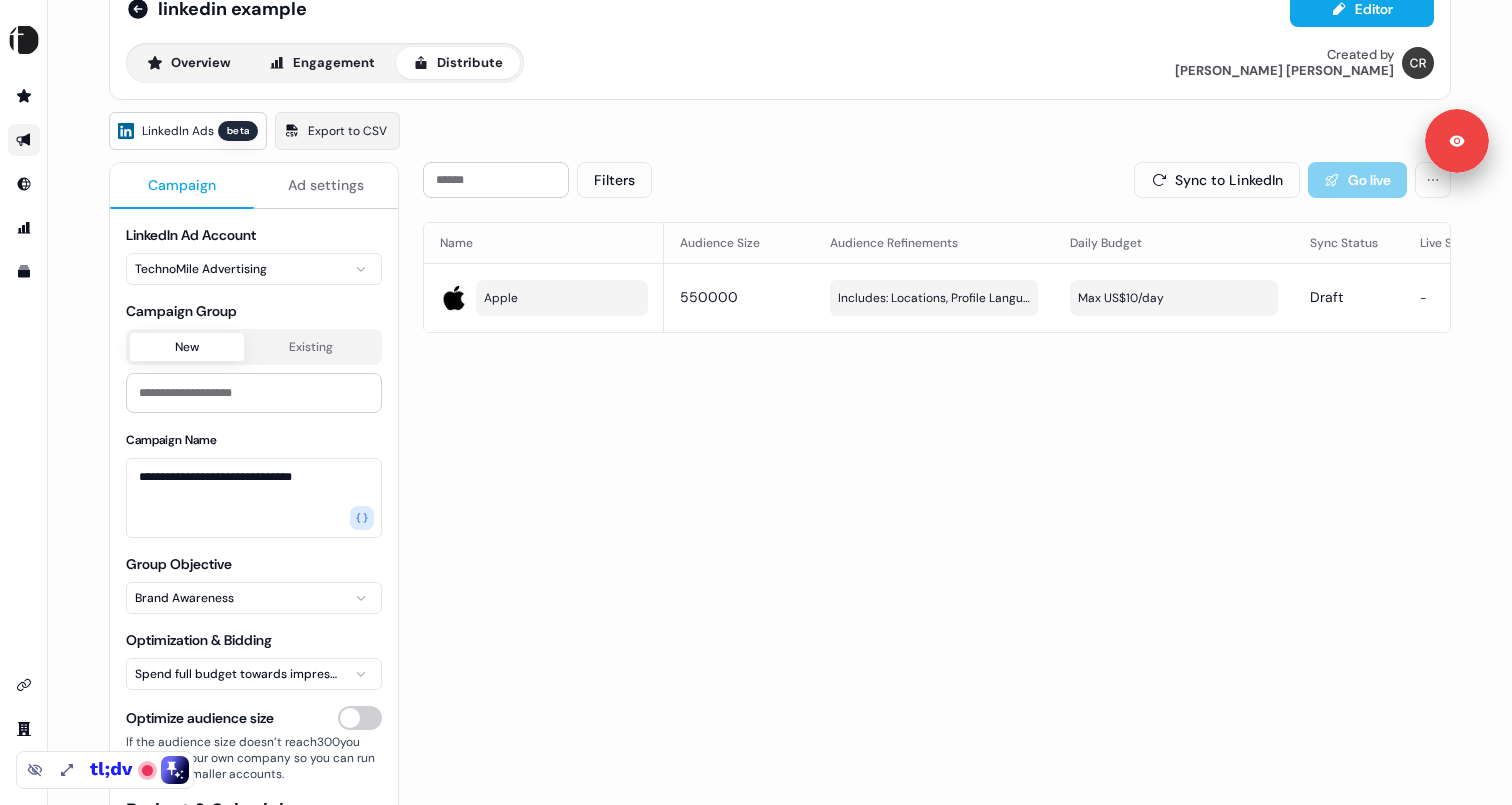 click on "Ad settings" at bounding box center (326, 185) 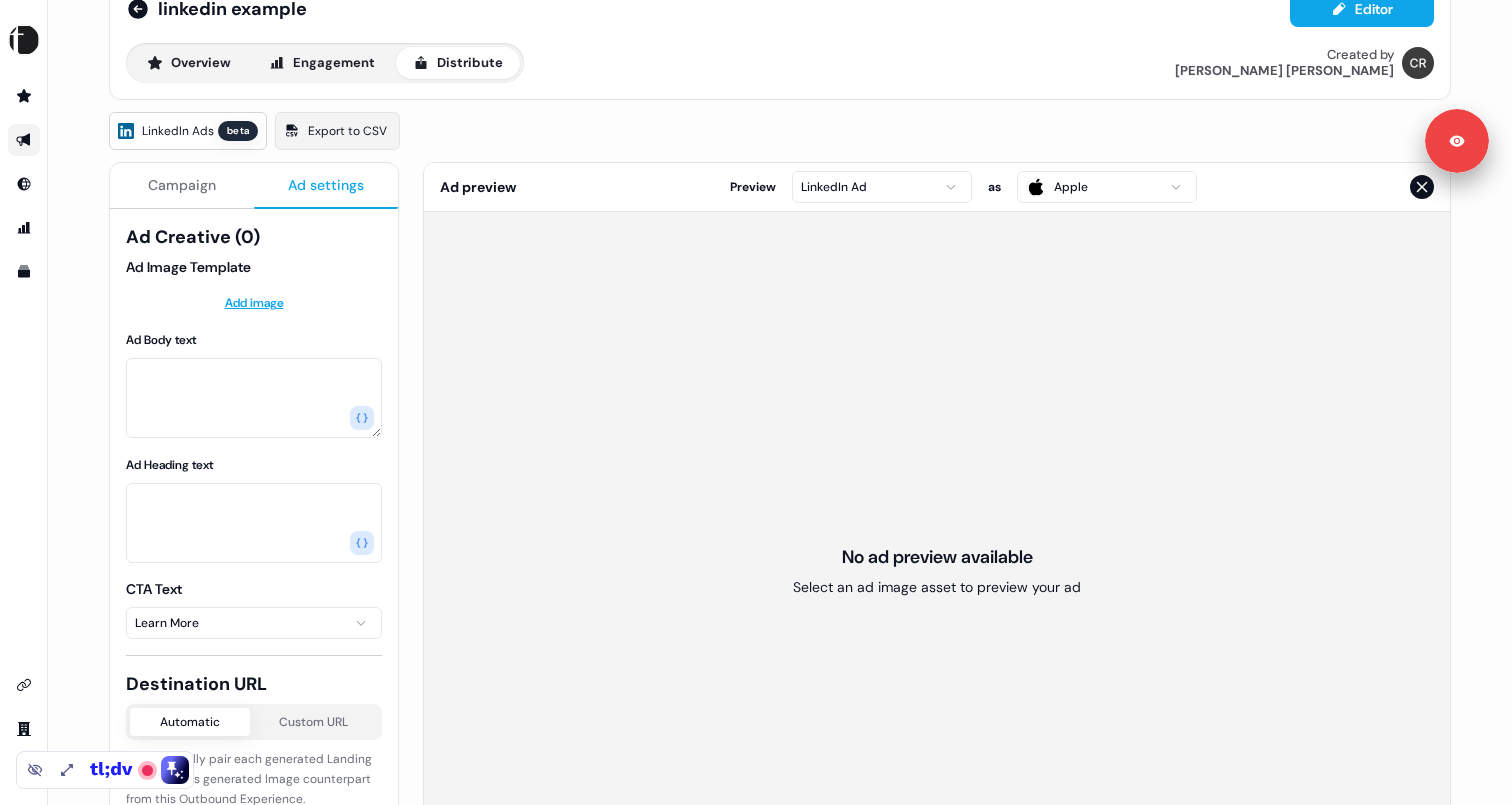 click on "Signed in as [PERSON_NAME] Sign out For the best experience switch devices to a bigger screen. Go to [DOMAIN_NAME]   linkedin example Editor Overview Engagement Distribute Created by [PERSON_NAME] LinkedIn Ads beta Export to CSV Campaign Ad settings Ad Creative (0) Ad Image Template Add image Ad Body text Ad Heading text CTA Text Learn More Destination URL Automatic Custom URL Automatically pair each generated Landing Page with it’s generated Image counterpart from this Outbound Experience. Landing Page Template Select template Ad preview Preview LinkedIn Ad as Apple No ad preview available Select an ad image asset to preview your ad" at bounding box center [756, 402] 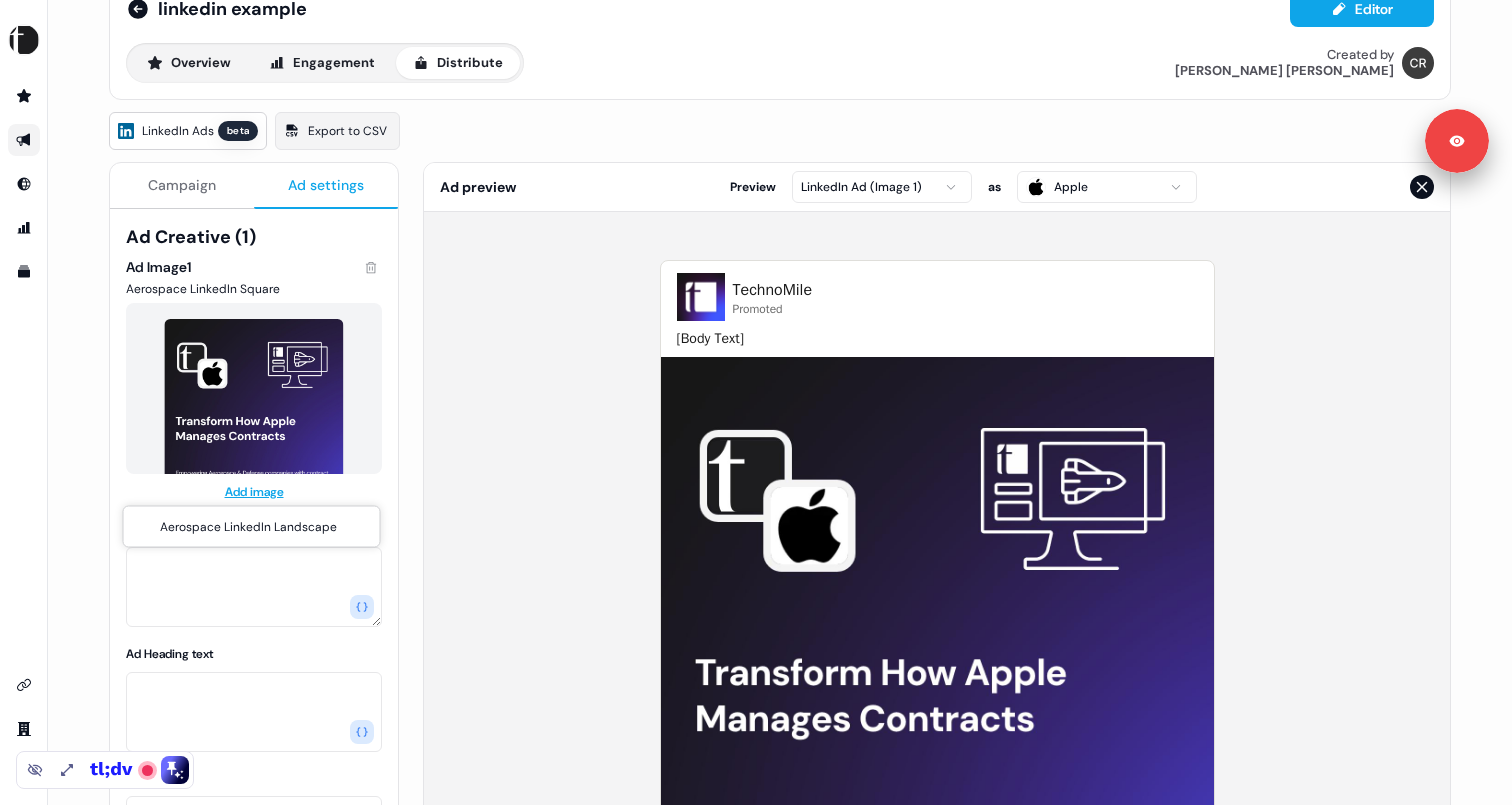click on "Signed in as [PERSON_NAME] Sign out For the best experience switch devices to a bigger screen. Go to [DOMAIN_NAME]   linkedin example Editor Overview Engagement Distribute Created by [PERSON_NAME] LinkedIn Ads beta Export to CSV Campaign Ad settings Ad Creative (1) Ad Image  1 Aerospace LinkedIn Square Add image Ad Body text Ad Heading text CTA Text Learn More Destination URL Automatic Custom URL Automatically pair each generated Landing Page with it’s generated Image counterpart from this Outbound Experience. Landing Page Template Select template Ad preview Preview LinkedIn Ad (Image 1) as Apple TechnoMile Promoted [Body Text] [Ad Heading Text] - Learn More Aerospace LinkedIn Landscape" at bounding box center (756, 402) 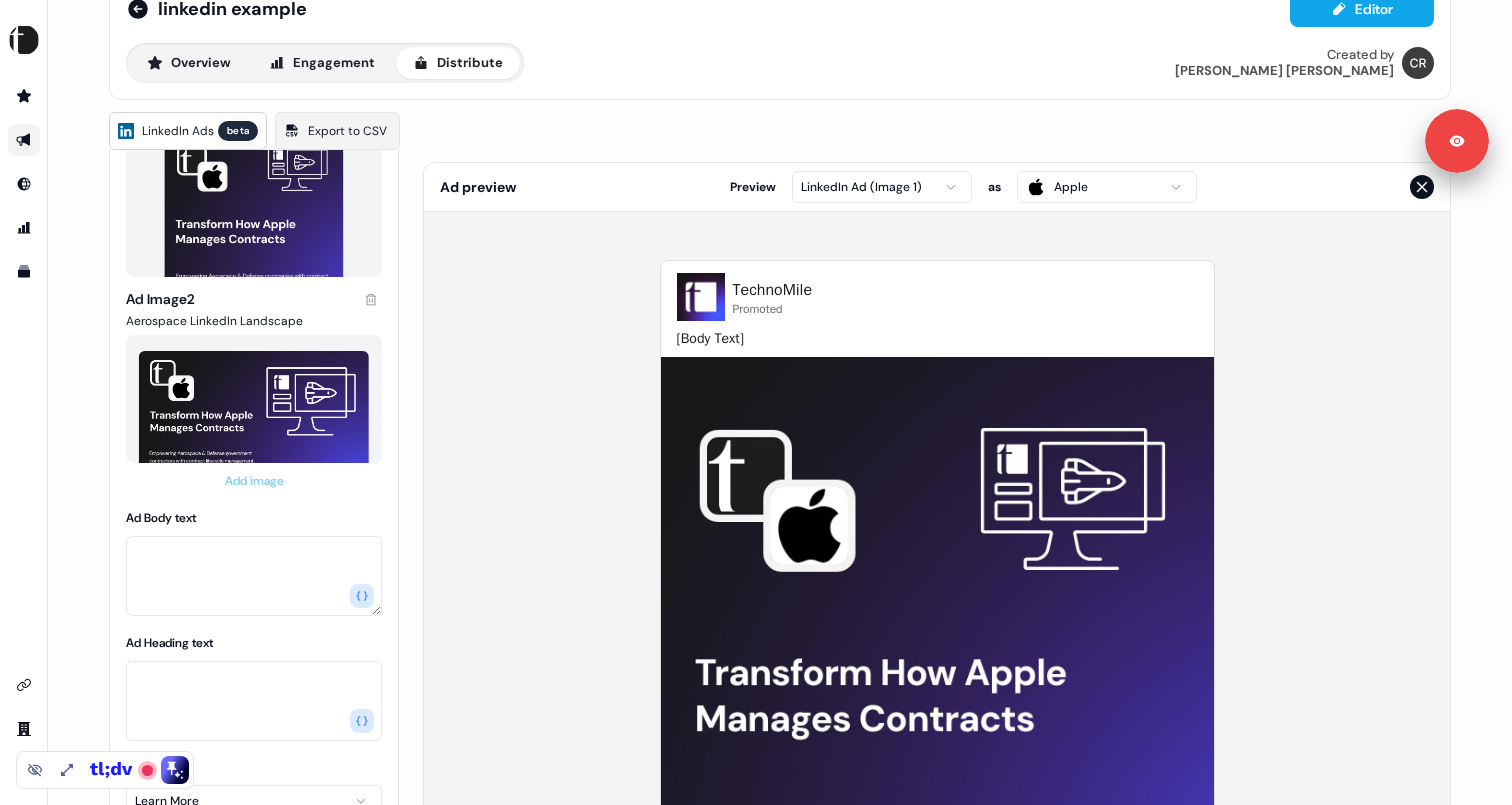 scroll, scrollTop: 216, scrollLeft: 0, axis: vertical 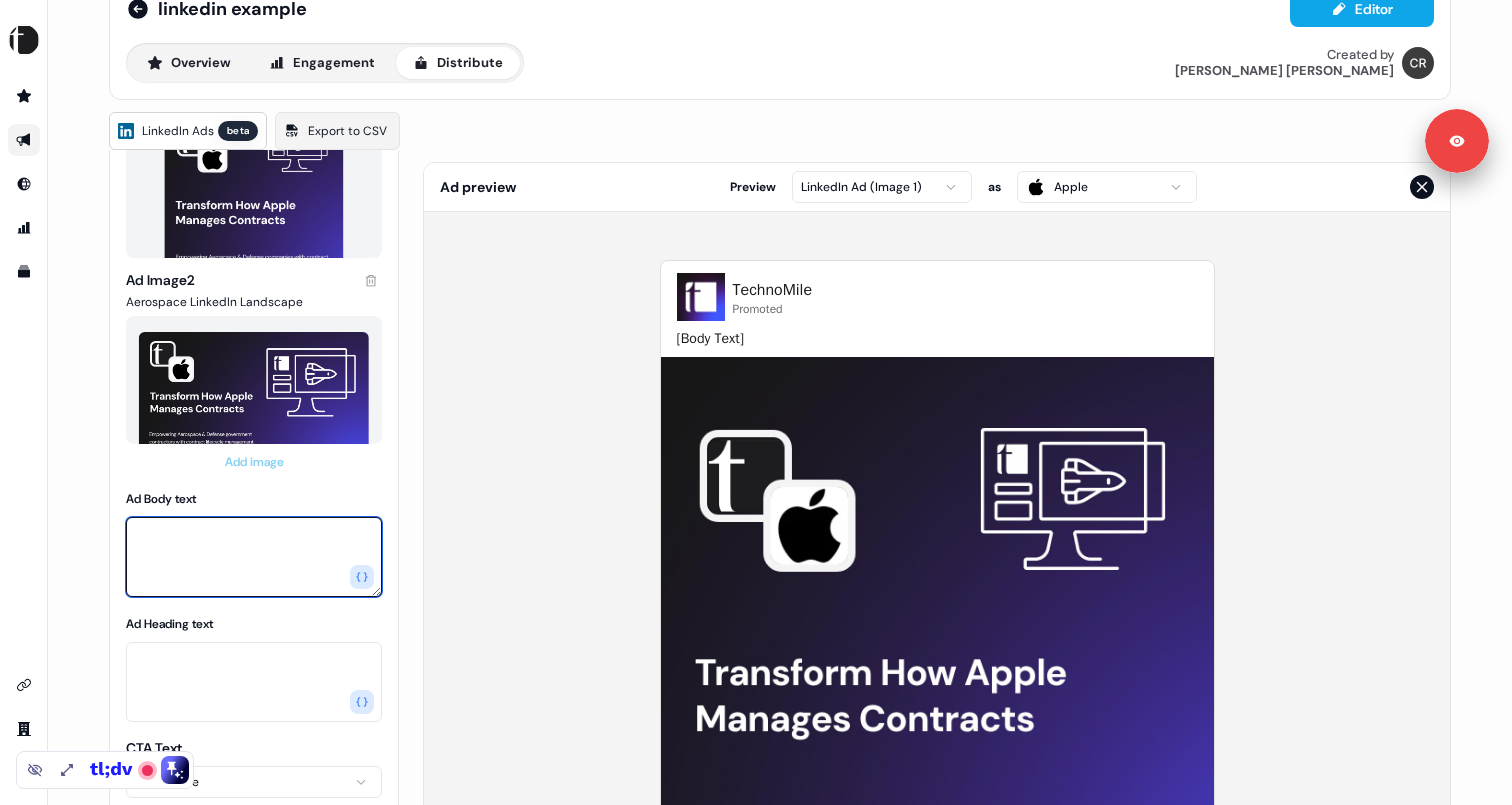 click on "Ad Body text" at bounding box center [254, 557] 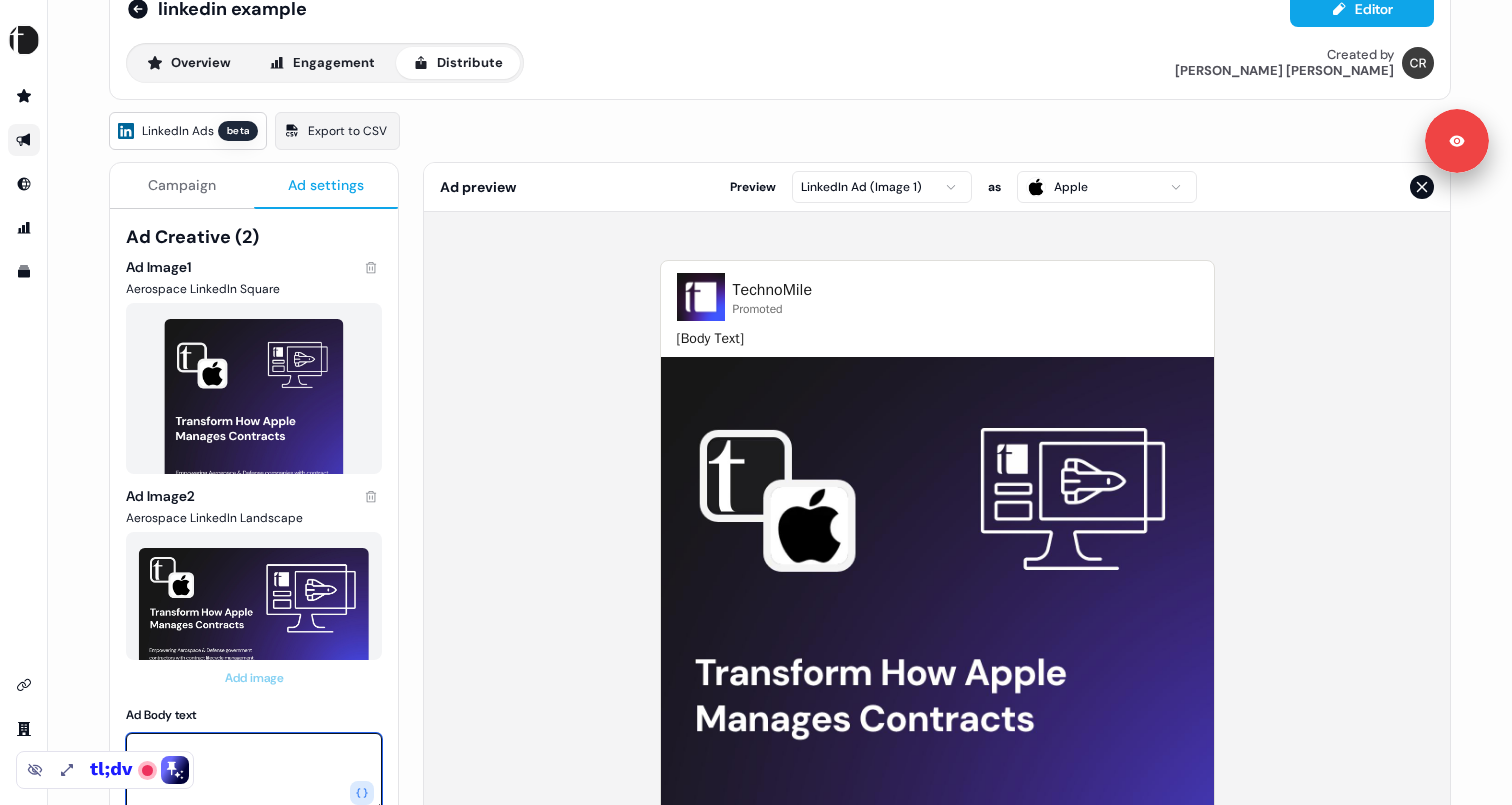 scroll, scrollTop: 0, scrollLeft: 0, axis: both 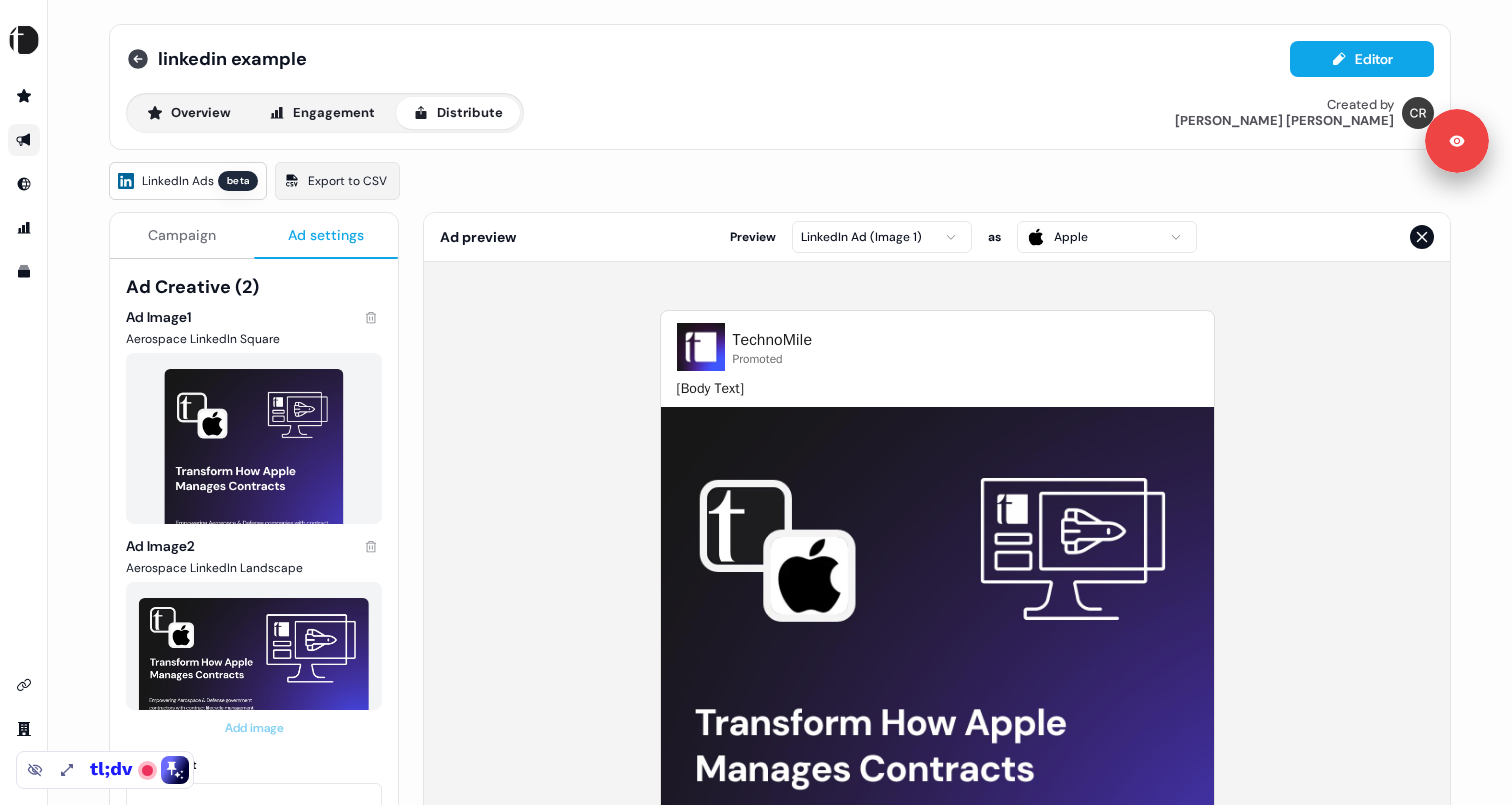 click 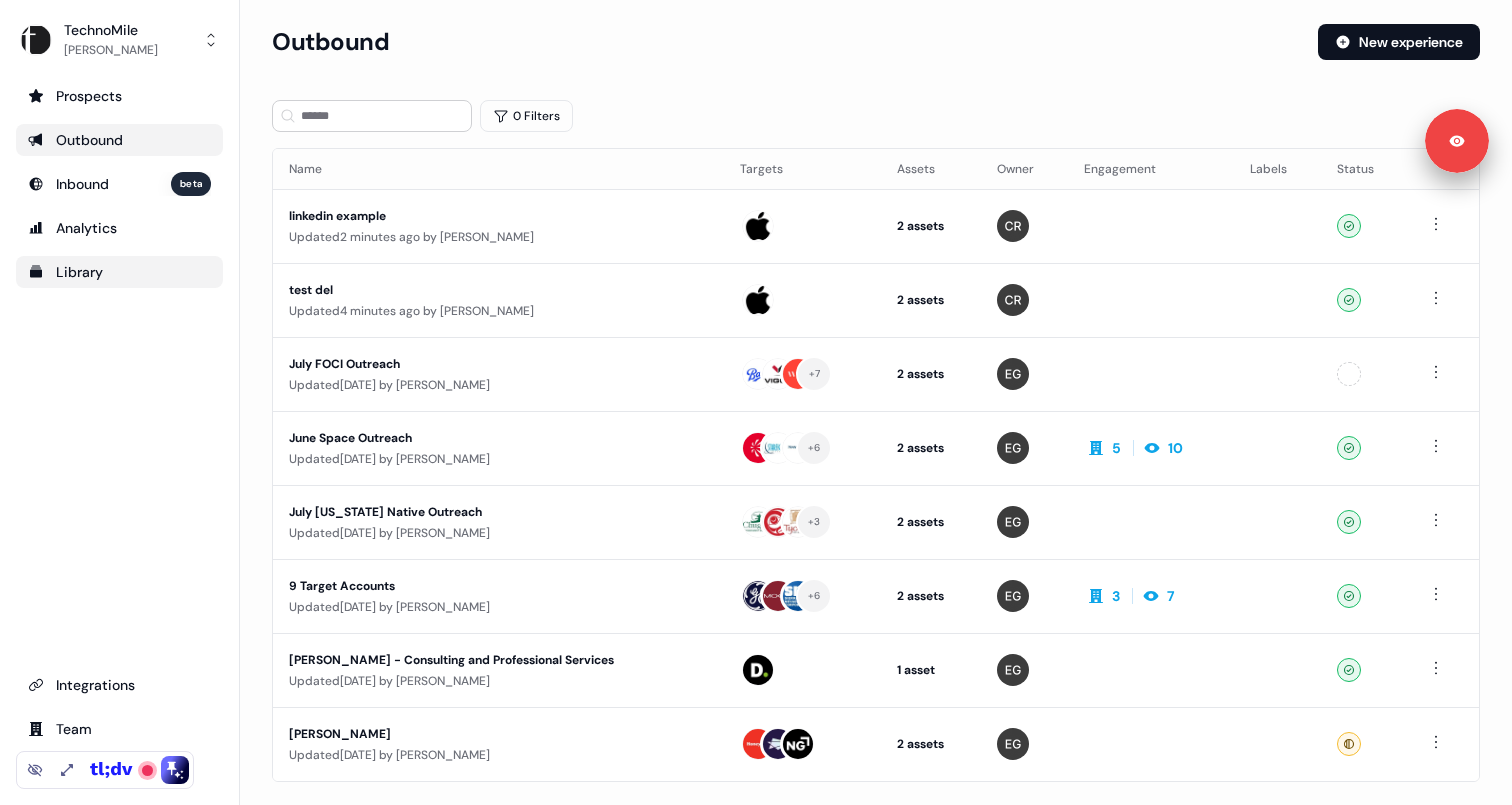 click on "Library" at bounding box center [119, 272] 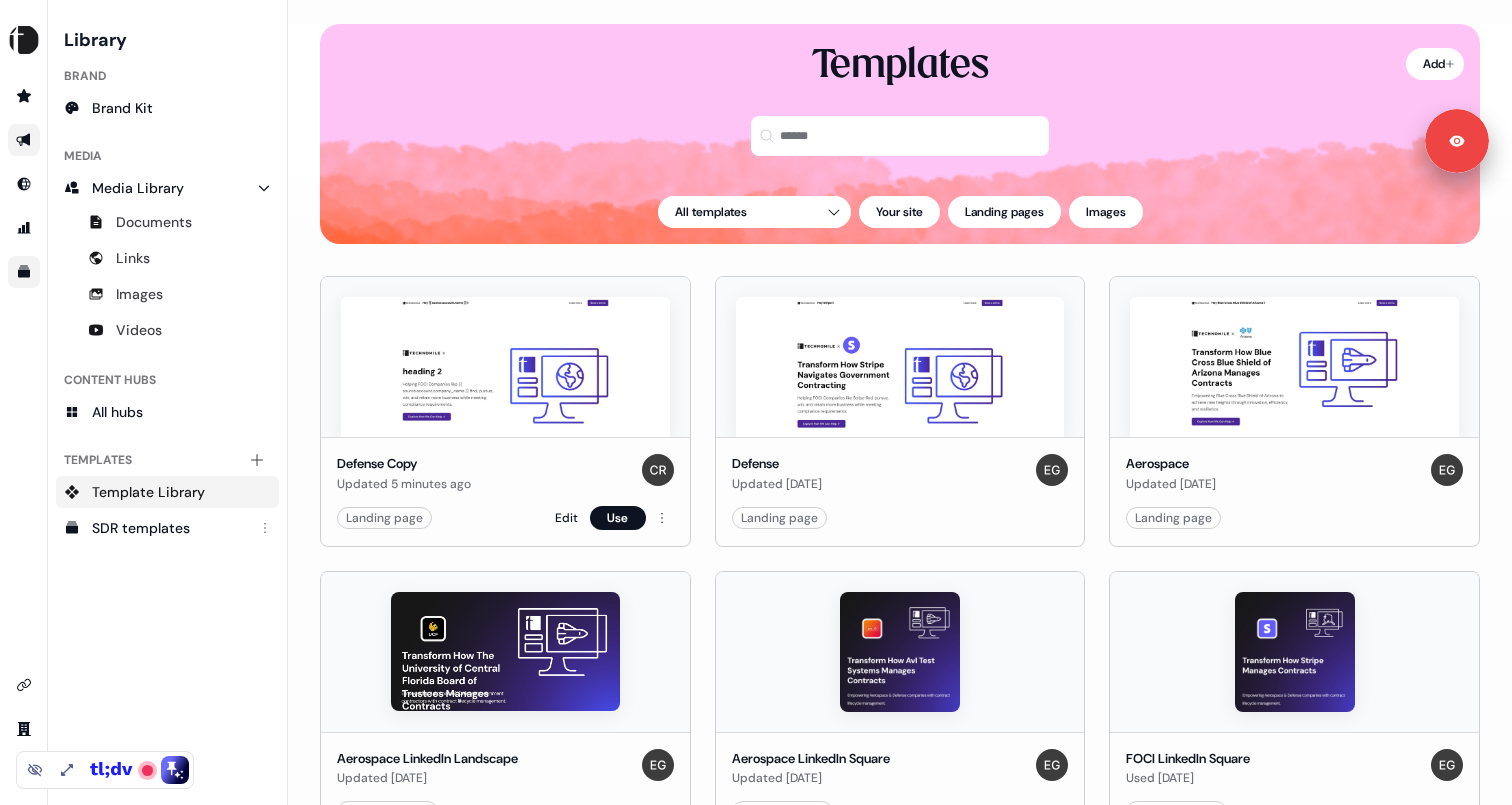 click on "Edit Use" at bounding box center (614, 518) 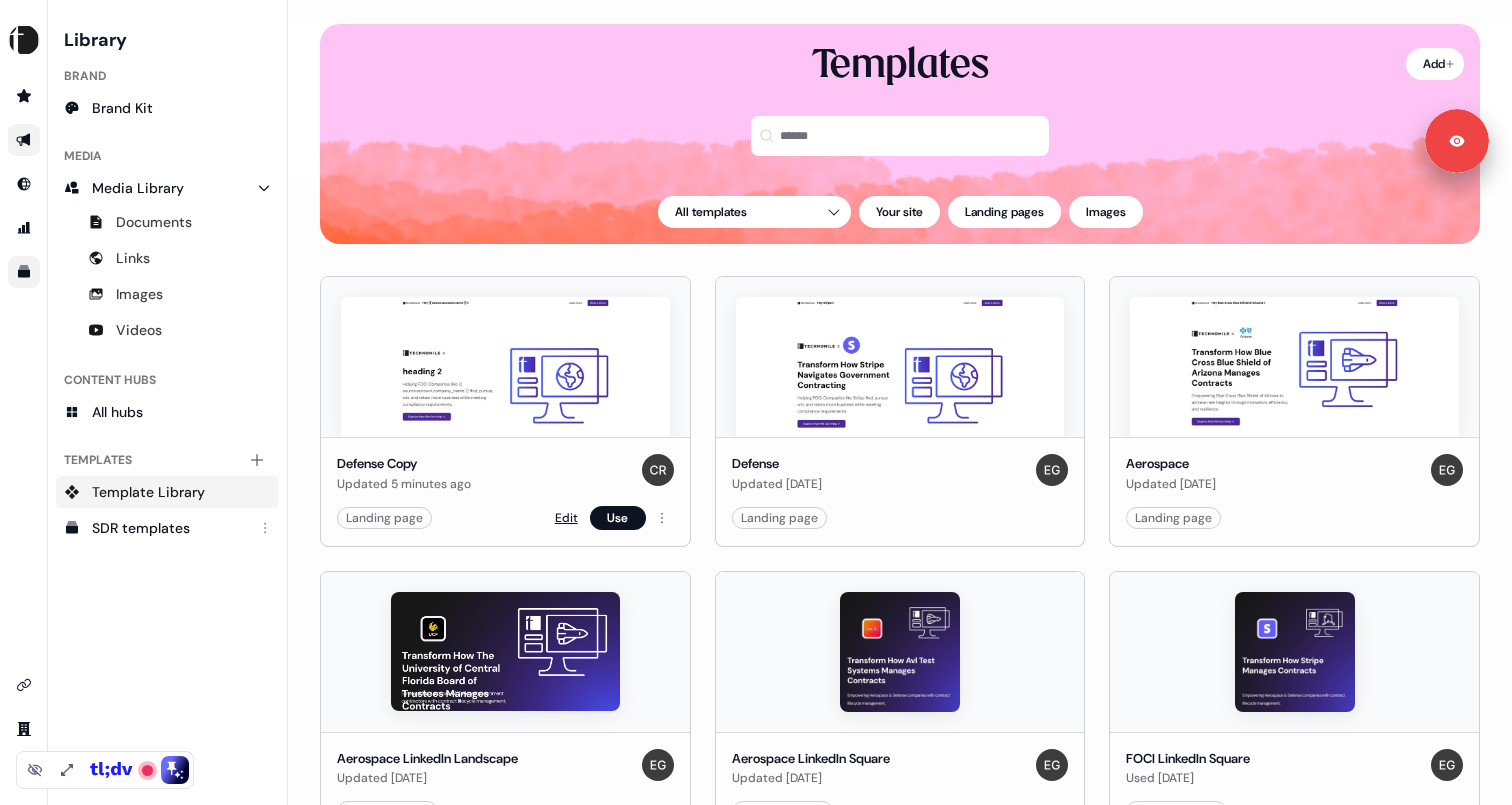 click on "Edit" at bounding box center (566, 518) 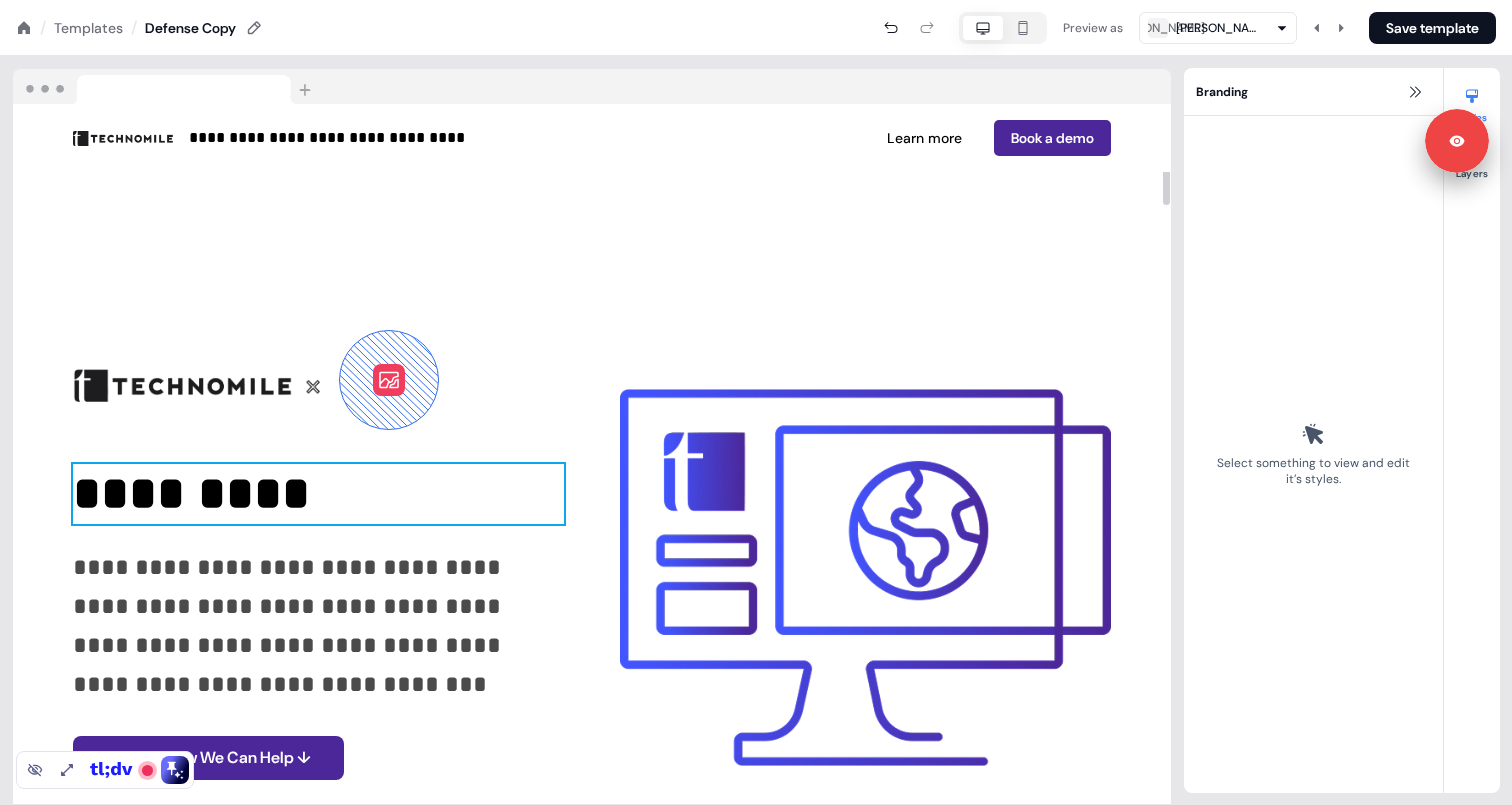 click on "*********" at bounding box center (318, 494) 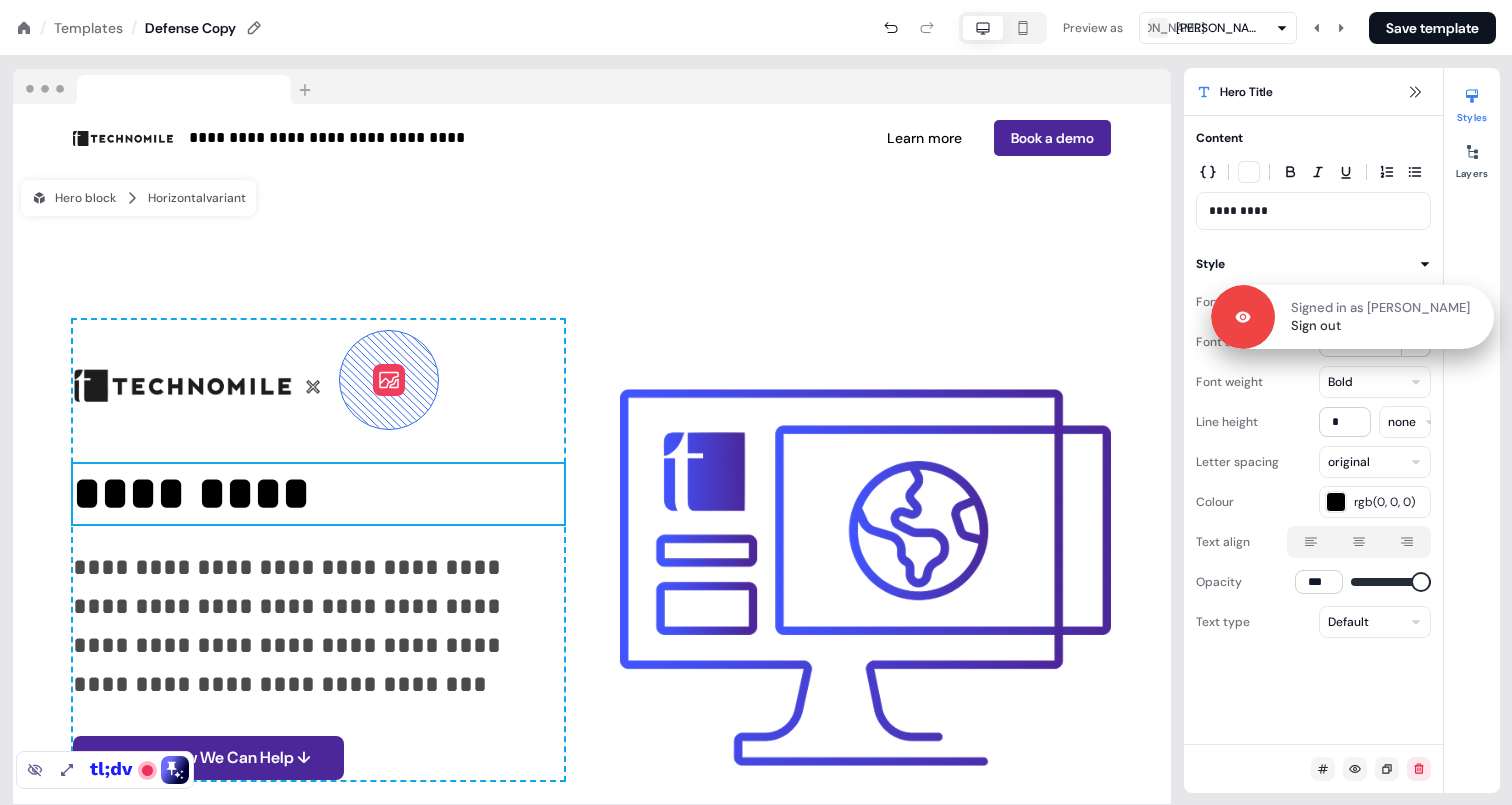 drag, startPoint x: 1464, startPoint y: 140, endPoint x: 1469, endPoint y: 322, distance: 182.06866 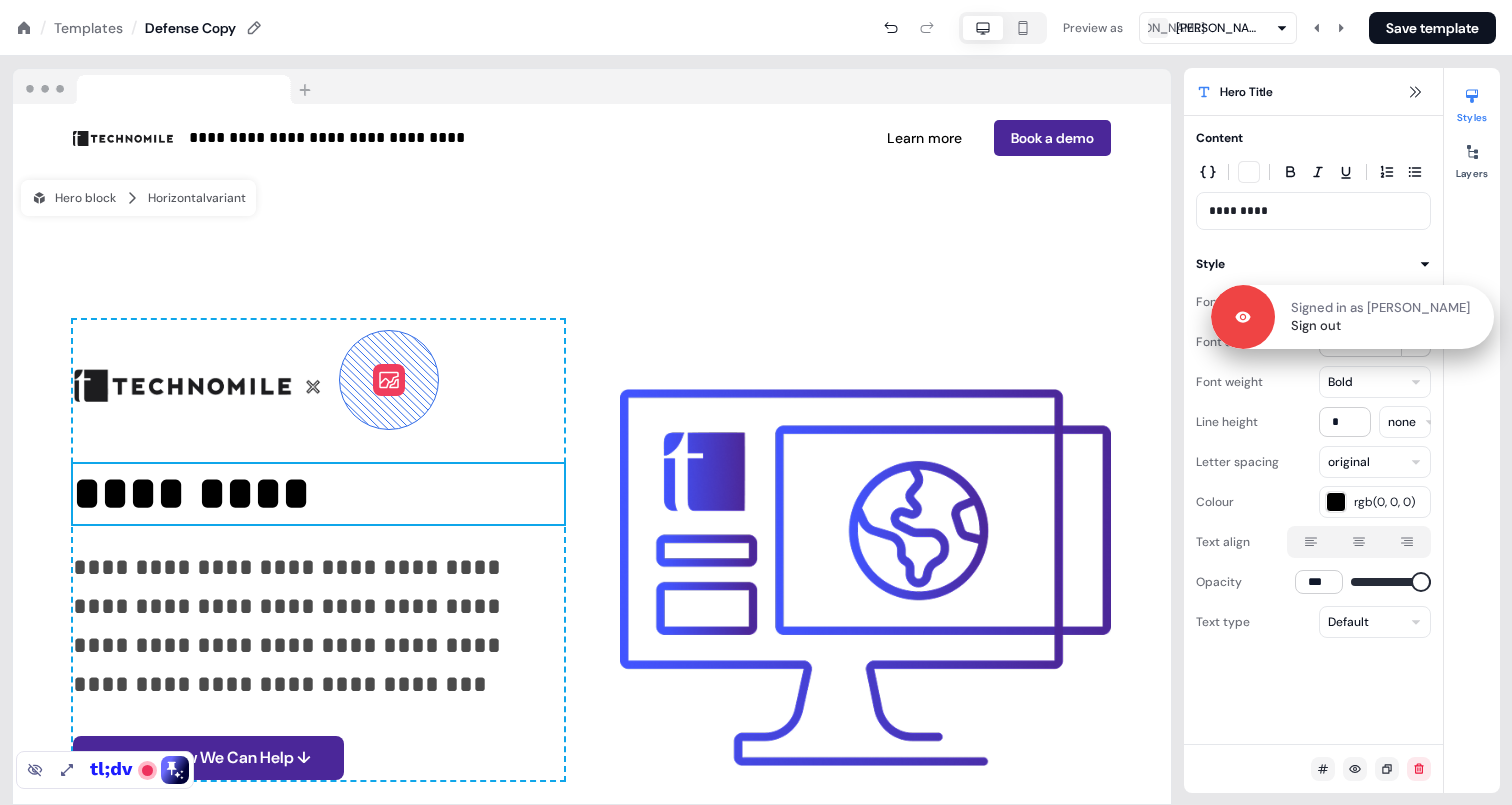 click on "Signed in as [PERSON_NAME]" at bounding box center (1380, 308) 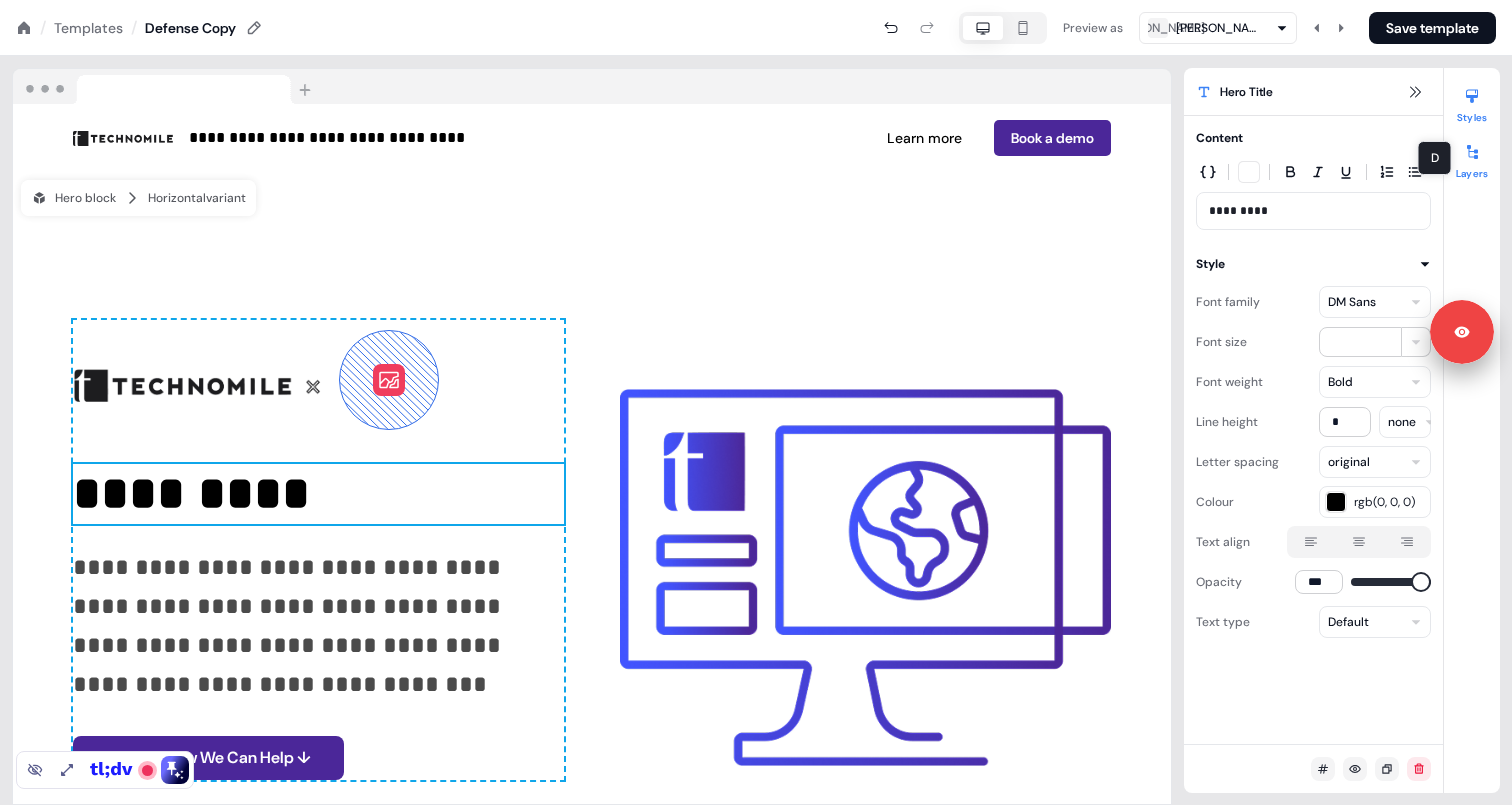 click 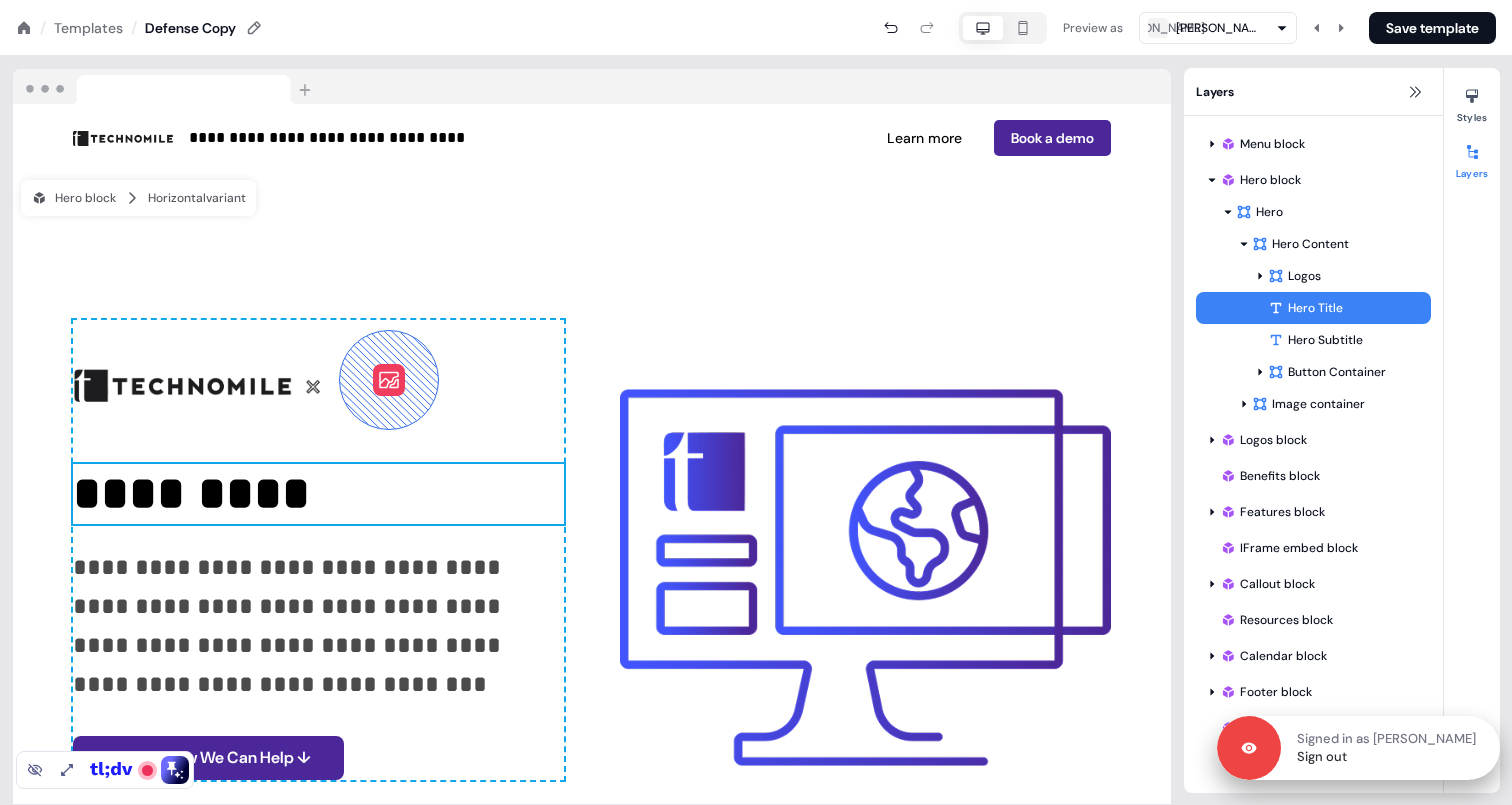 drag, startPoint x: 1468, startPoint y: 340, endPoint x: 1476, endPoint y: 764, distance: 424.07547 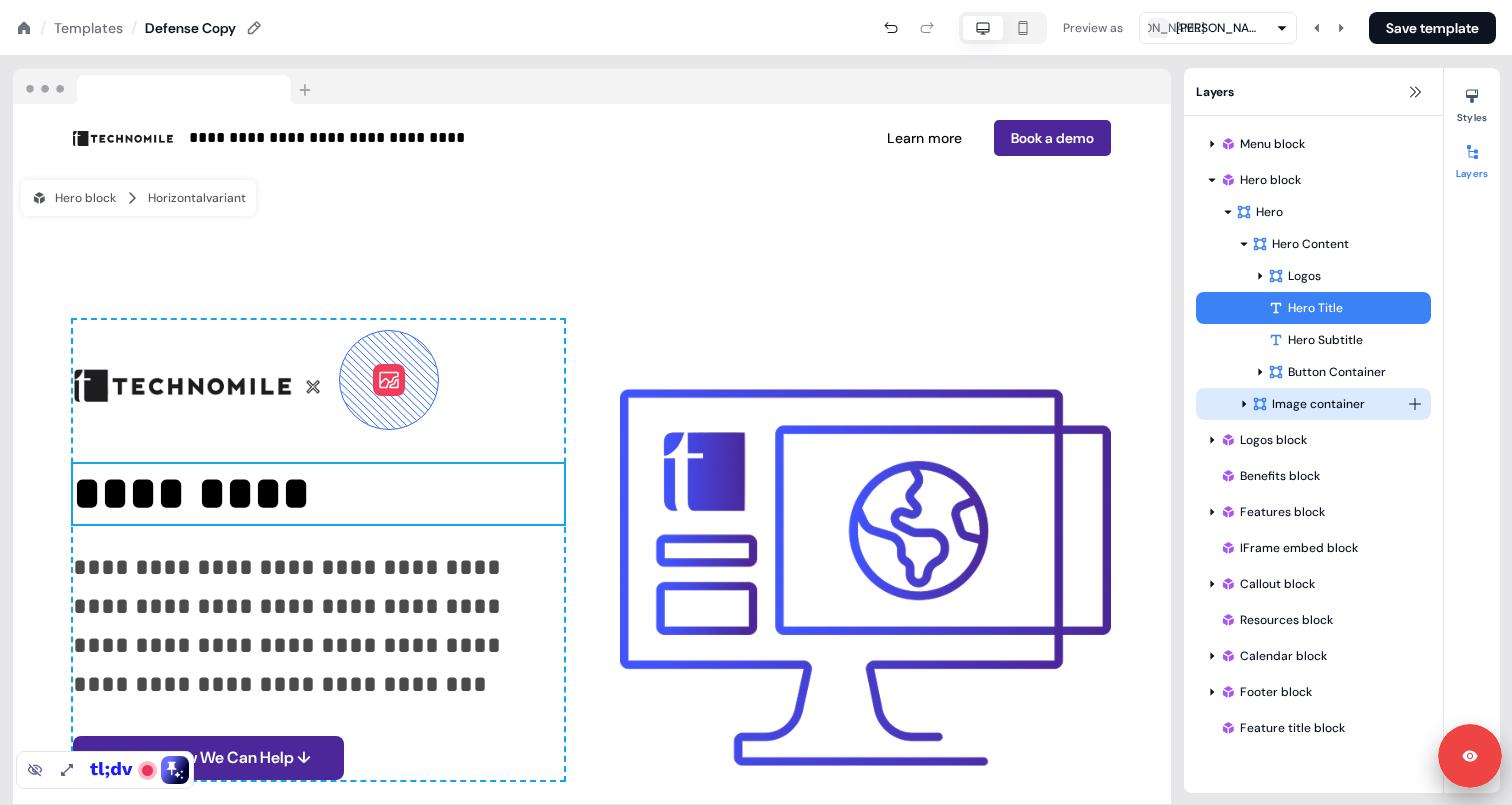 click on "Image container" at bounding box center [1329, 404] 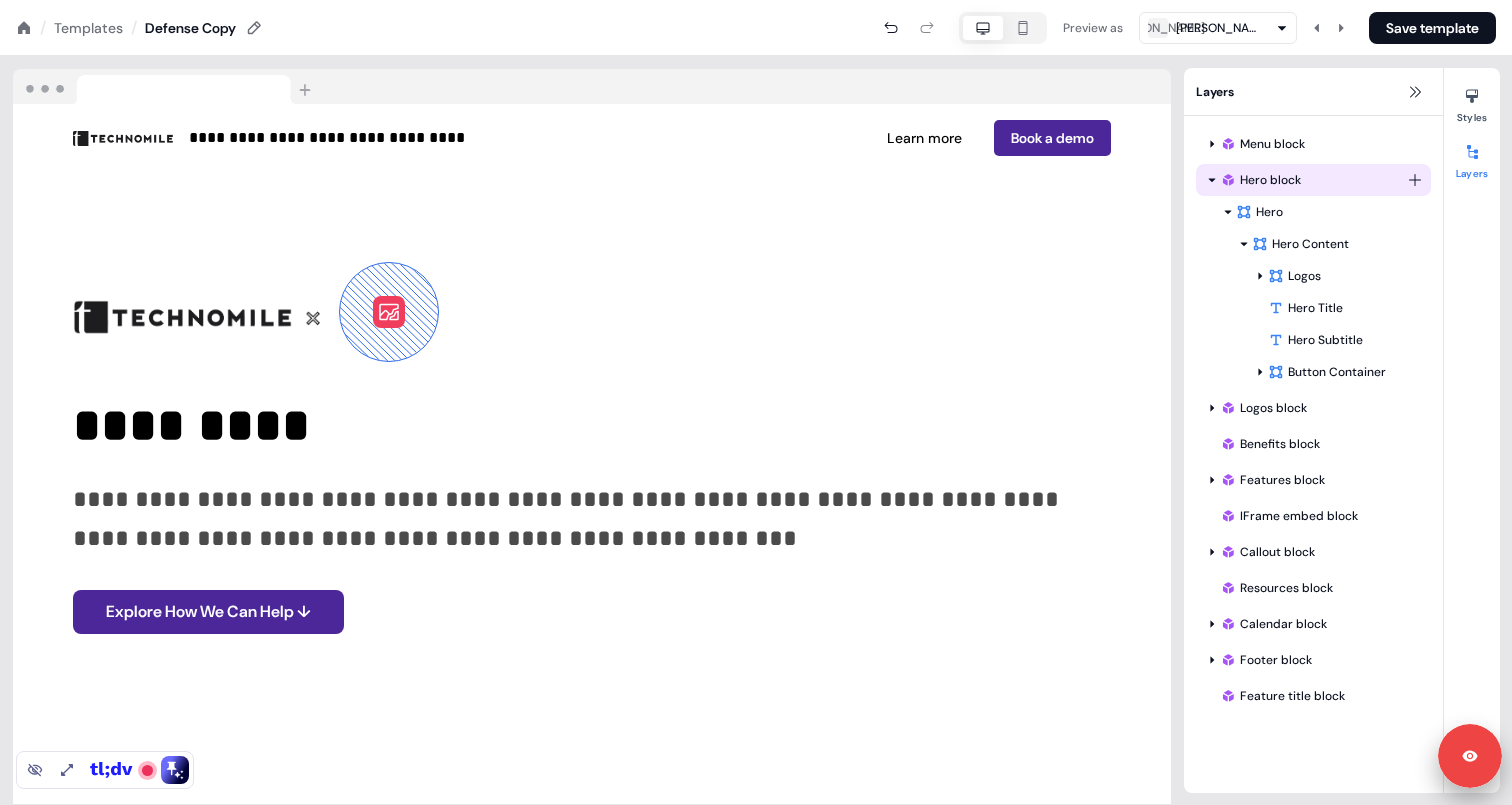 click on "Hero block" at bounding box center [1313, 180] 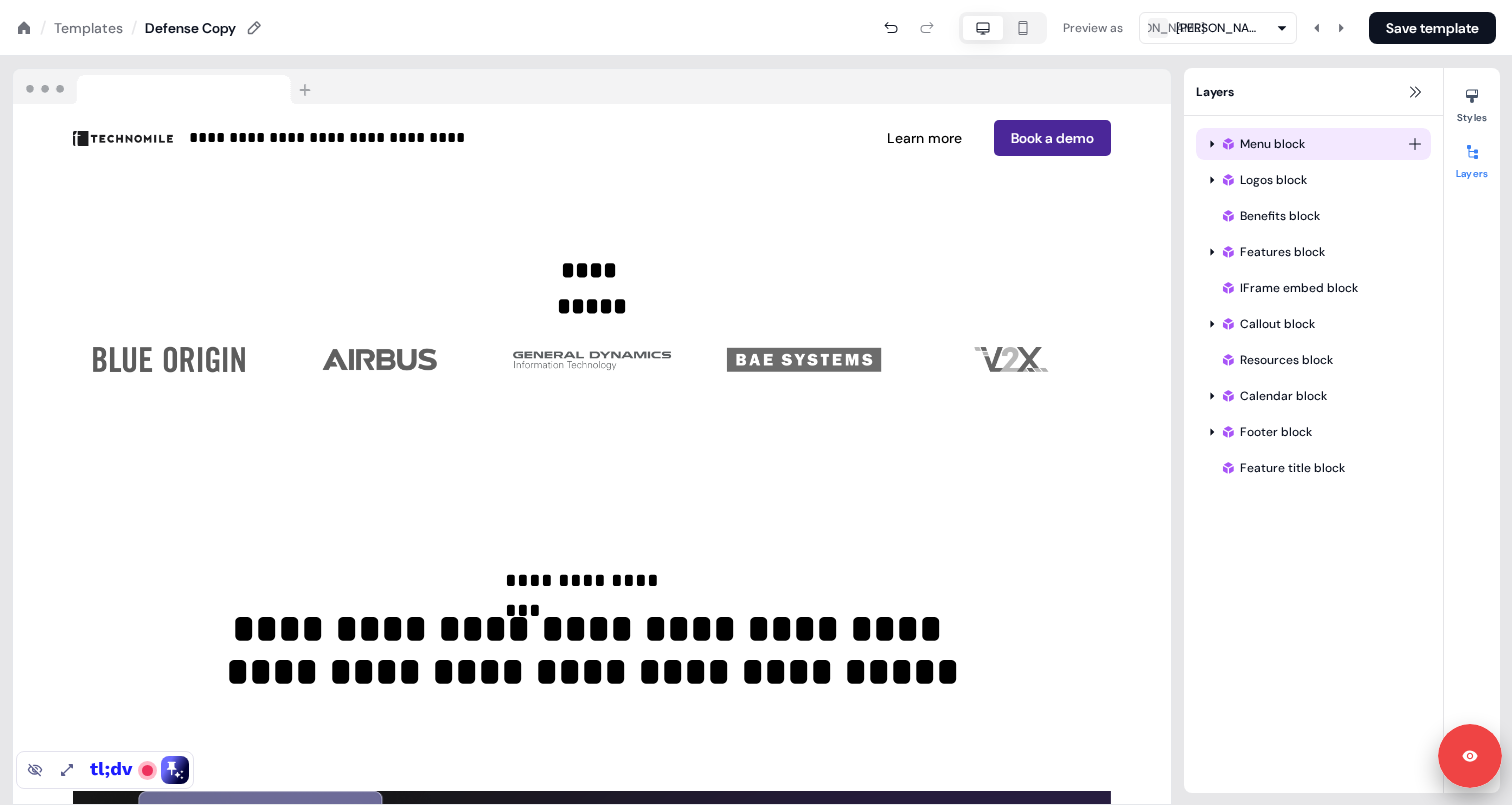click on "Menu block" at bounding box center (1313, 144) 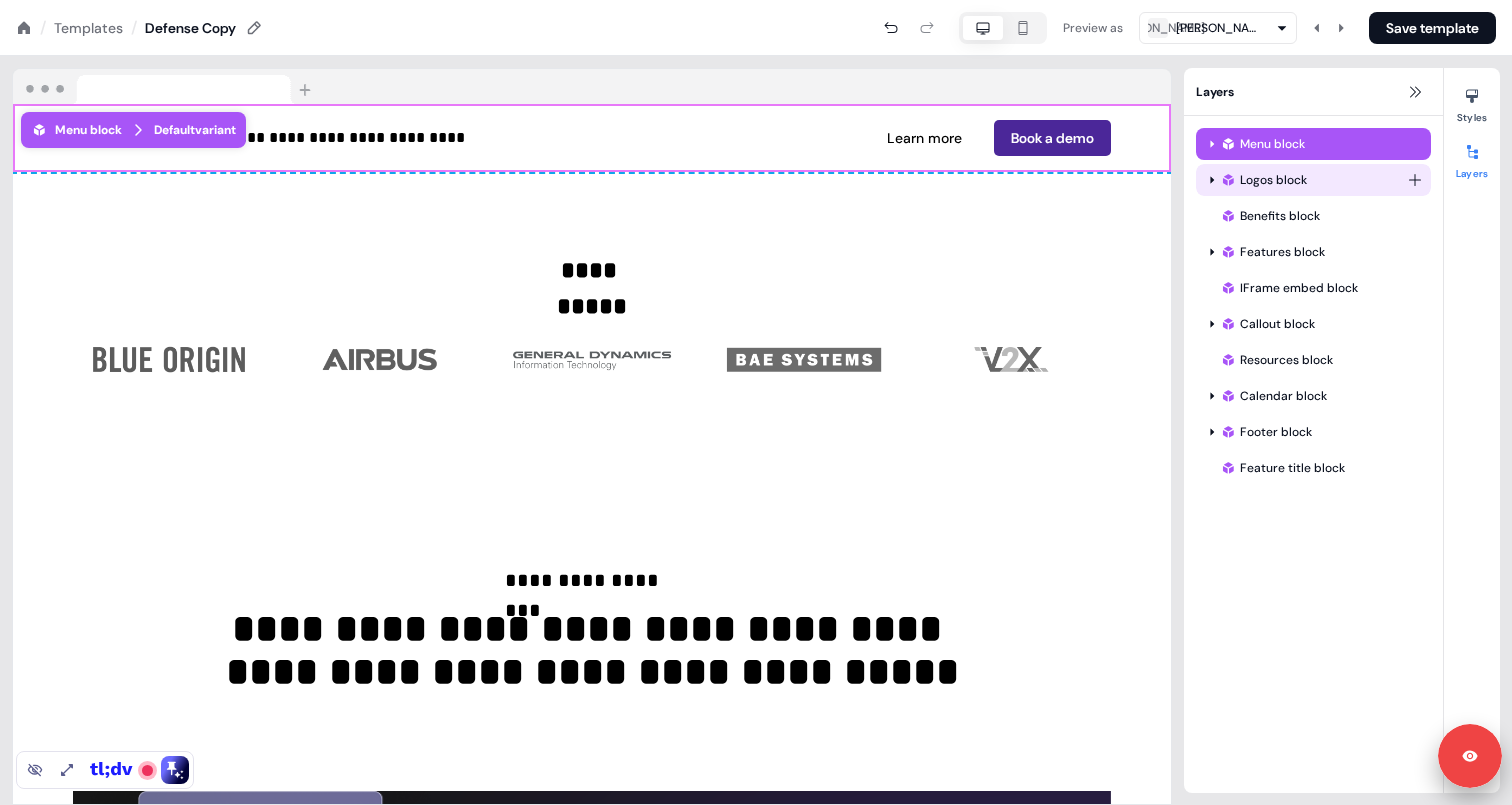 click on "Logos block" at bounding box center (1313, 180) 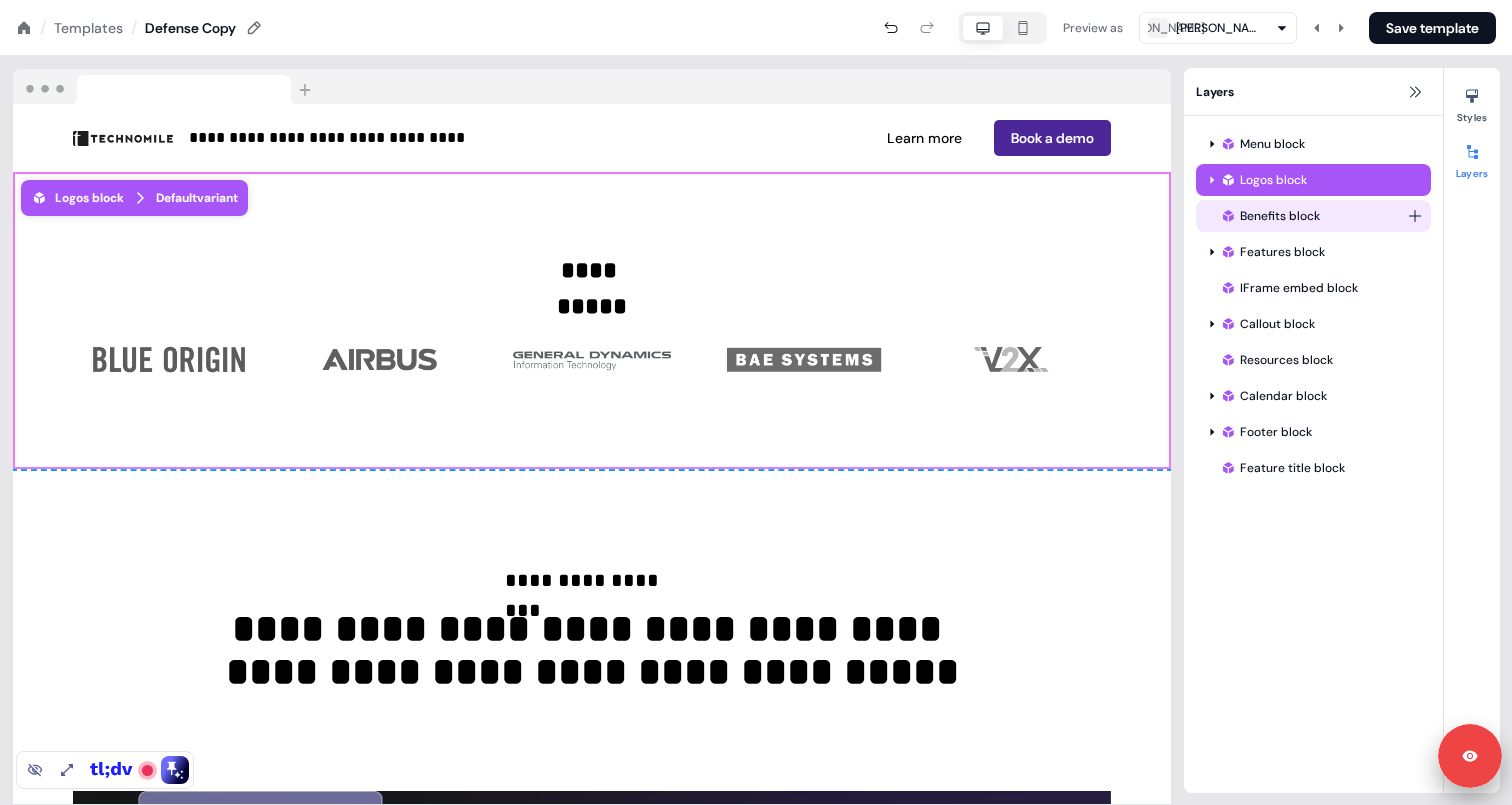 click on "Benefits block" at bounding box center [1313, 216] 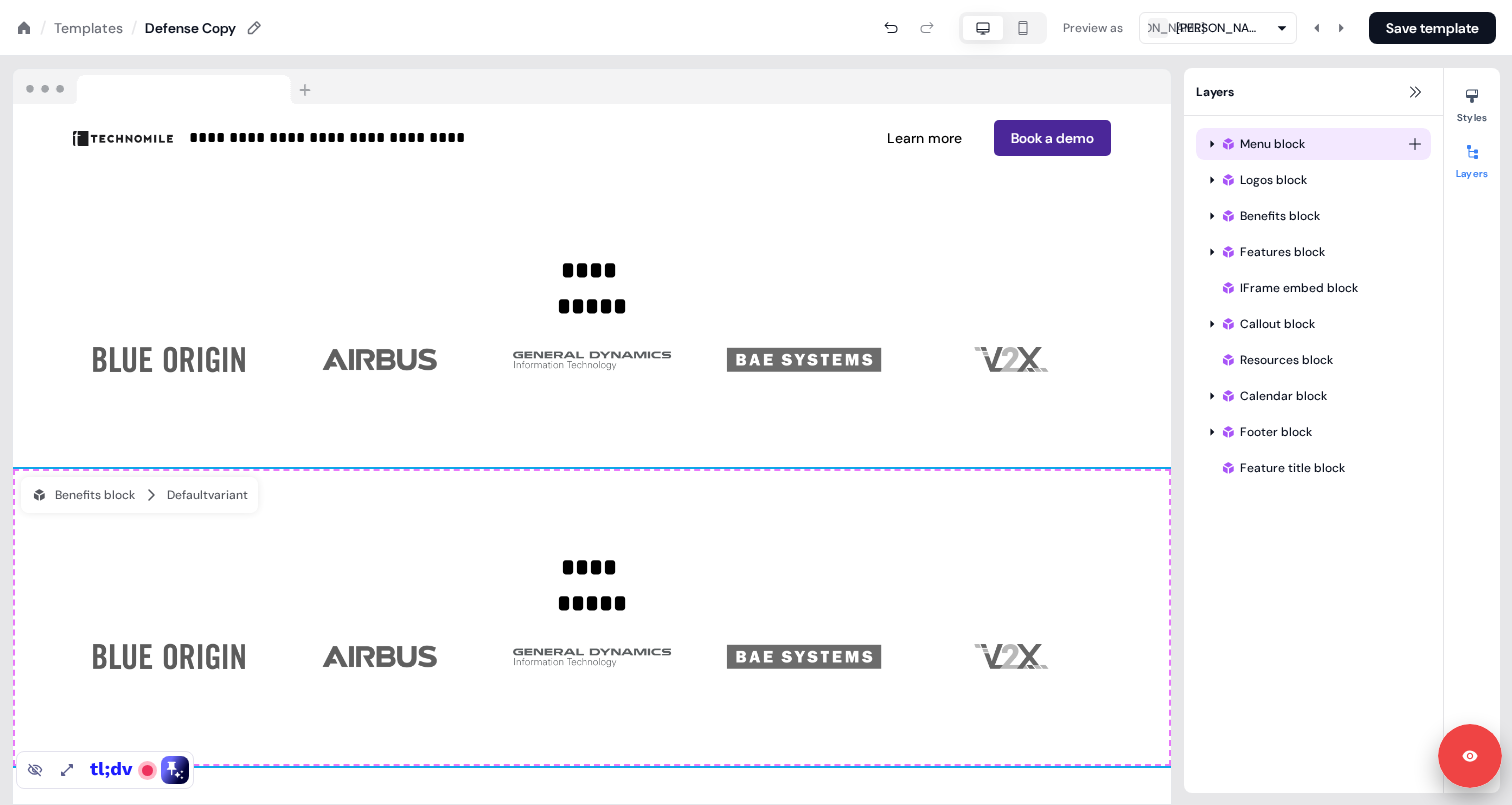 click on "Menu block" at bounding box center (1313, 144) 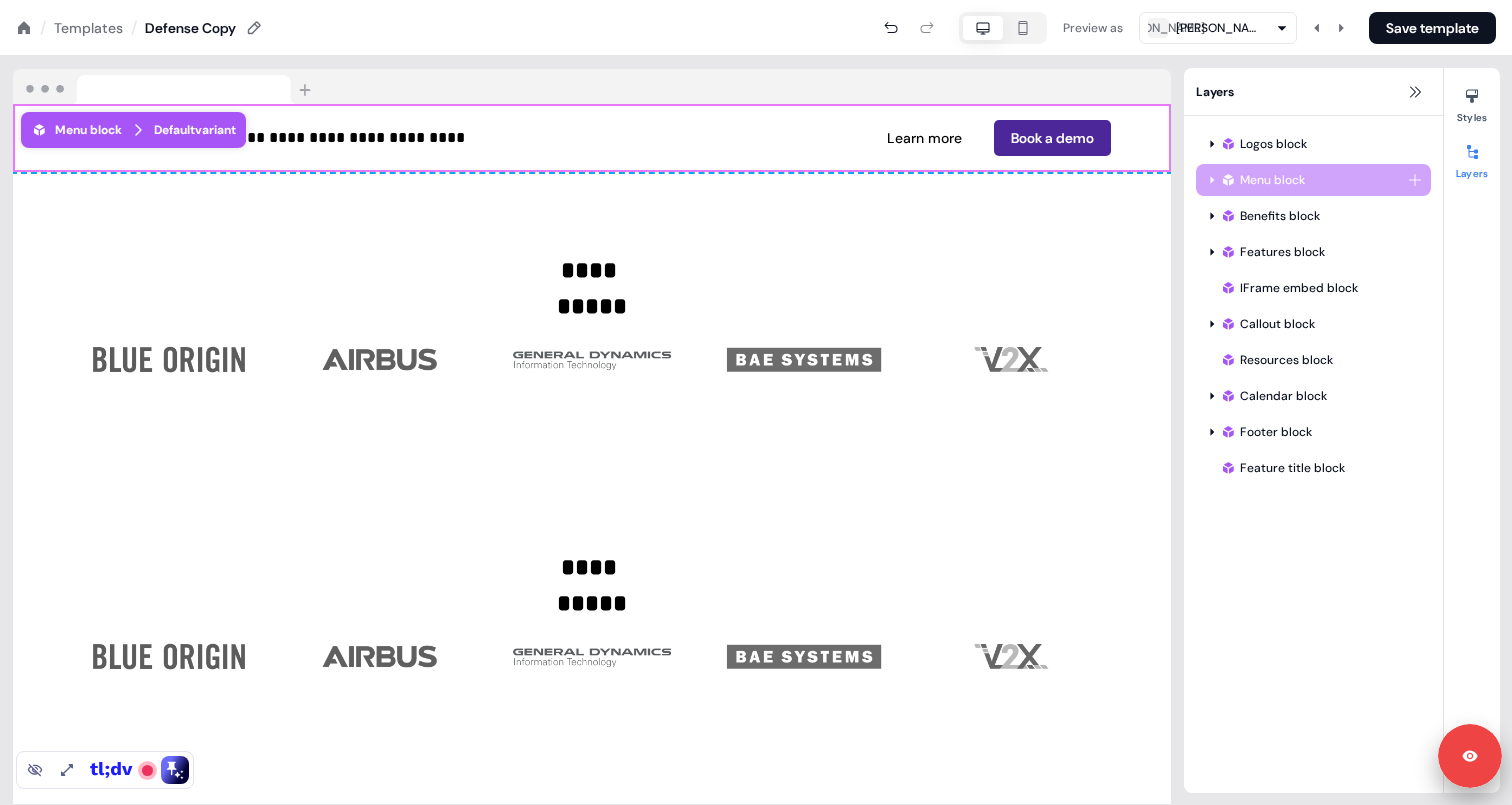 drag, startPoint x: 1288, startPoint y: 151, endPoint x: 1286, endPoint y: 187, distance: 36.05551 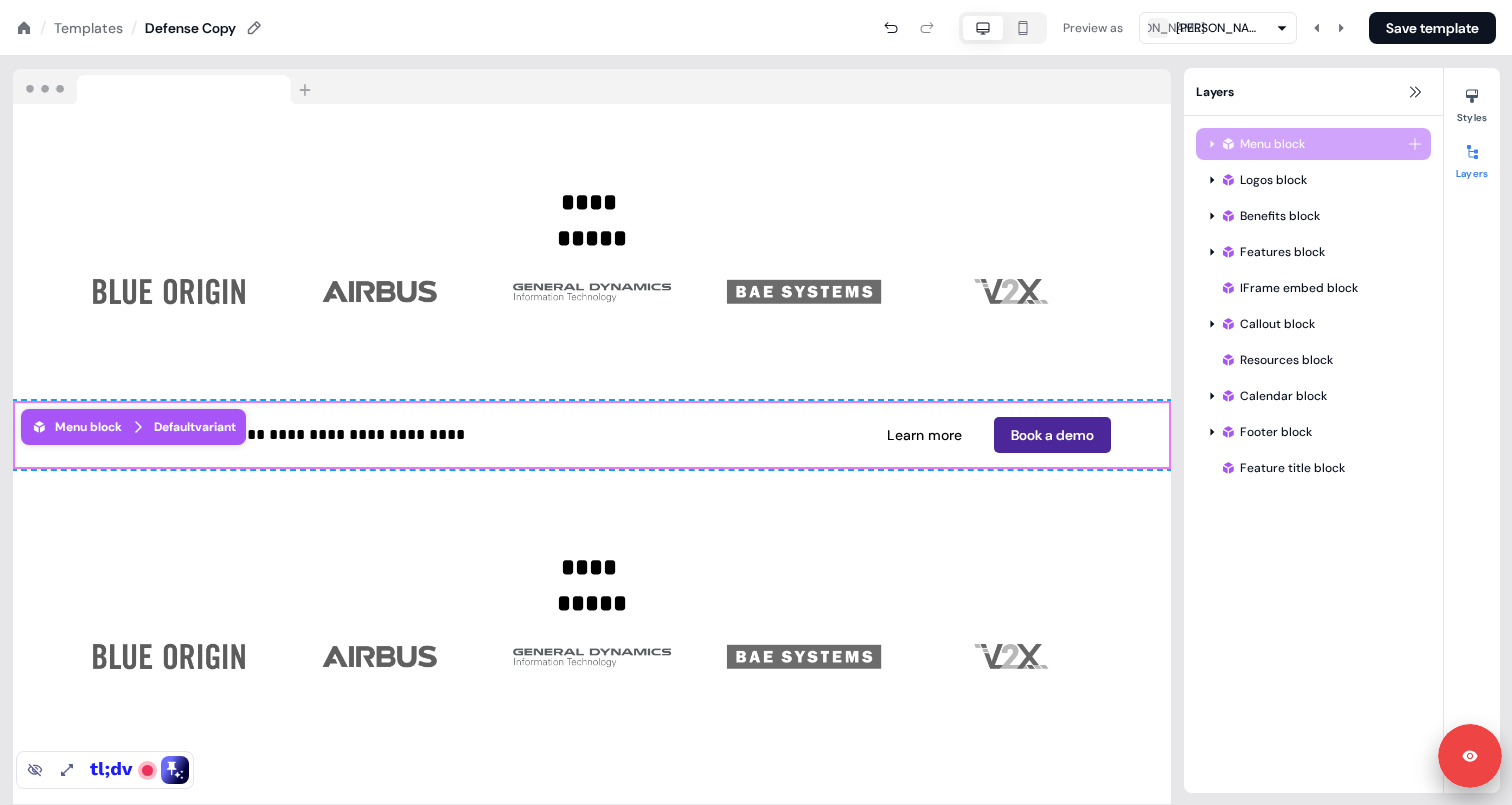 drag, startPoint x: 1287, startPoint y: 178, endPoint x: 1287, endPoint y: 145, distance: 33 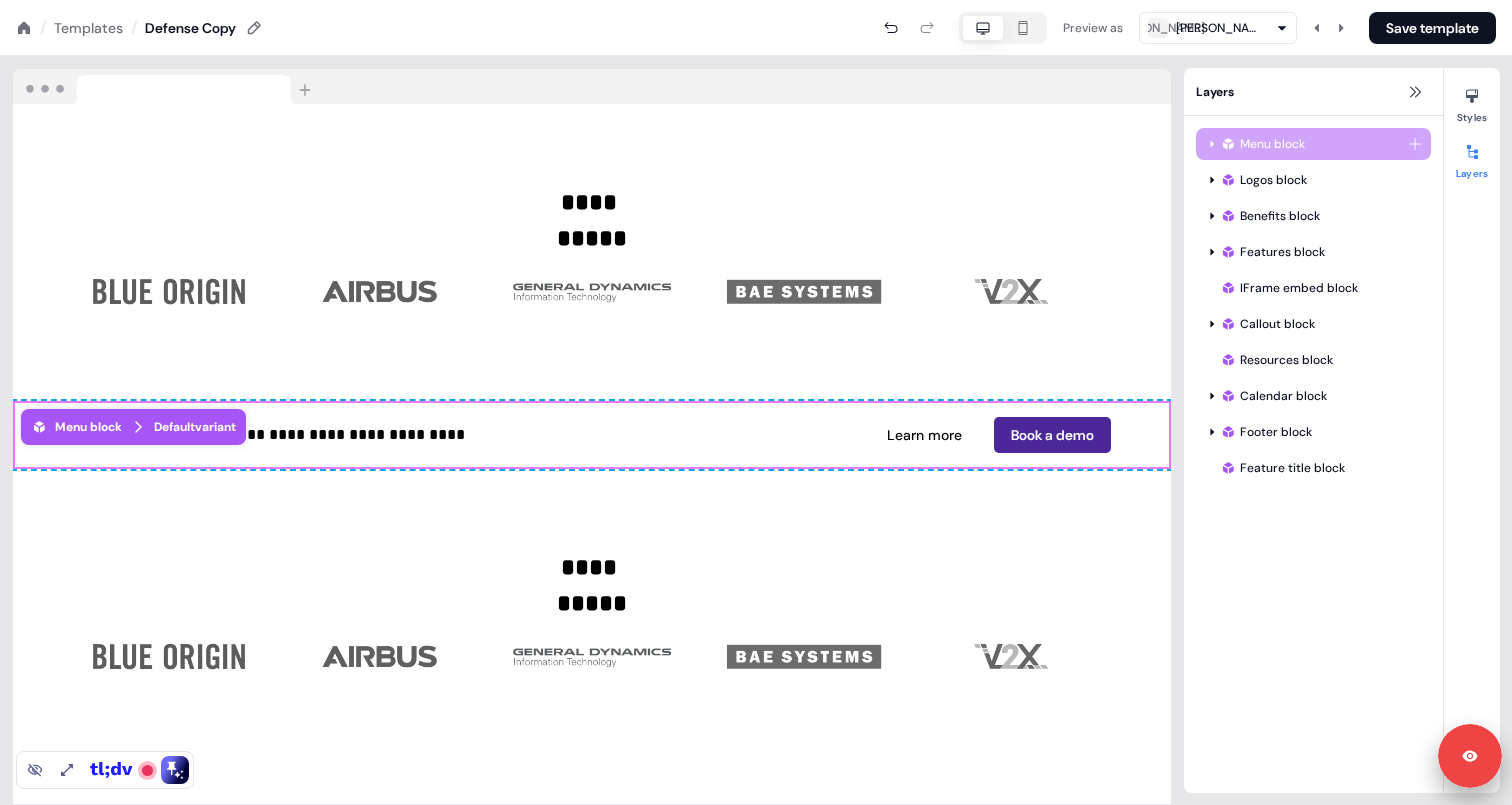 click on "Logos block Menu block Benefits block Features block IFrame embed block Callout block Resources block Calendar block Footer block Feature title block Menu block
To pick up a draggable item, press the space bar.
While dragging, use the arrow keys to move the item.
Press space again to drop the item in its new position, or press escape to cancel.
Draggable item logo-yVDPtEZzWy was moved over droppable area section-dWIZmrTA5L." at bounding box center (1313, 306) 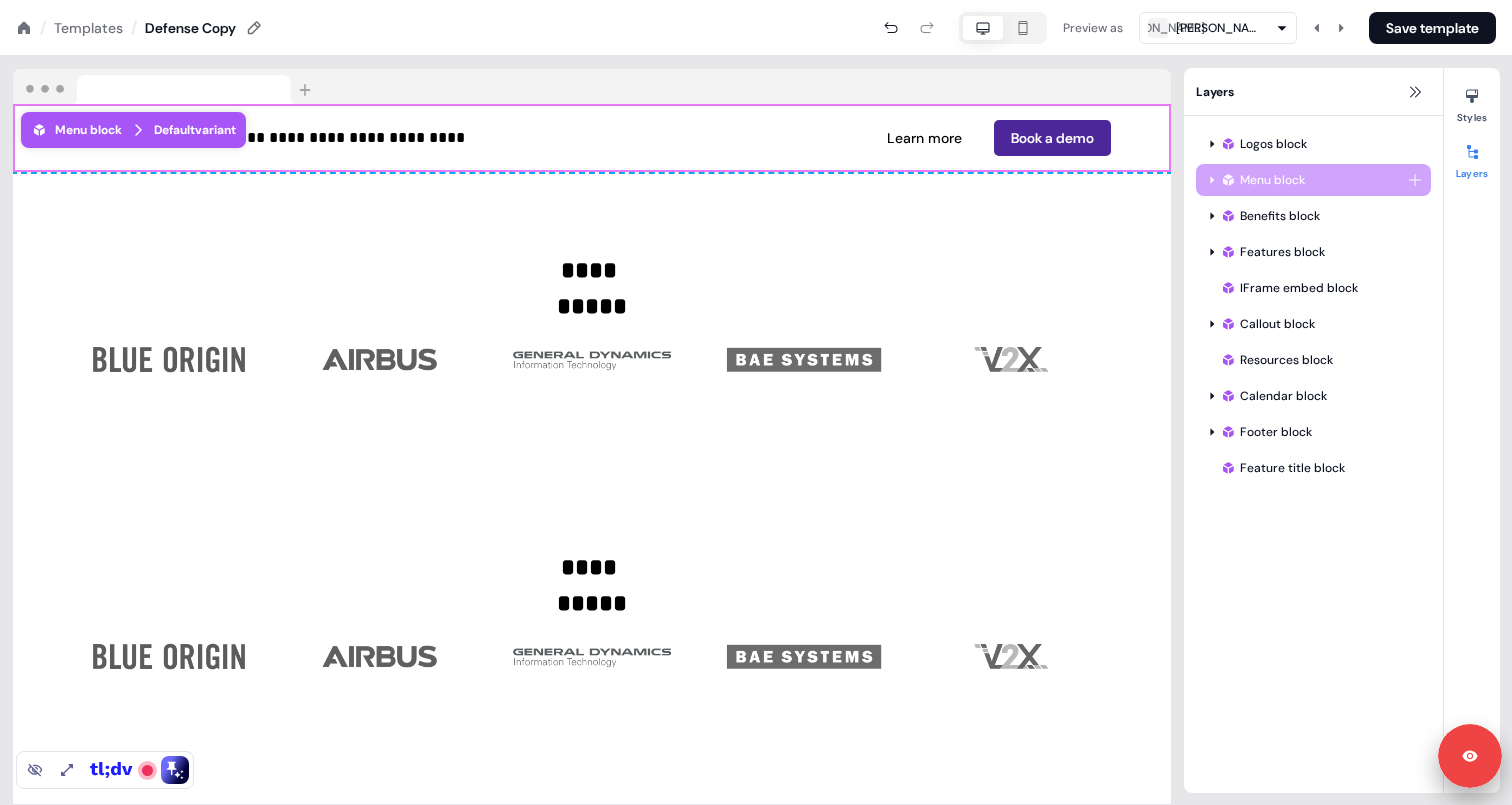 drag, startPoint x: 1287, startPoint y: 145, endPoint x: 1286, endPoint y: 188, distance: 43.011627 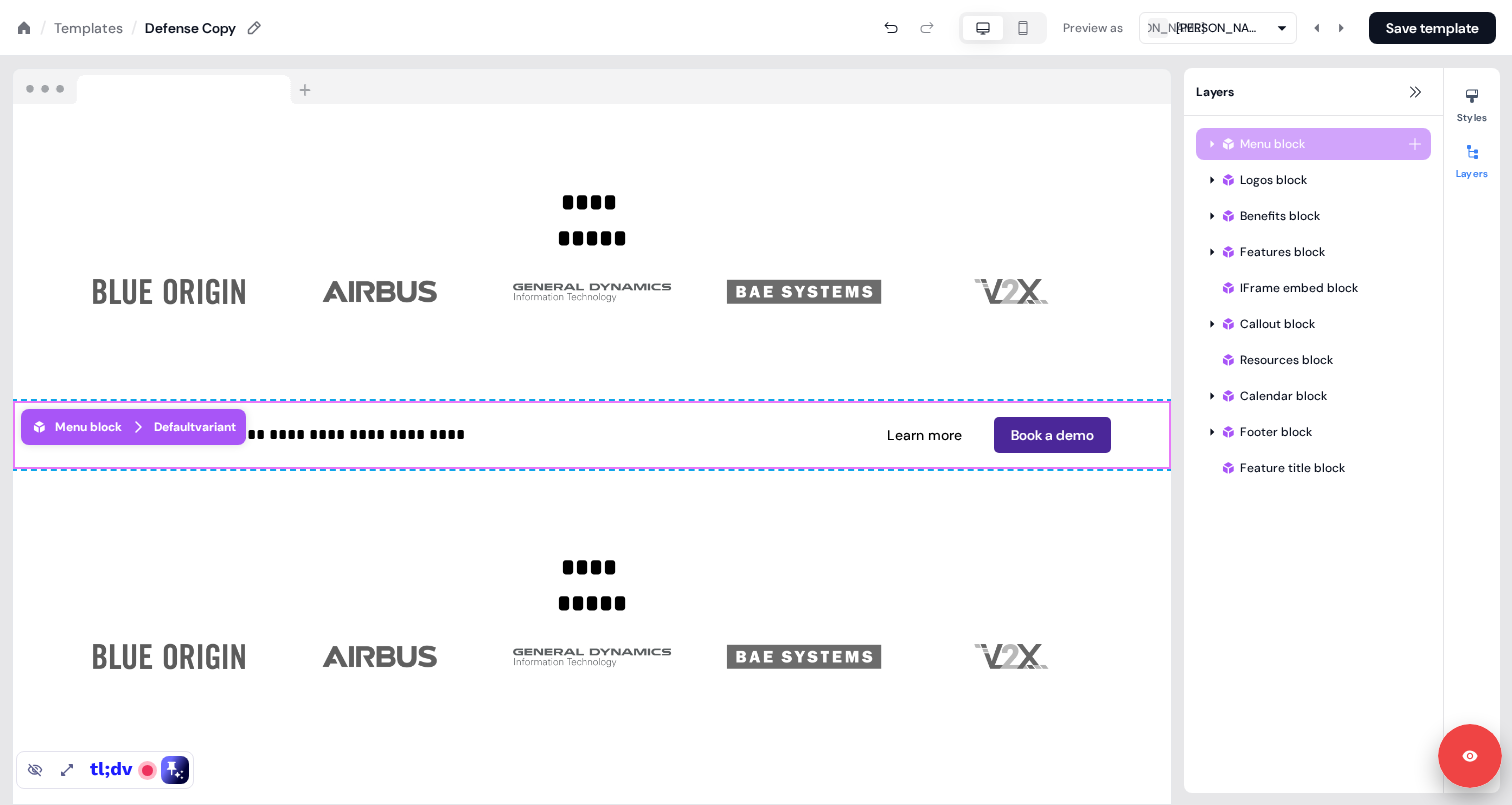 drag, startPoint x: 1287, startPoint y: 180, endPoint x: 1288, endPoint y: 150, distance: 30.016663 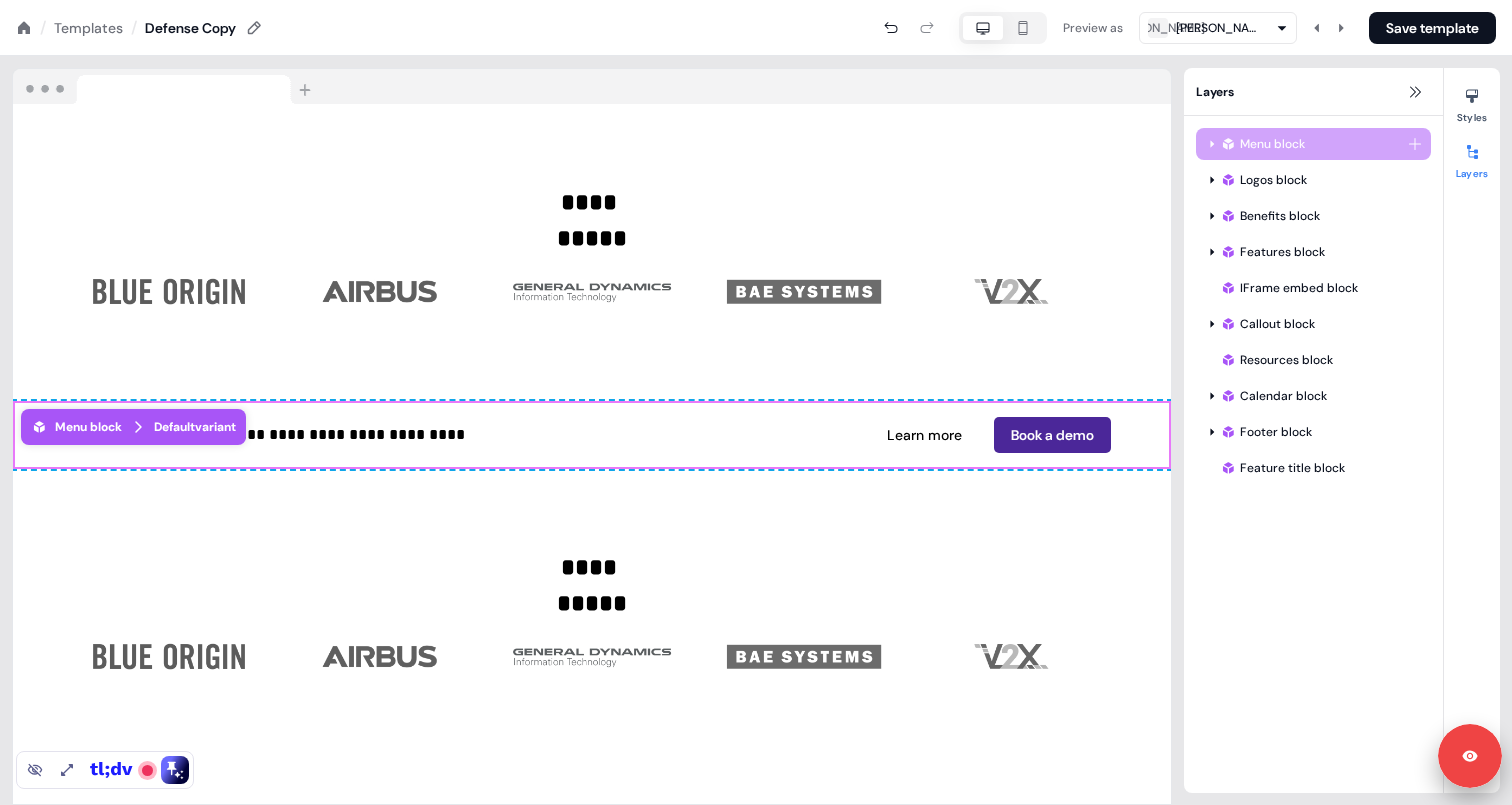 click on "Logos block Menu block Benefits block Features block IFrame embed block Callout block Resources block Calendar block Footer block Feature title block Menu block
To pick up a draggable item, press the space bar.
While dragging, use the arrow keys to move the item.
Press space again to drop the item in its new position, or press escape to cancel.
Draggable item logo-yVDPtEZzWy was moved over droppable area section-dWIZmrTA5L." at bounding box center [1313, 306] 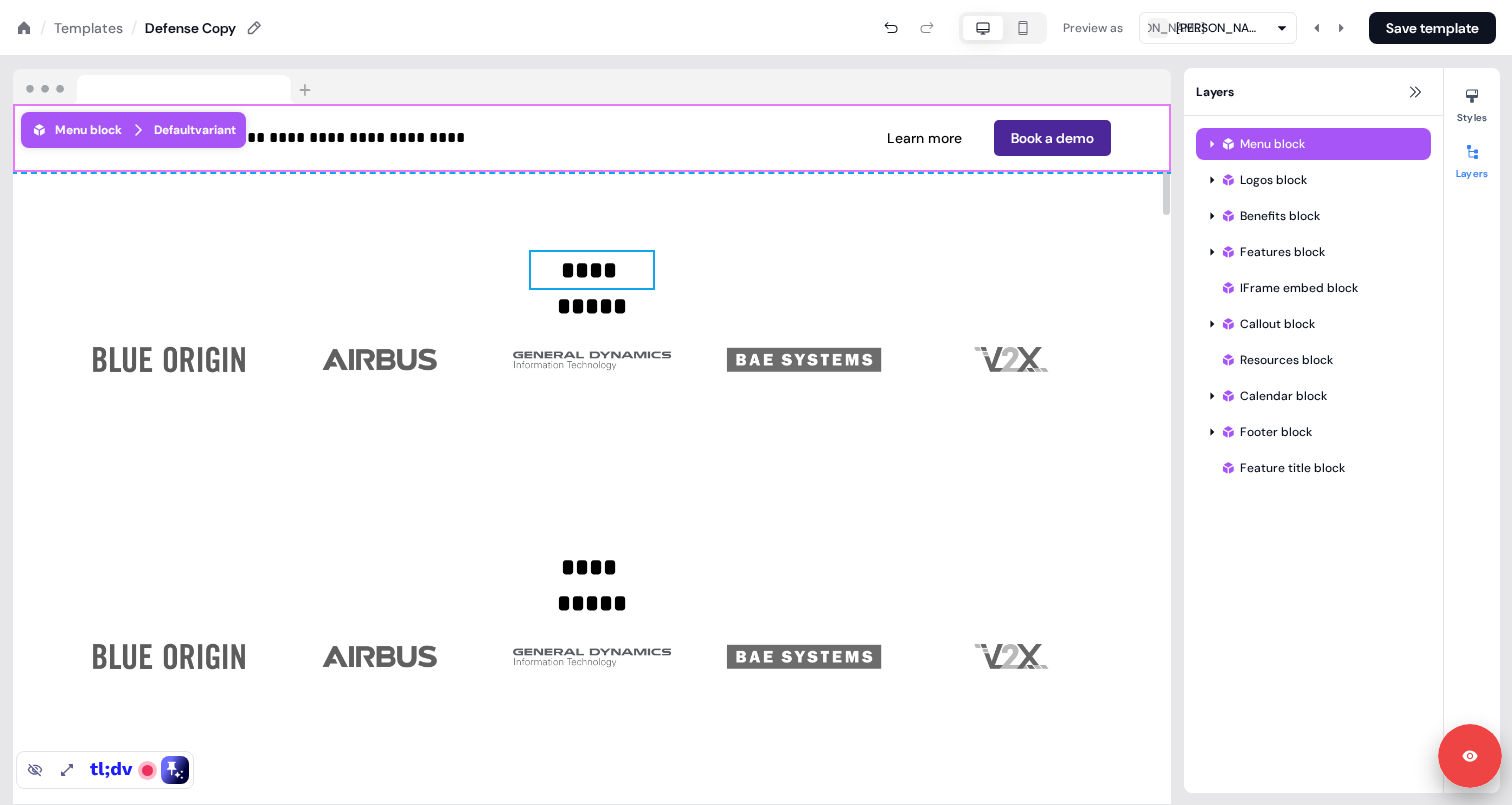 click on "**********" at bounding box center (592, 270) 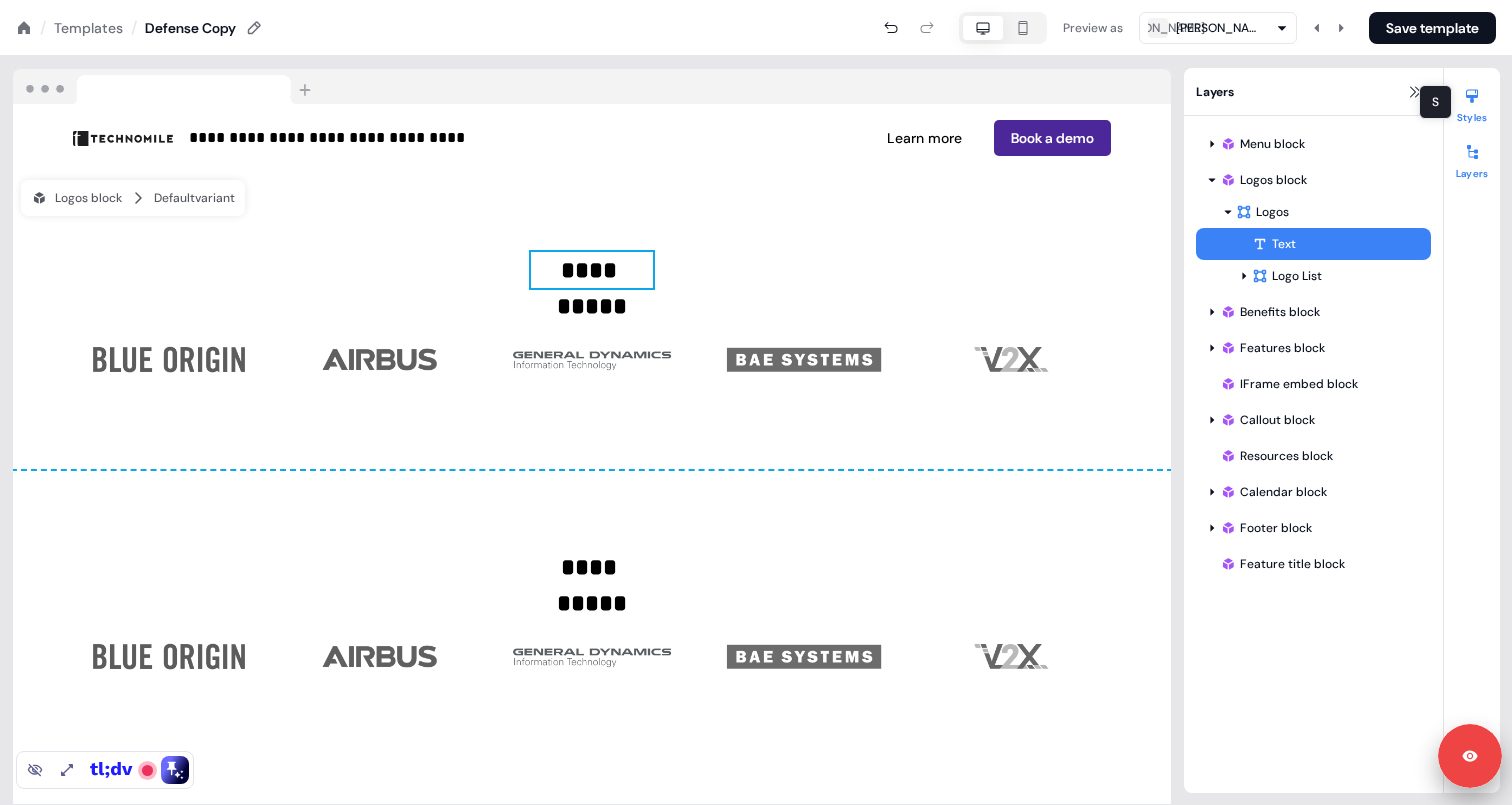 click at bounding box center (1472, 96) 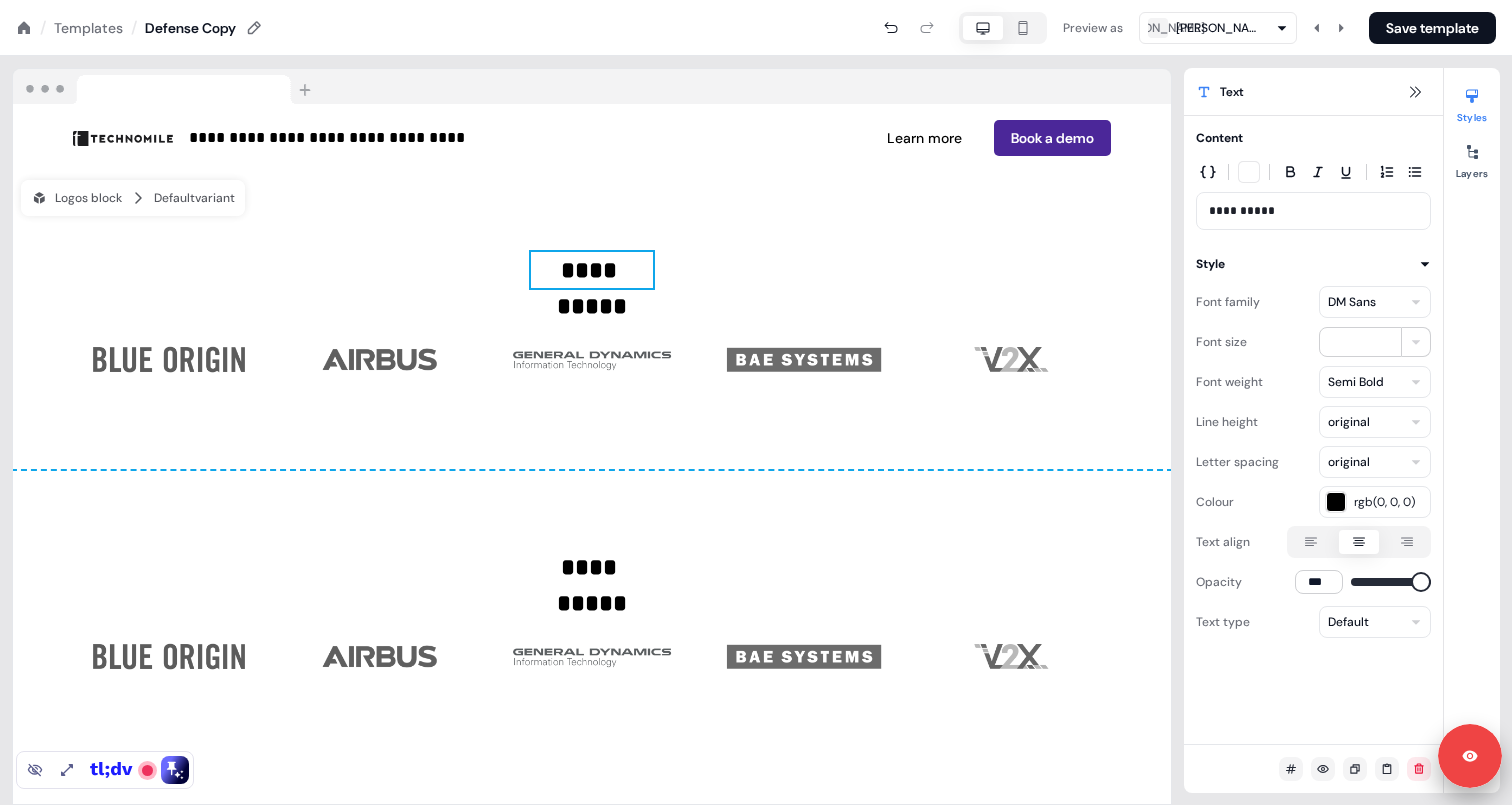 click on "**********" at bounding box center (756, 0) 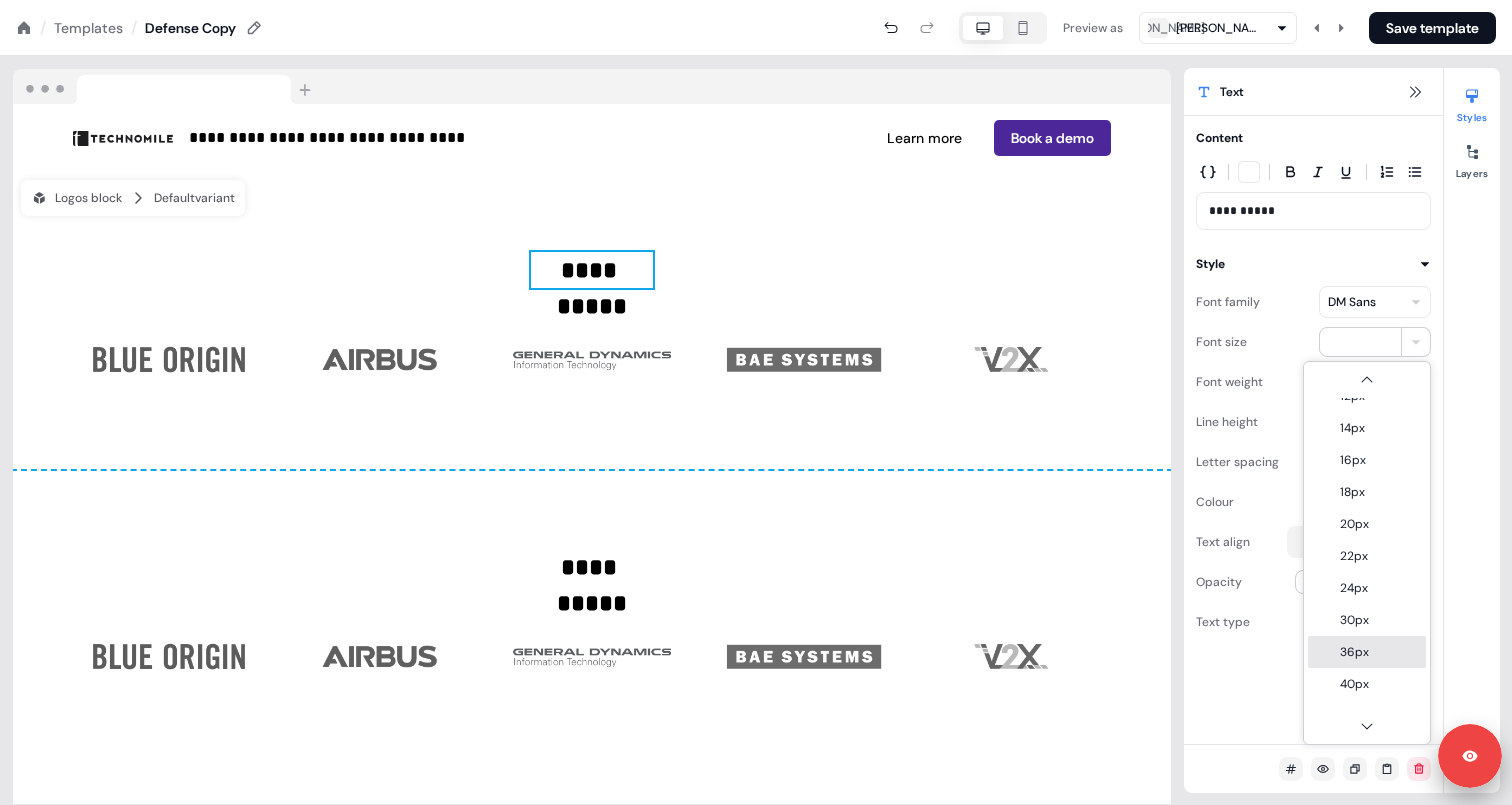 scroll, scrollTop: 98, scrollLeft: 0, axis: vertical 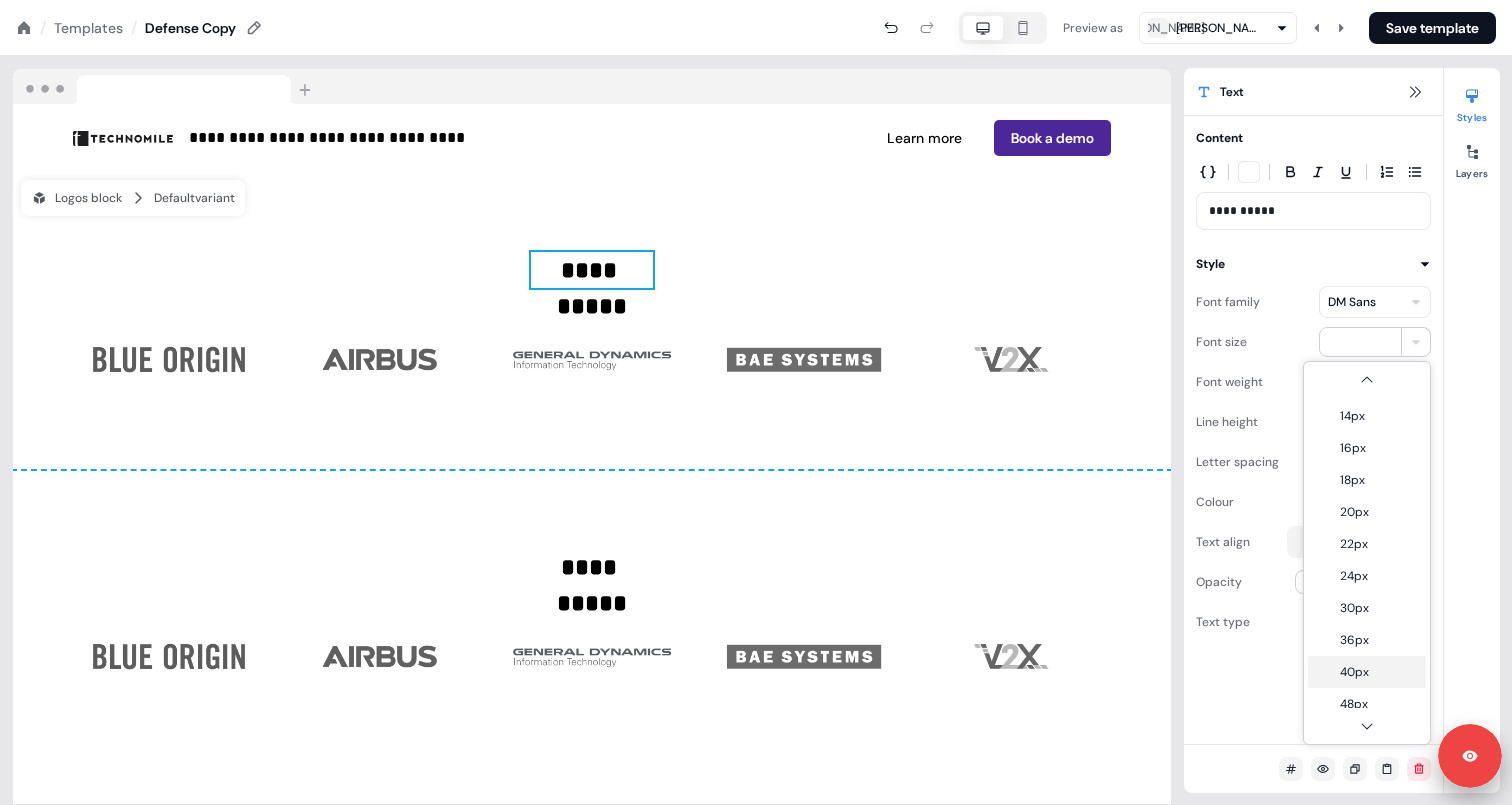 type on "**" 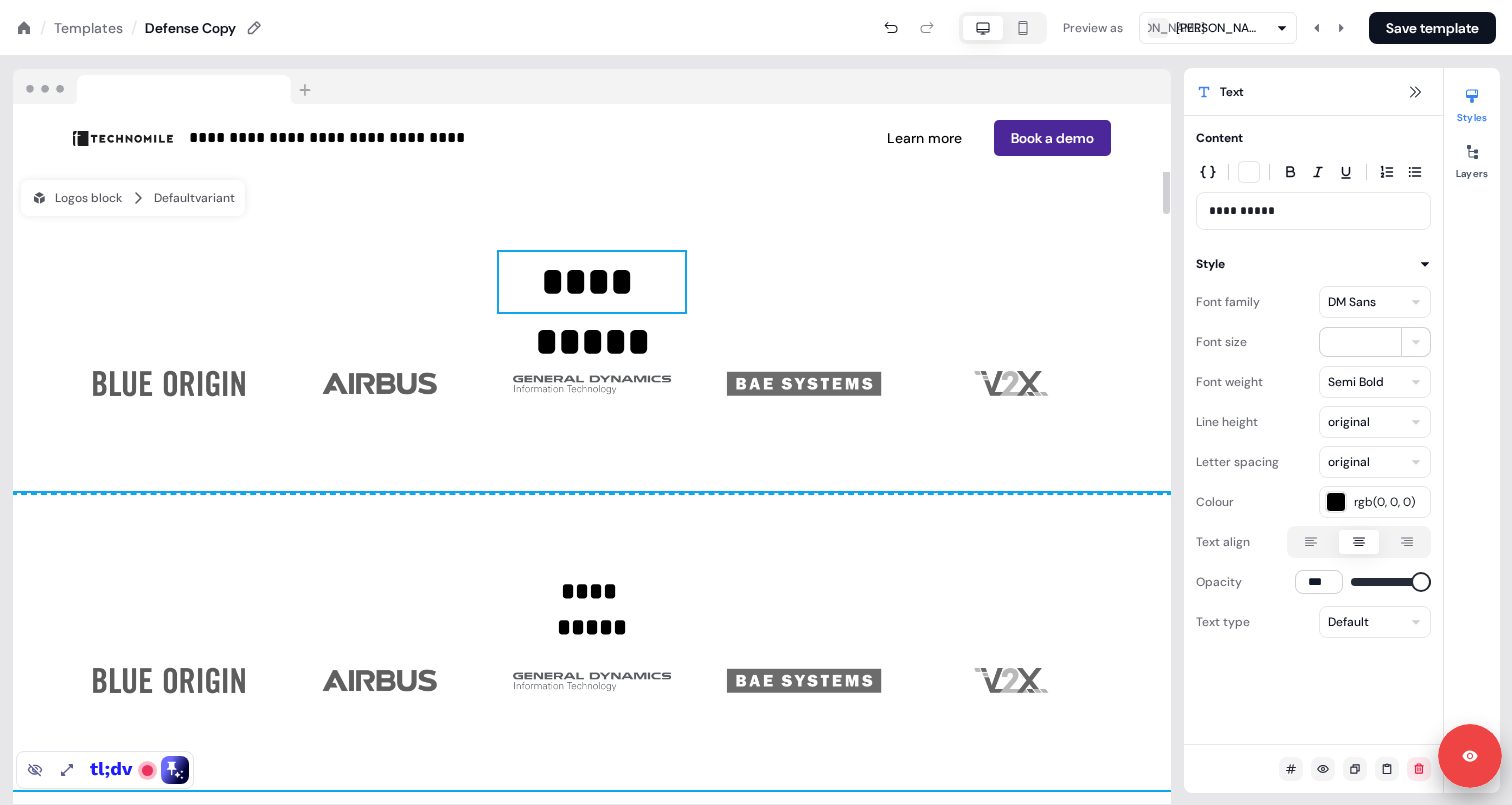 click on "**********" at bounding box center [592, 641] 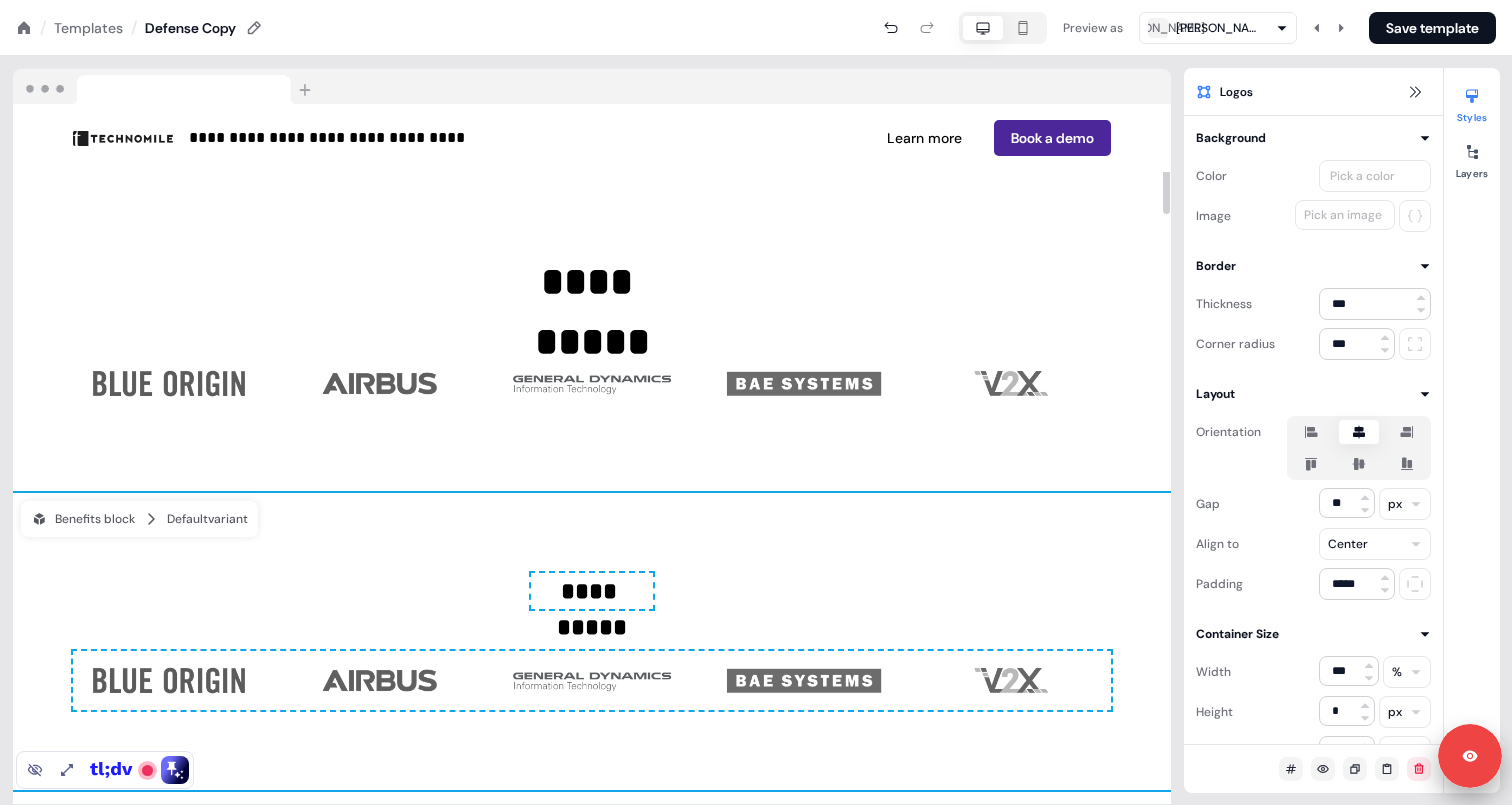 click on "**********" at bounding box center [592, 641] 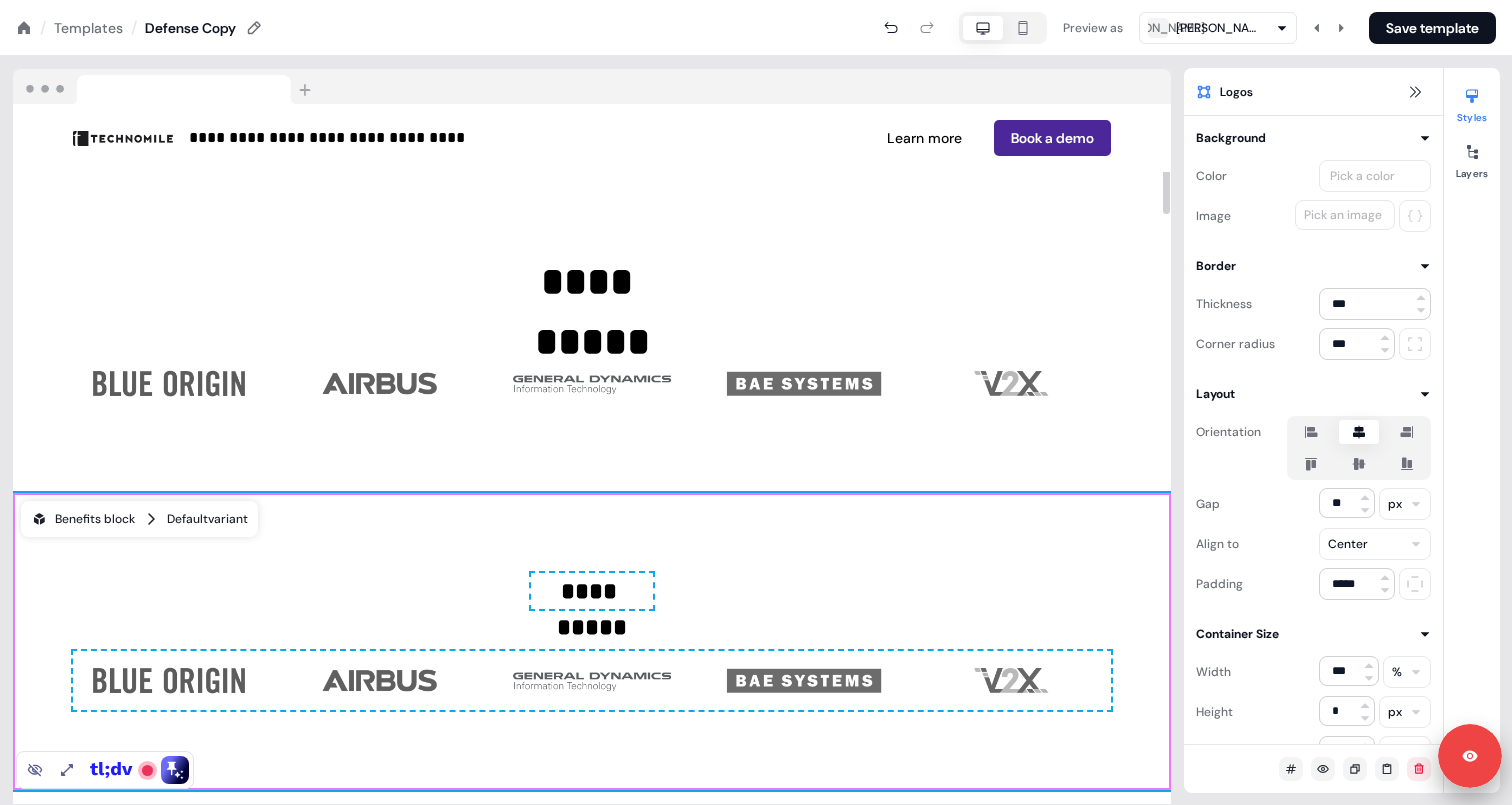click on "Benefits   block Default  variant" at bounding box center [139, 519] 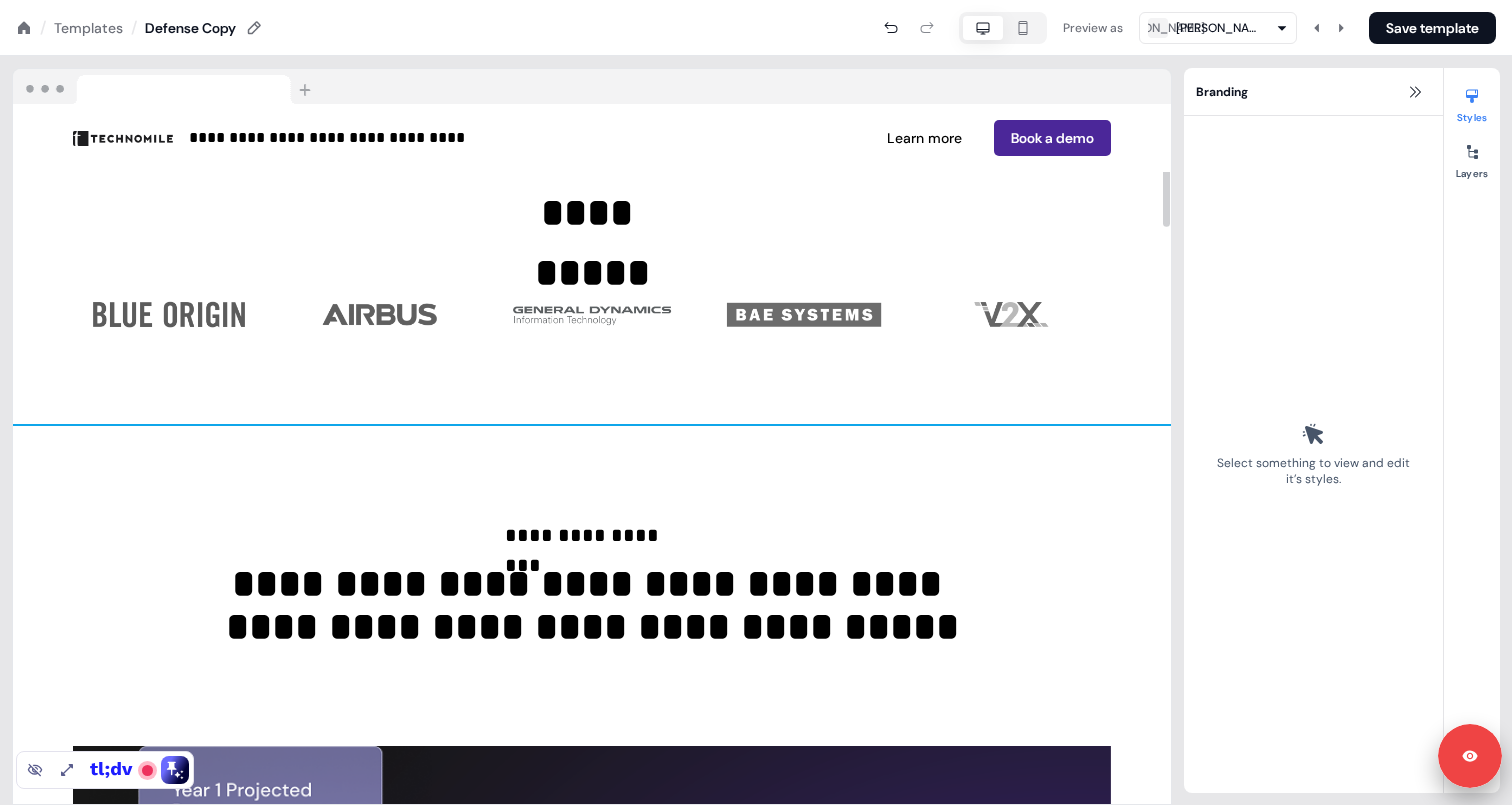 scroll, scrollTop: 0, scrollLeft: 0, axis: both 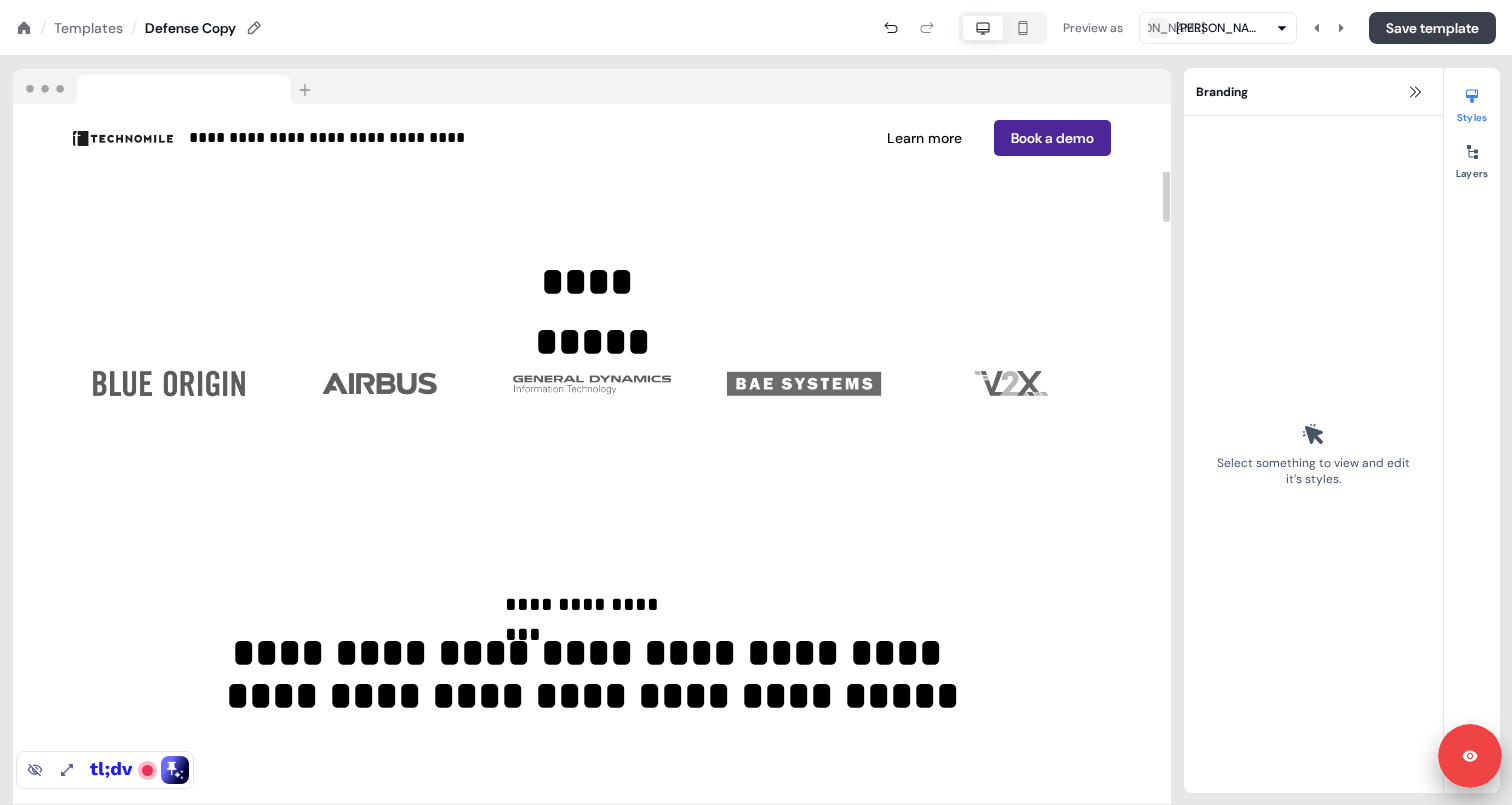 click on "Save template" at bounding box center [1432, 28] 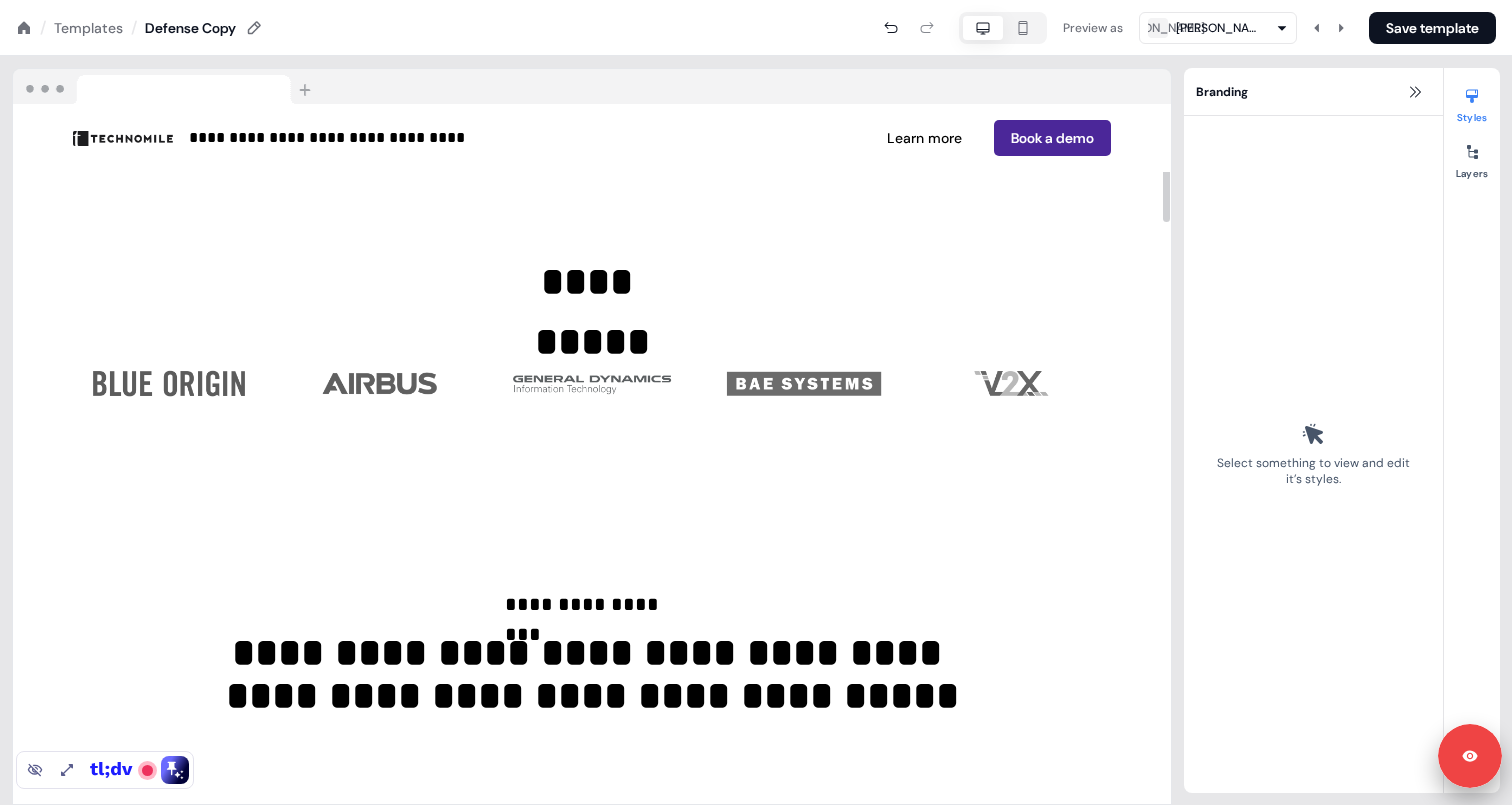 click on "Templates" at bounding box center [88, 28] 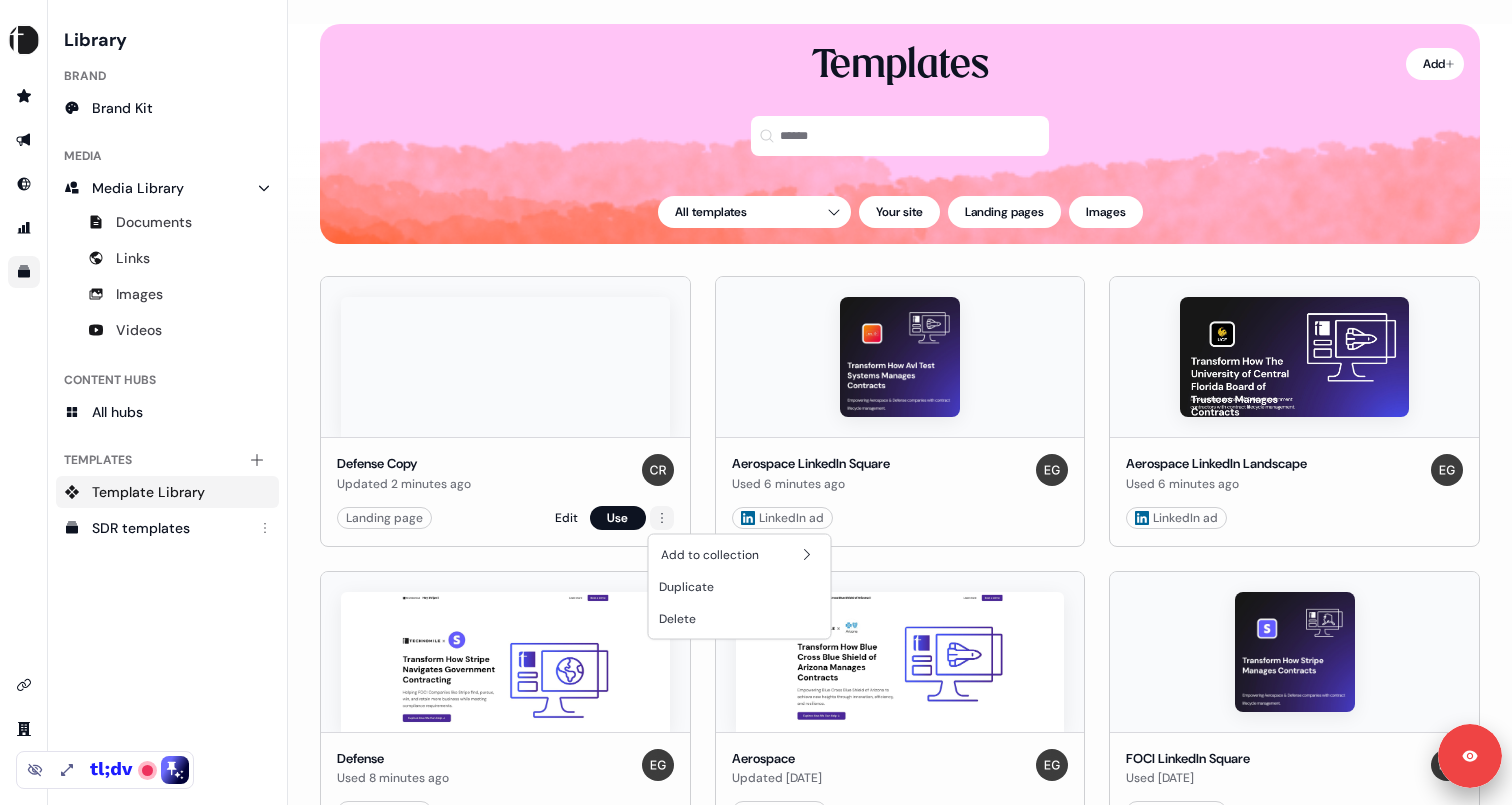 click on "Signed in as [PERSON_NAME] Sign out For the best experience switch devices to a bigger screen. Go to [DOMAIN_NAME]   Library Brand Brand Kit Media Media Library Documents Links Images Videos Content Hubs All hubs Templates   Add collection Template Library SDR templates Loading... Add Templates All   templates Your site Landing pages Images Defense Copy Updated 2 minutes ago Landing page Edit Use Aerospace LinkedIn Square Used 6 minutes ago   LinkedIn ad Edit Use Aerospace LinkedIn Landscape Used 6 minutes ago   LinkedIn ad Edit Use Defense Used 8 minutes ago Landing page Edit Use Aerospace Updated [DATE] Landing page Edit Use FOCI LinkedIn Square Used [DATE]   LinkedIn ad Edit Use FOCI Used [DATE] Landing page Edit Use [US_STATE] Native LinkedIn Square Used [DATE]   LinkedIn ad Edit Use [US_STATE] Native Used [DATE] Landing page Edit Use FOCI Landscape Updated [DATE]   LinkedIn ad Edit Use [US_STATE] Native LinkedIn Landscape Updated [DATE]   LinkedIn ad Edit Use Created [DATE] Landing page" at bounding box center [756, 402] 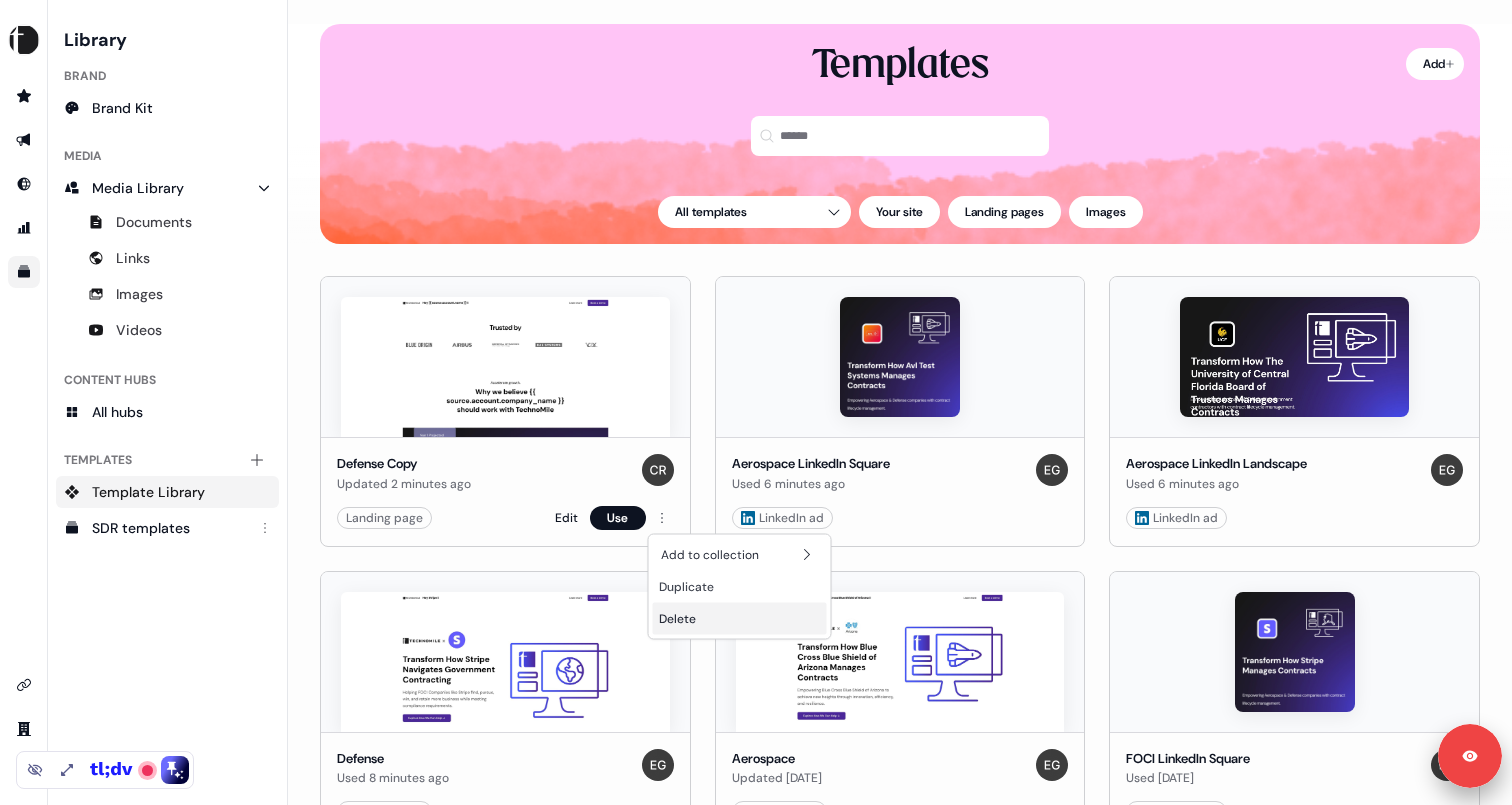 click on "Delete" at bounding box center (677, 619) 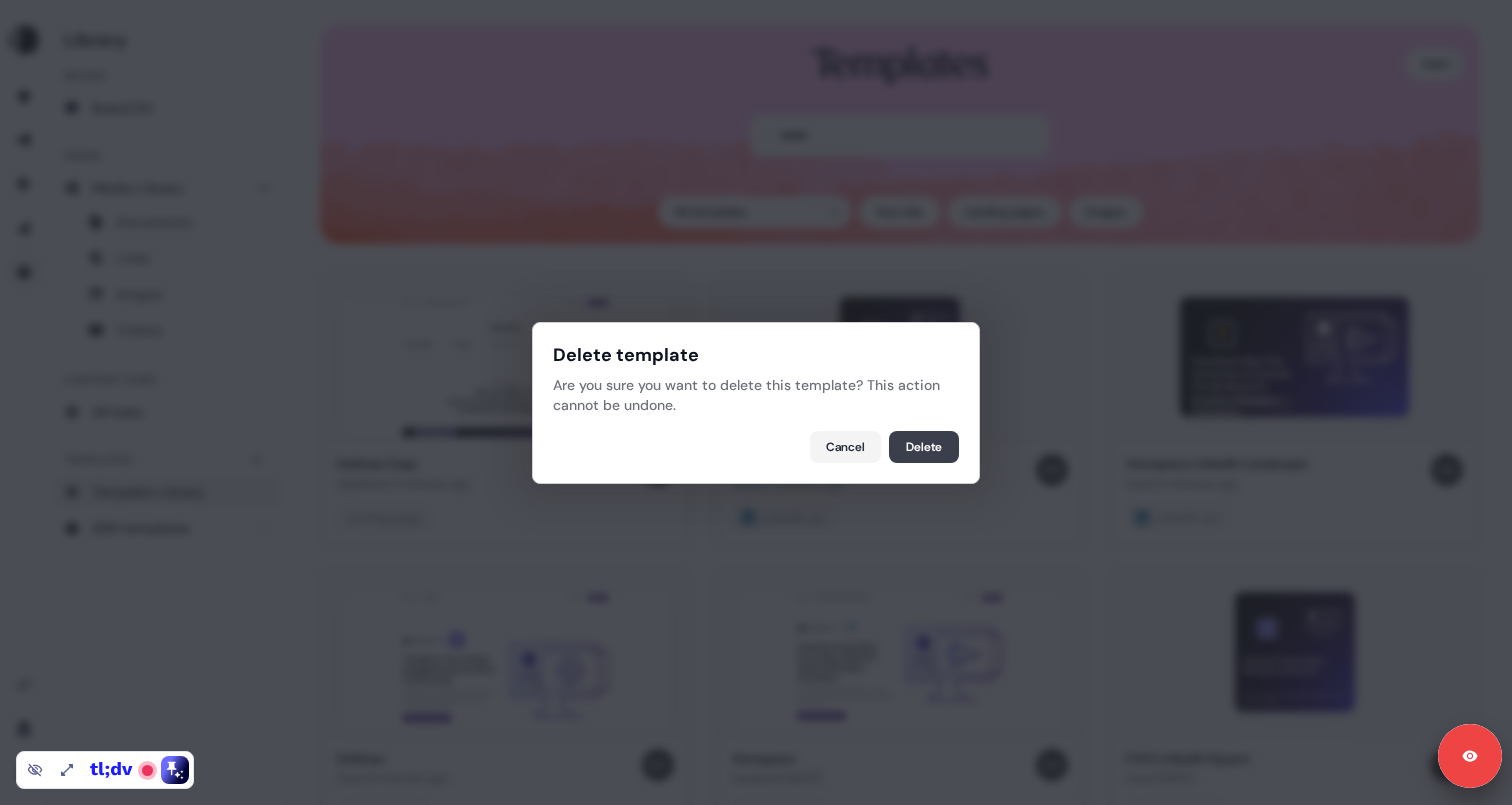 click on "Delete" at bounding box center [924, 447] 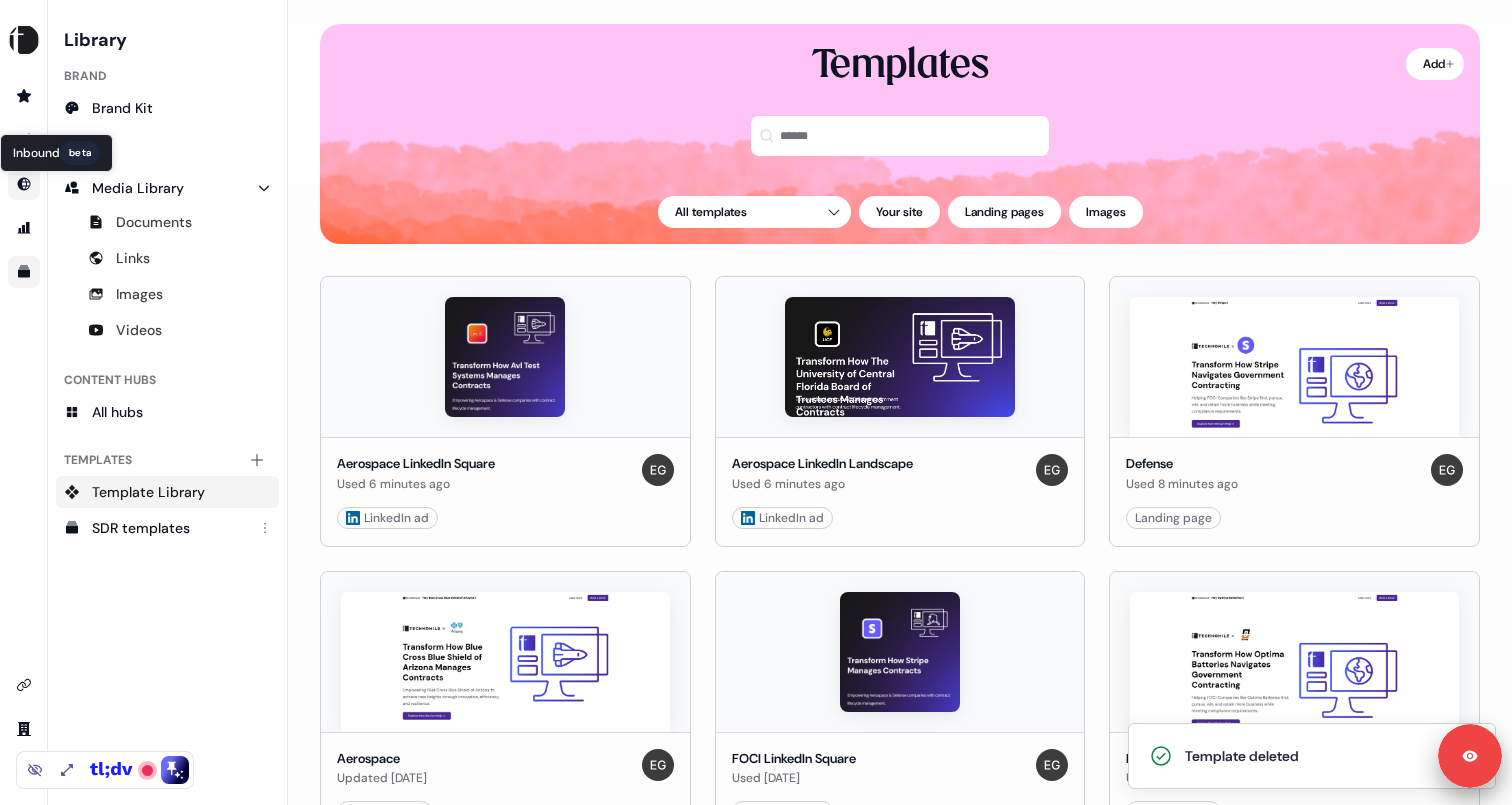 click 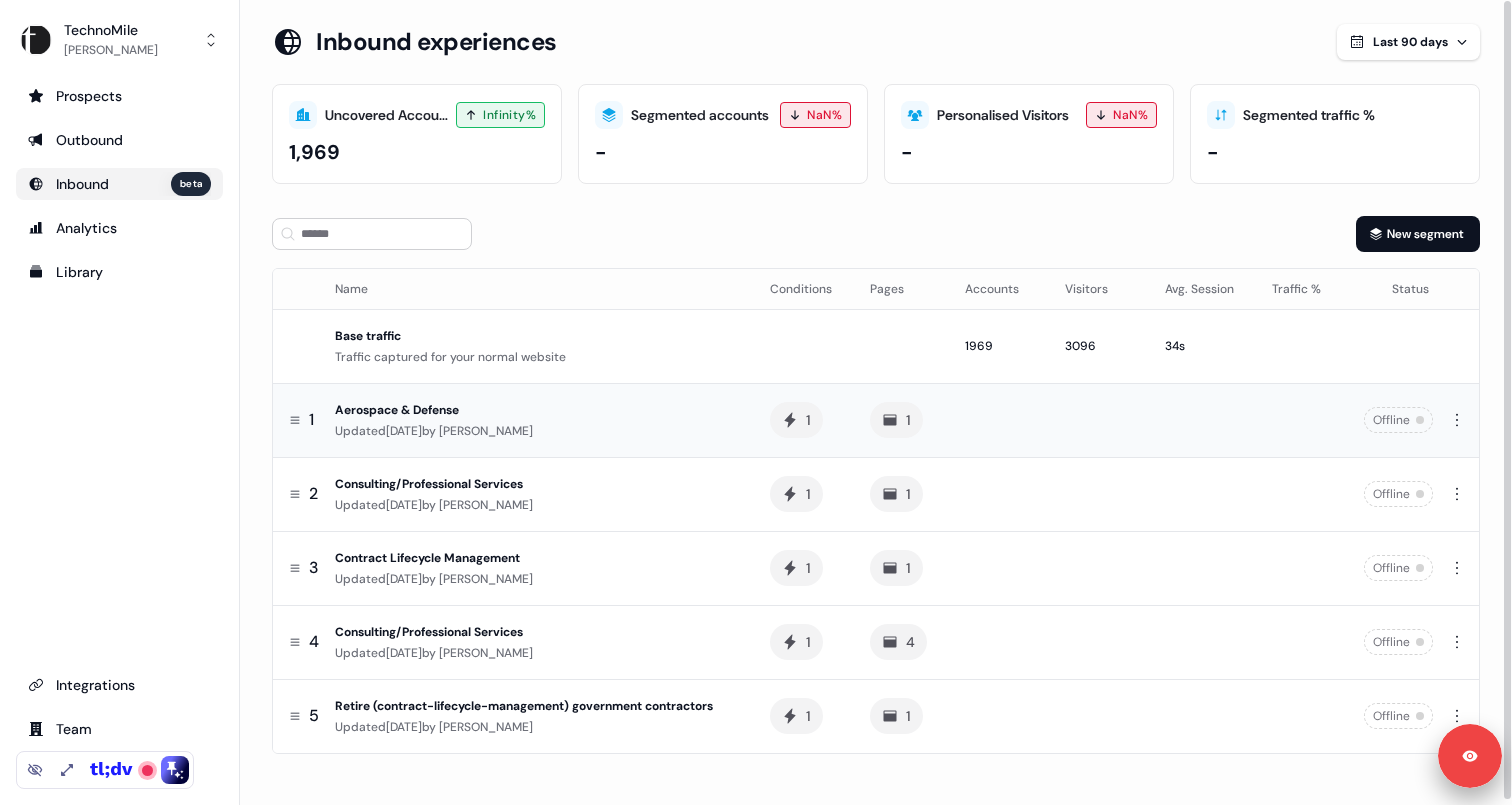 click on "Aerospace & Defense" at bounding box center [524, 410] 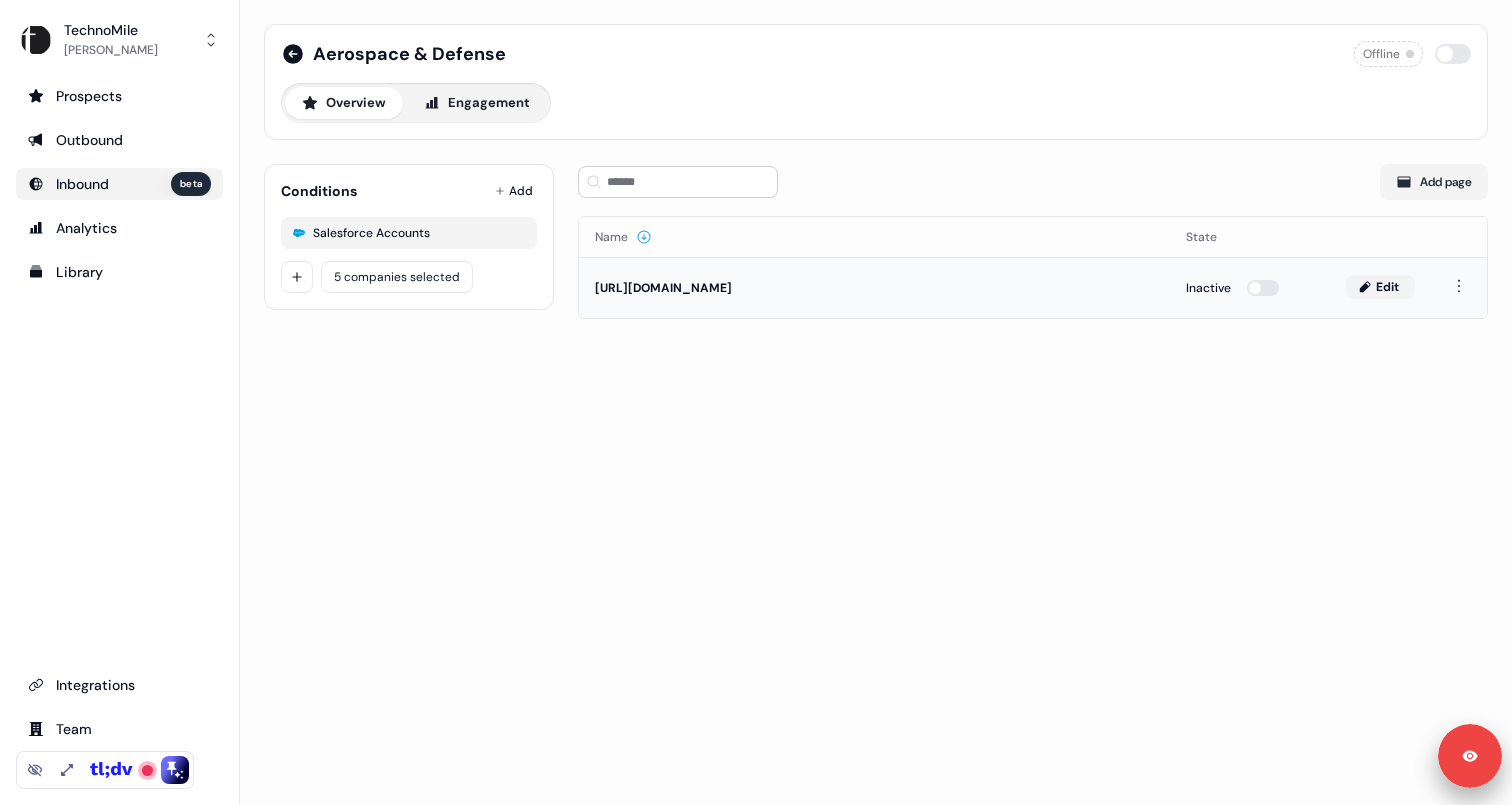 click on "Edit" at bounding box center [1380, 287] 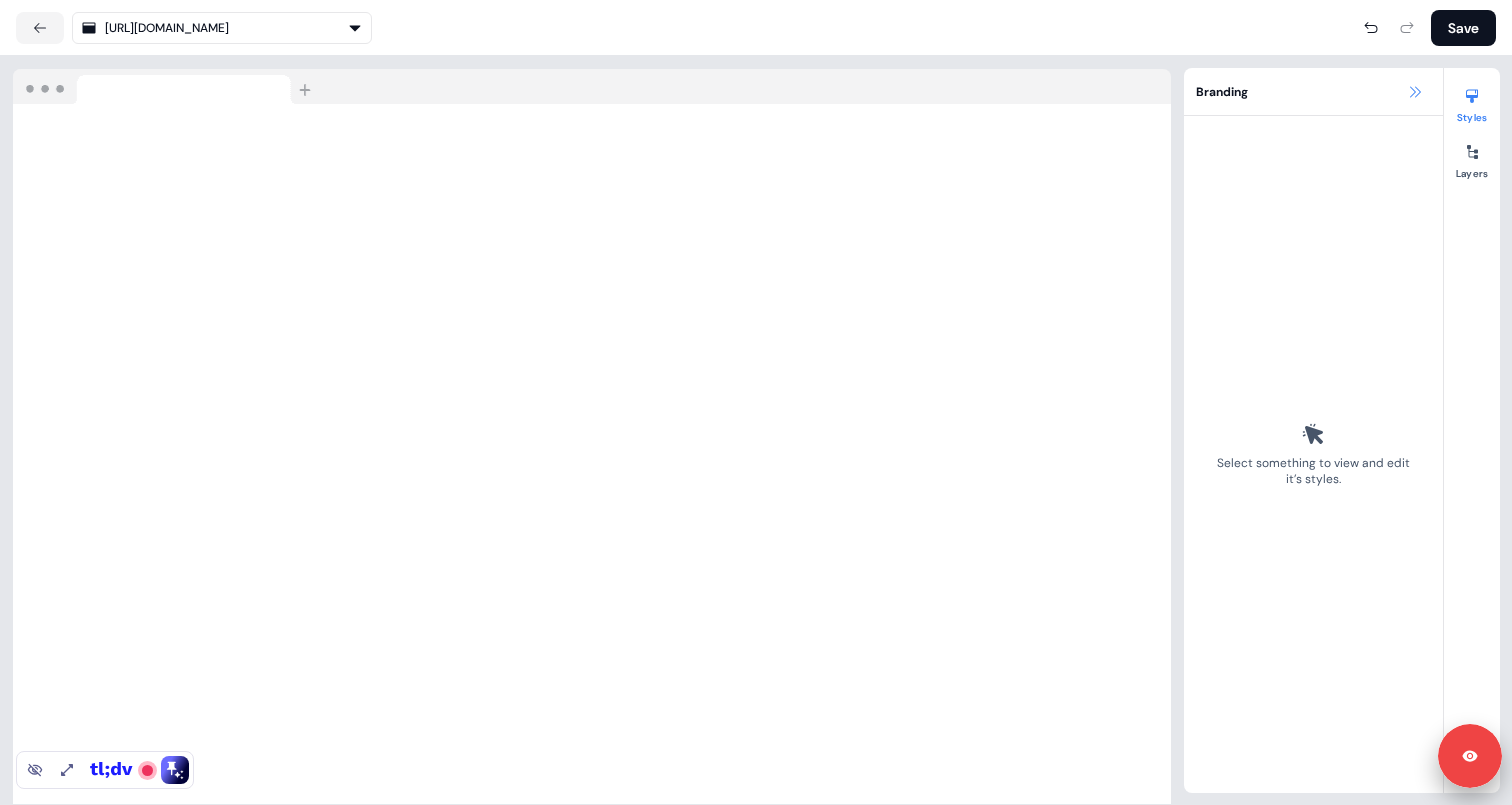 click 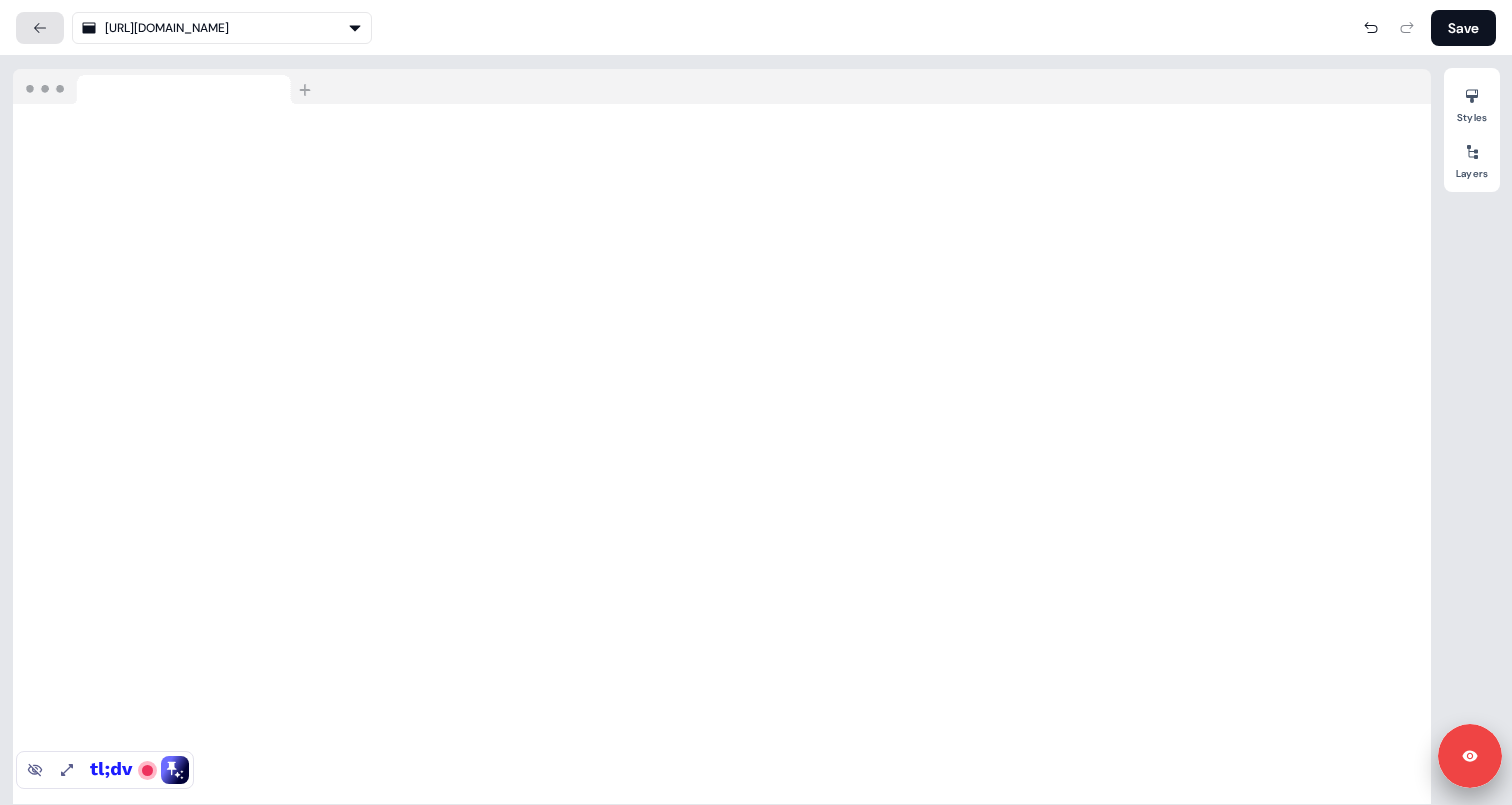 click at bounding box center [40, 28] 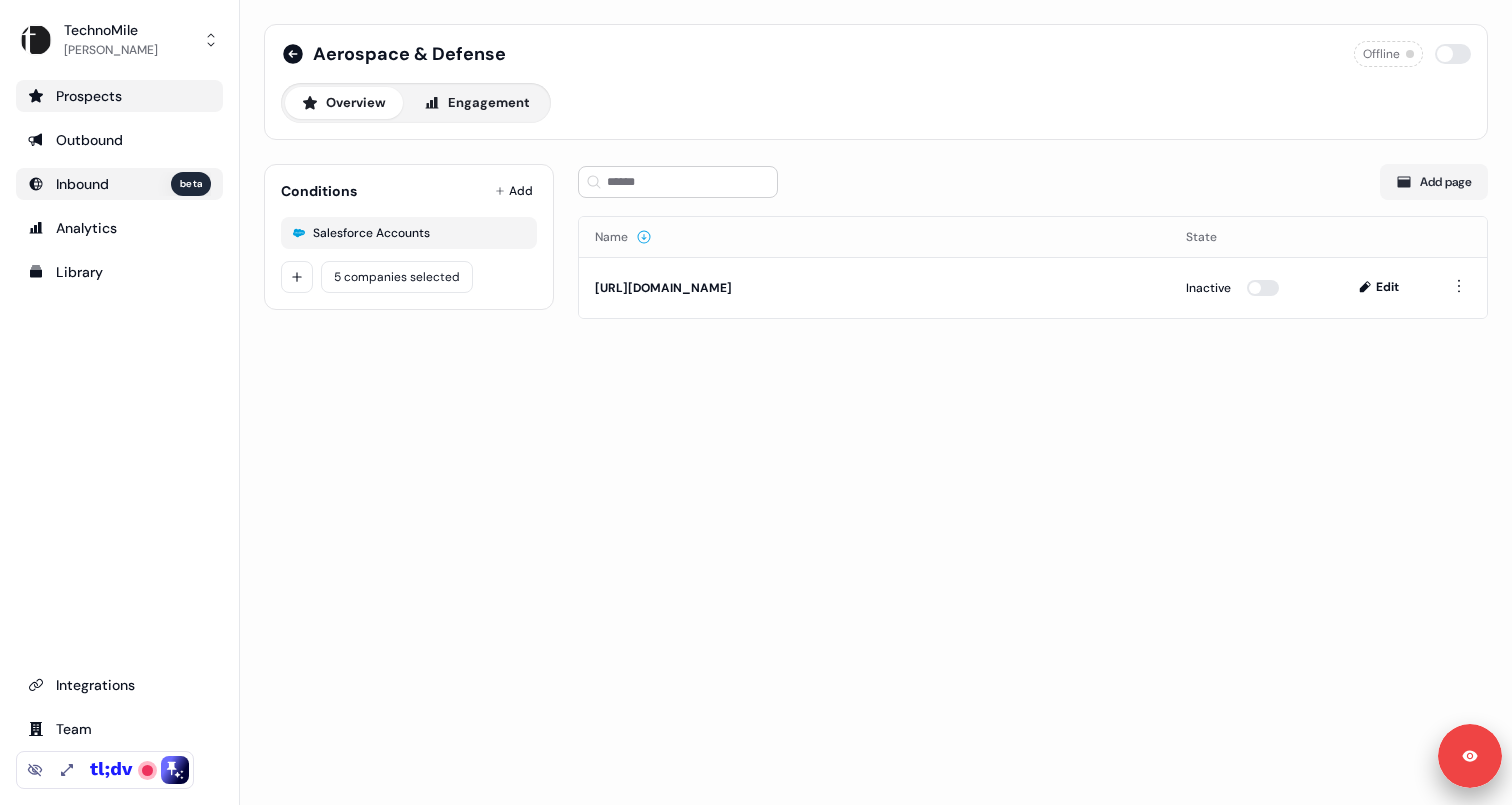 click on "Prospects" at bounding box center [119, 96] 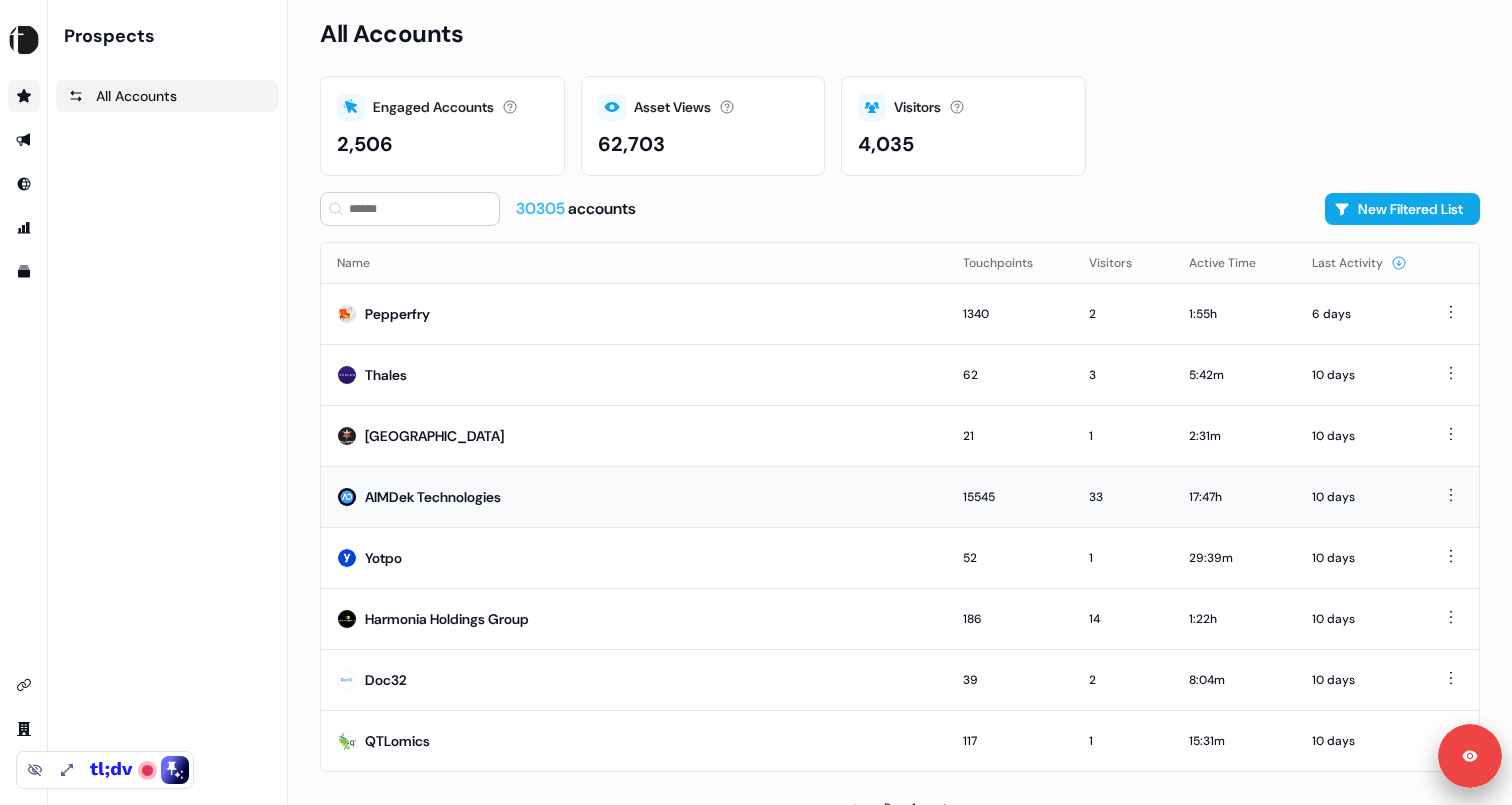 scroll, scrollTop: 30, scrollLeft: 0, axis: vertical 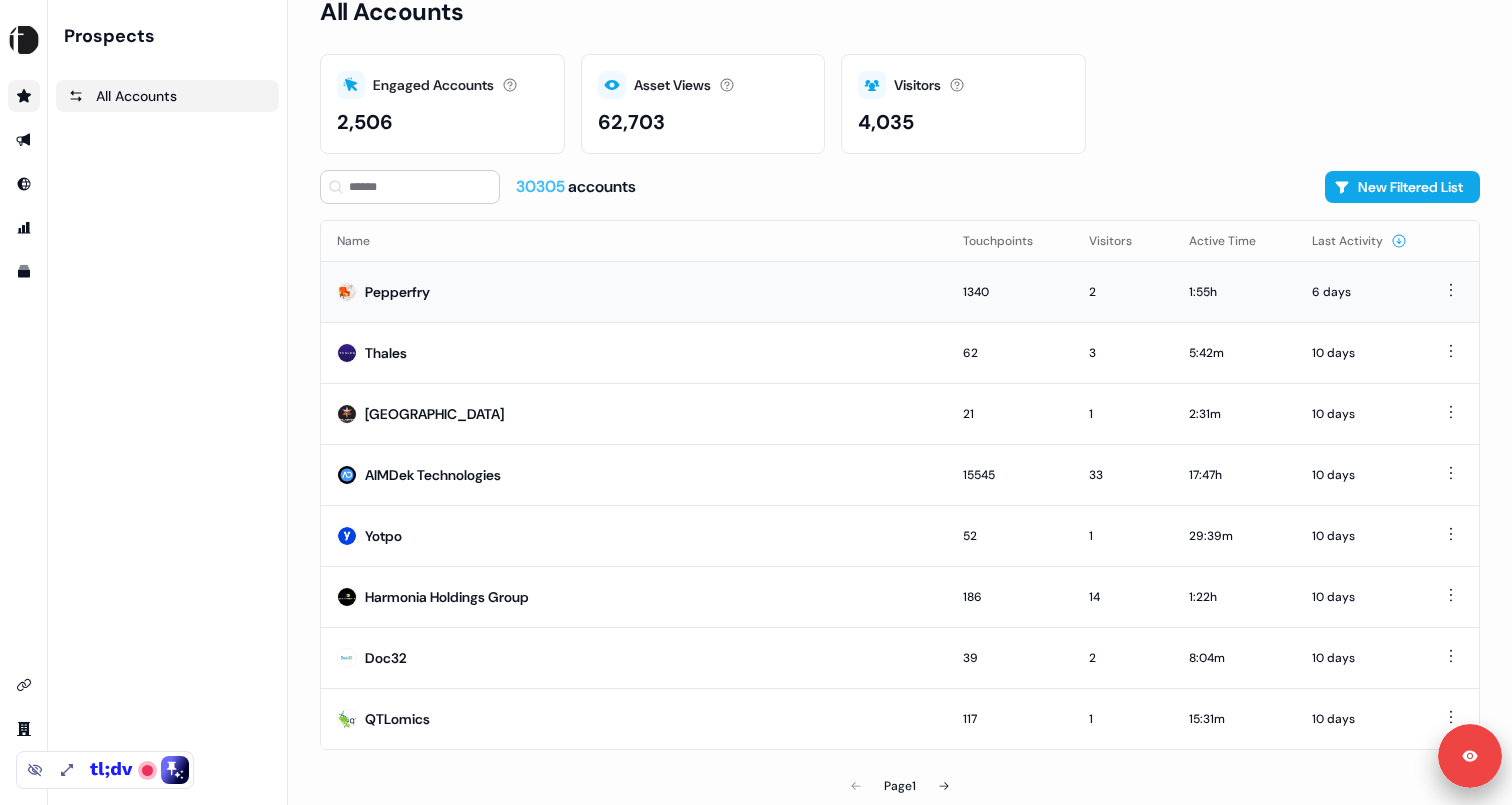 click on "Pepperfry" at bounding box center (634, 291) 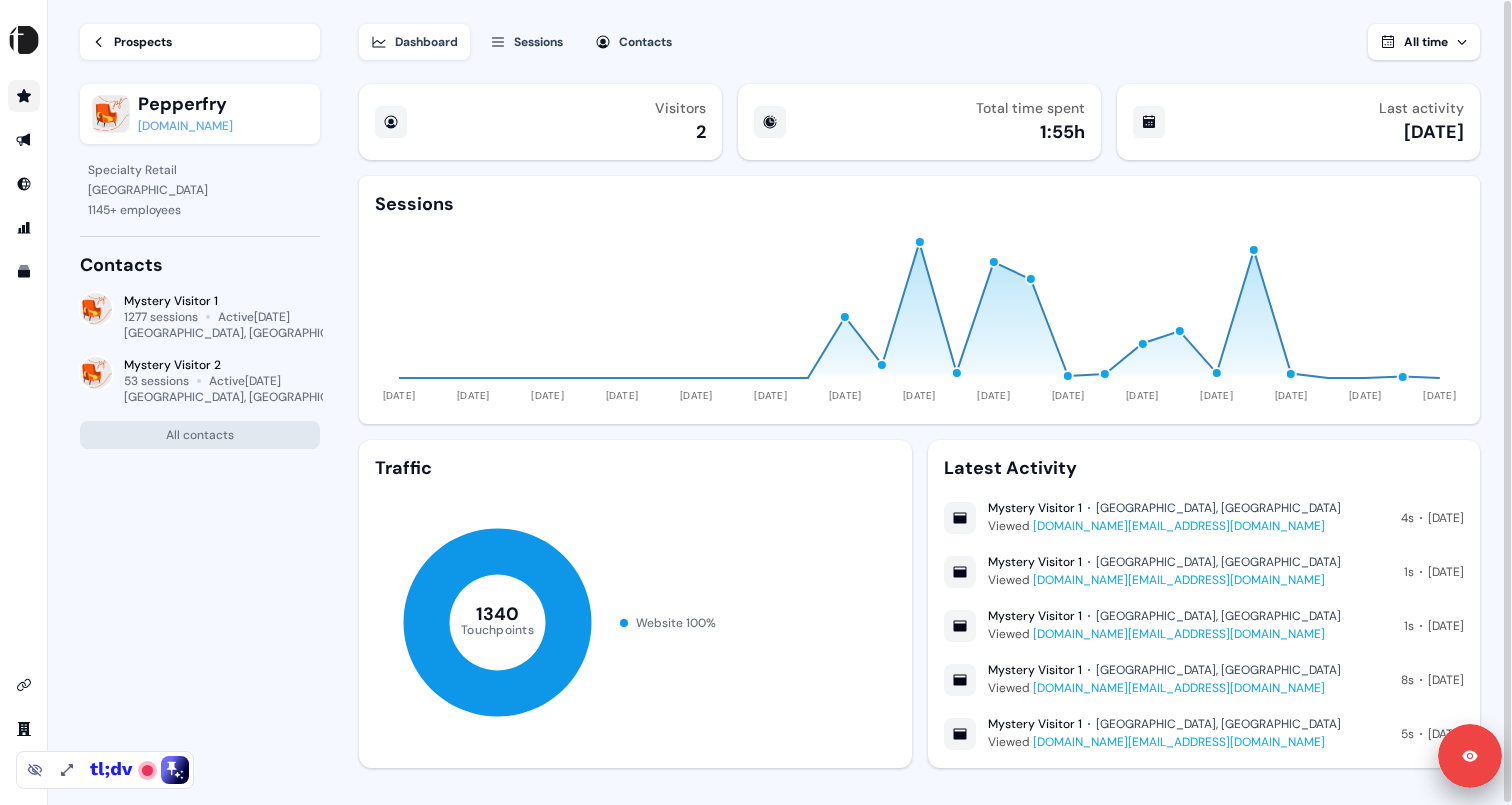 scroll, scrollTop: 17, scrollLeft: 0, axis: vertical 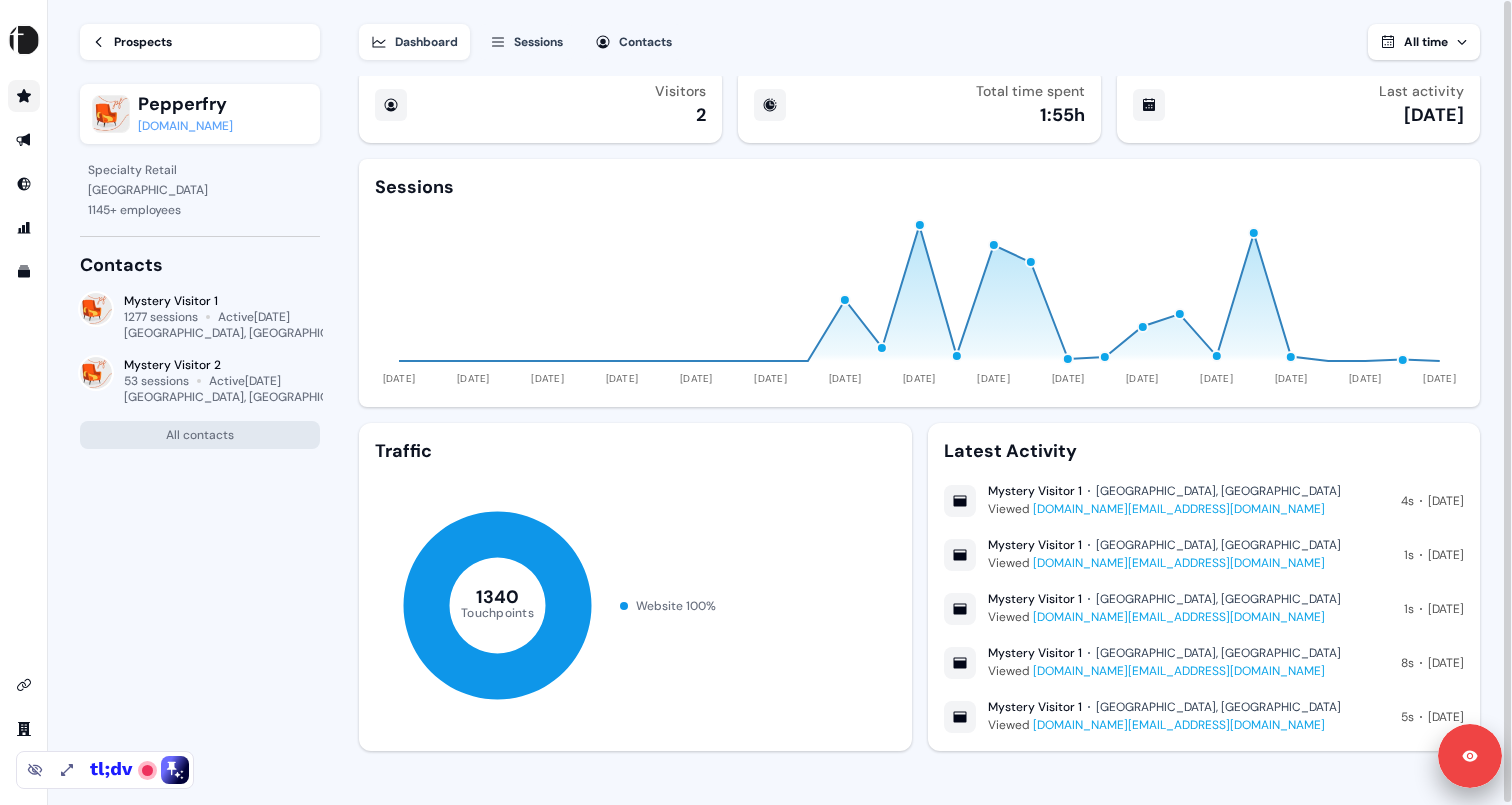 click on "Prospects" at bounding box center [143, 42] 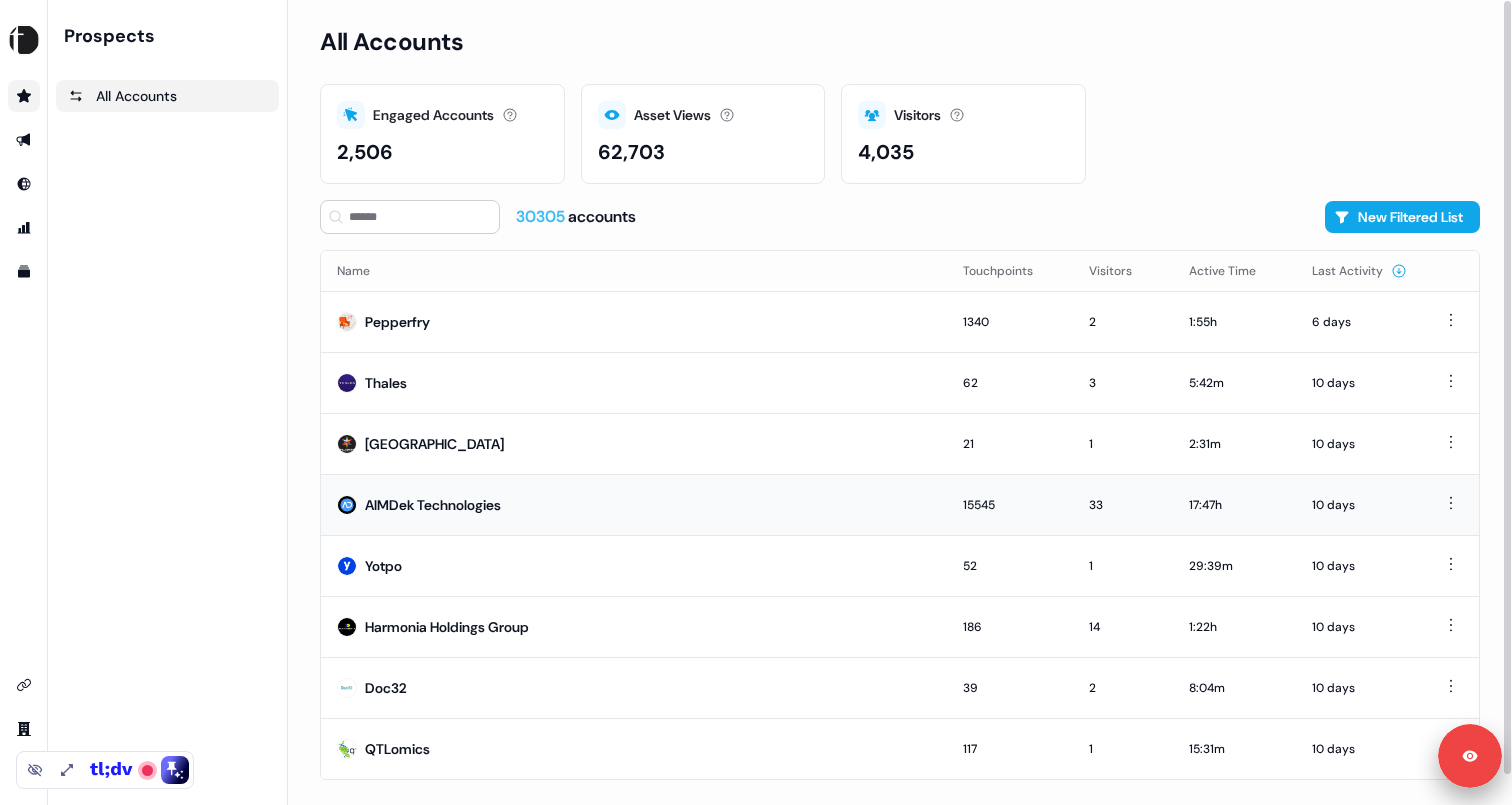 scroll, scrollTop: 30, scrollLeft: 0, axis: vertical 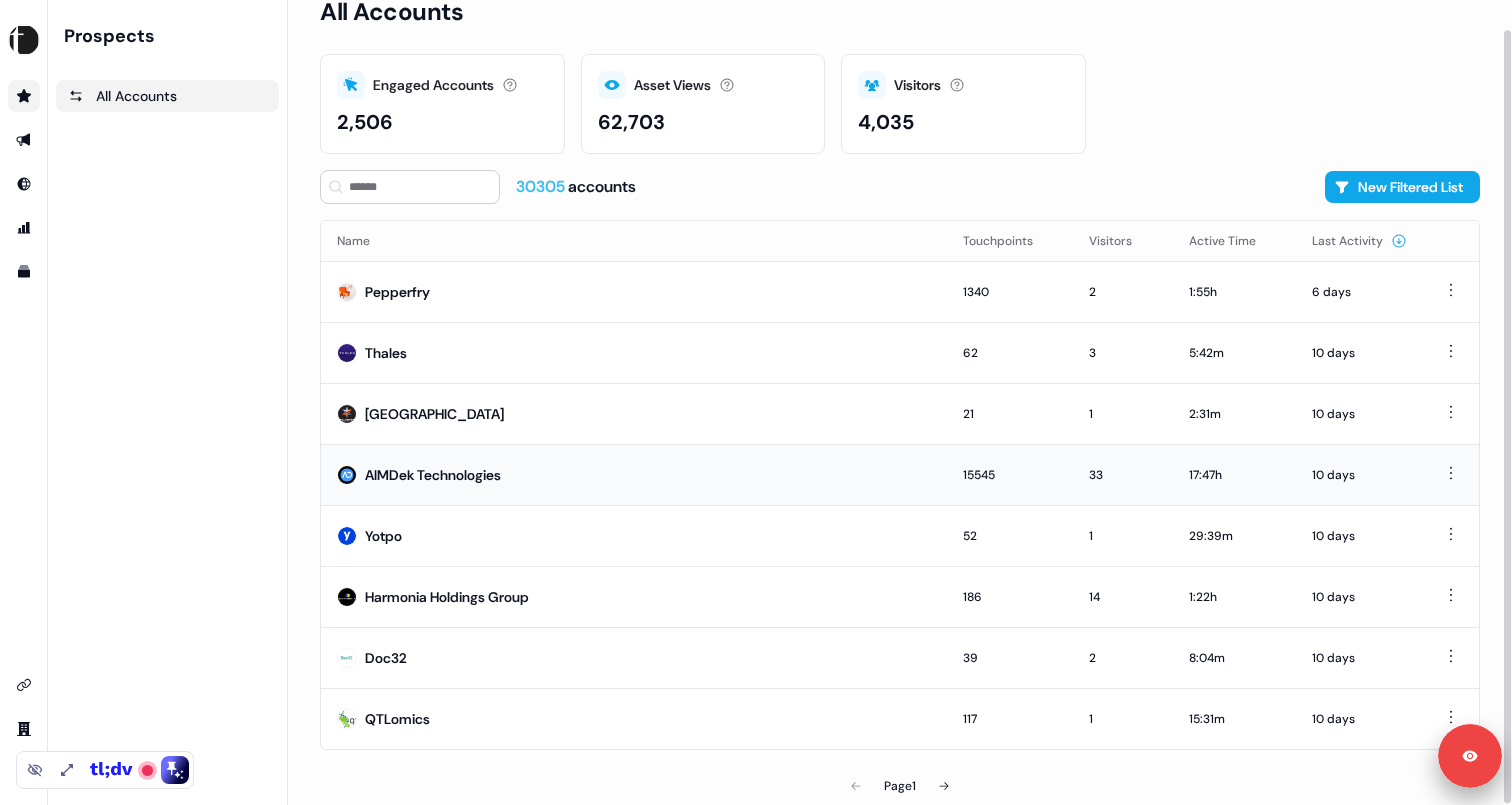 click on "AIMDek Technologies" at bounding box center [433, 475] 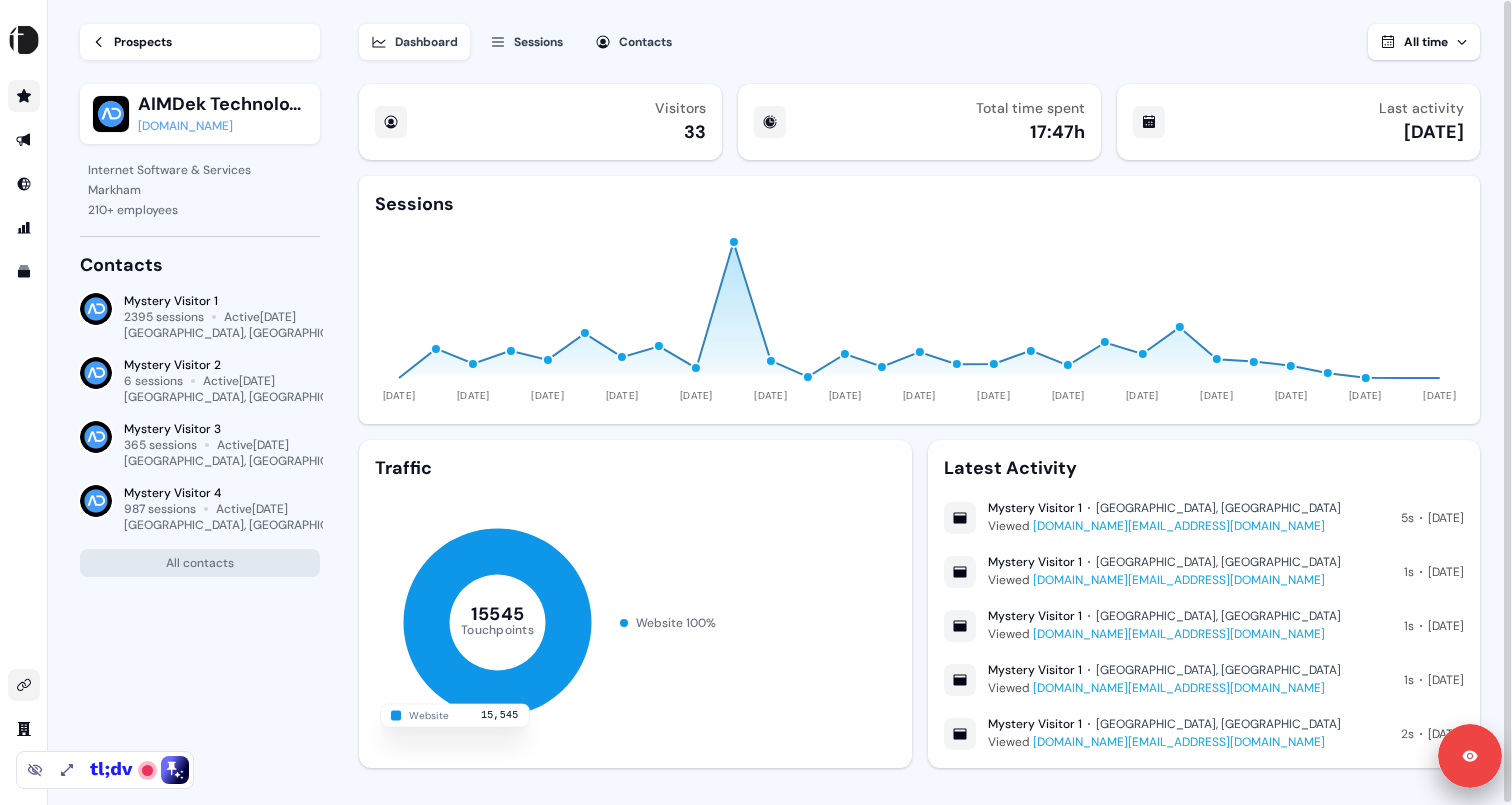 click 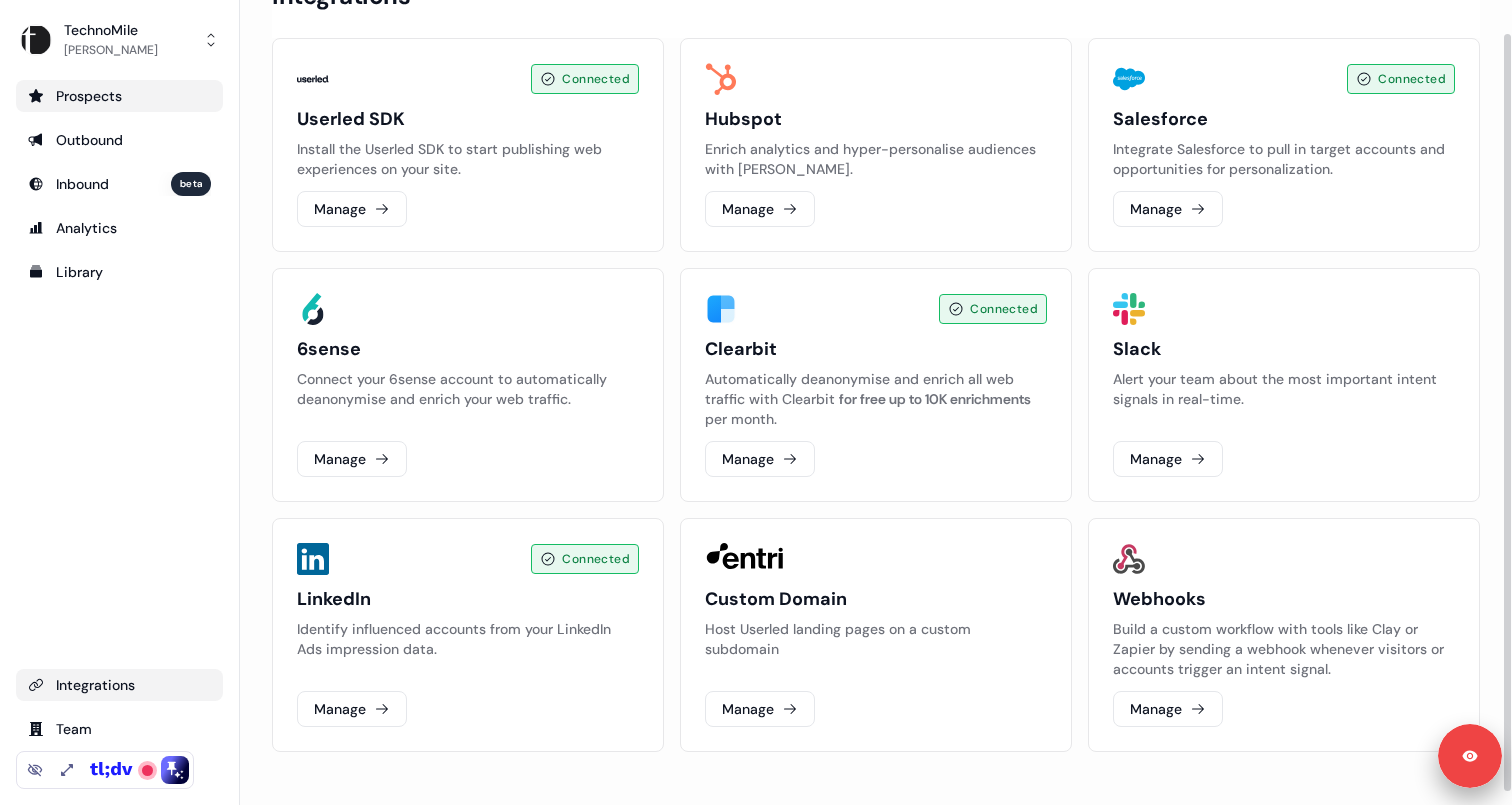 scroll, scrollTop: 49, scrollLeft: 0, axis: vertical 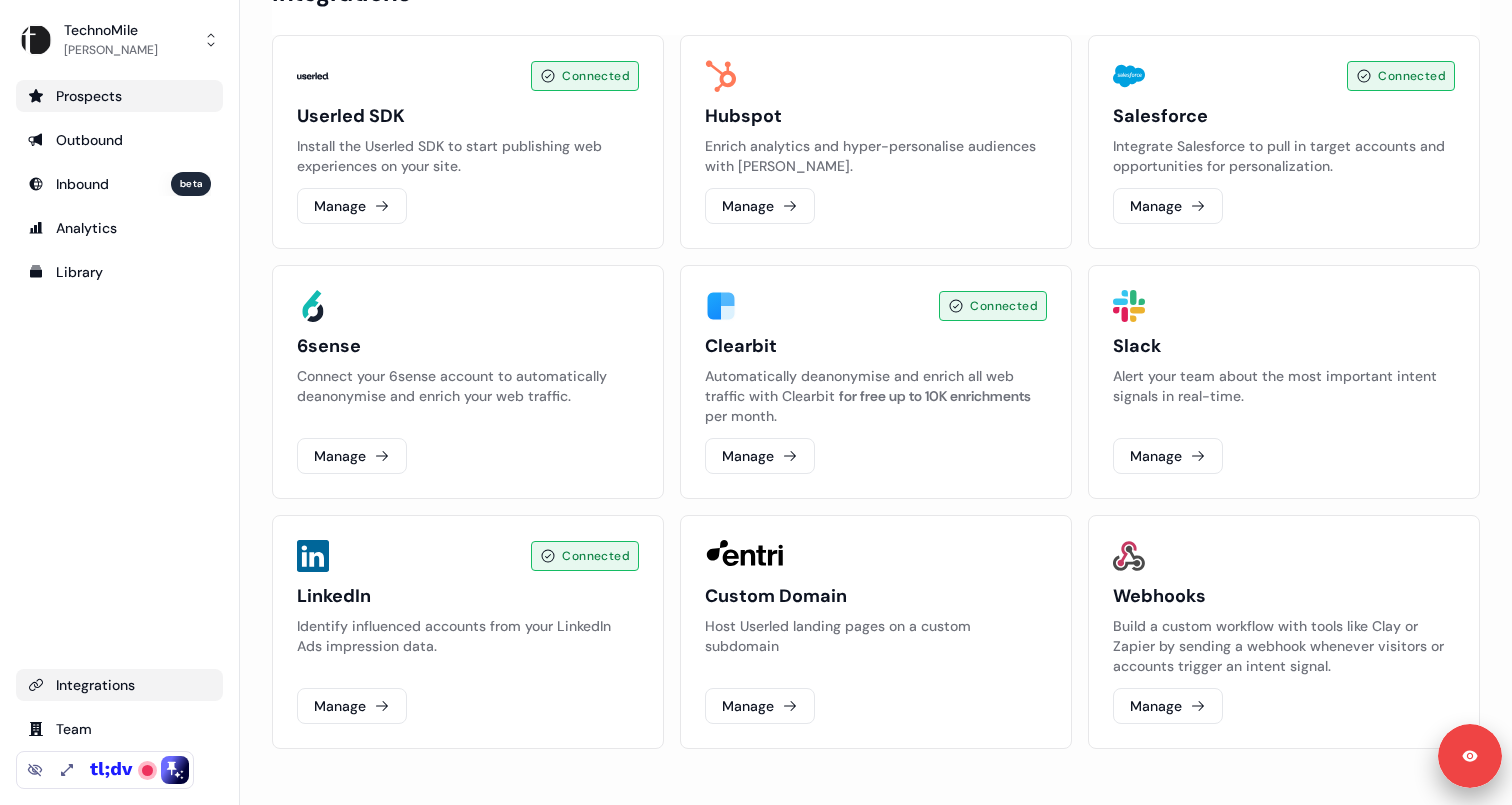 click on "Integrations" at bounding box center (119, 685) 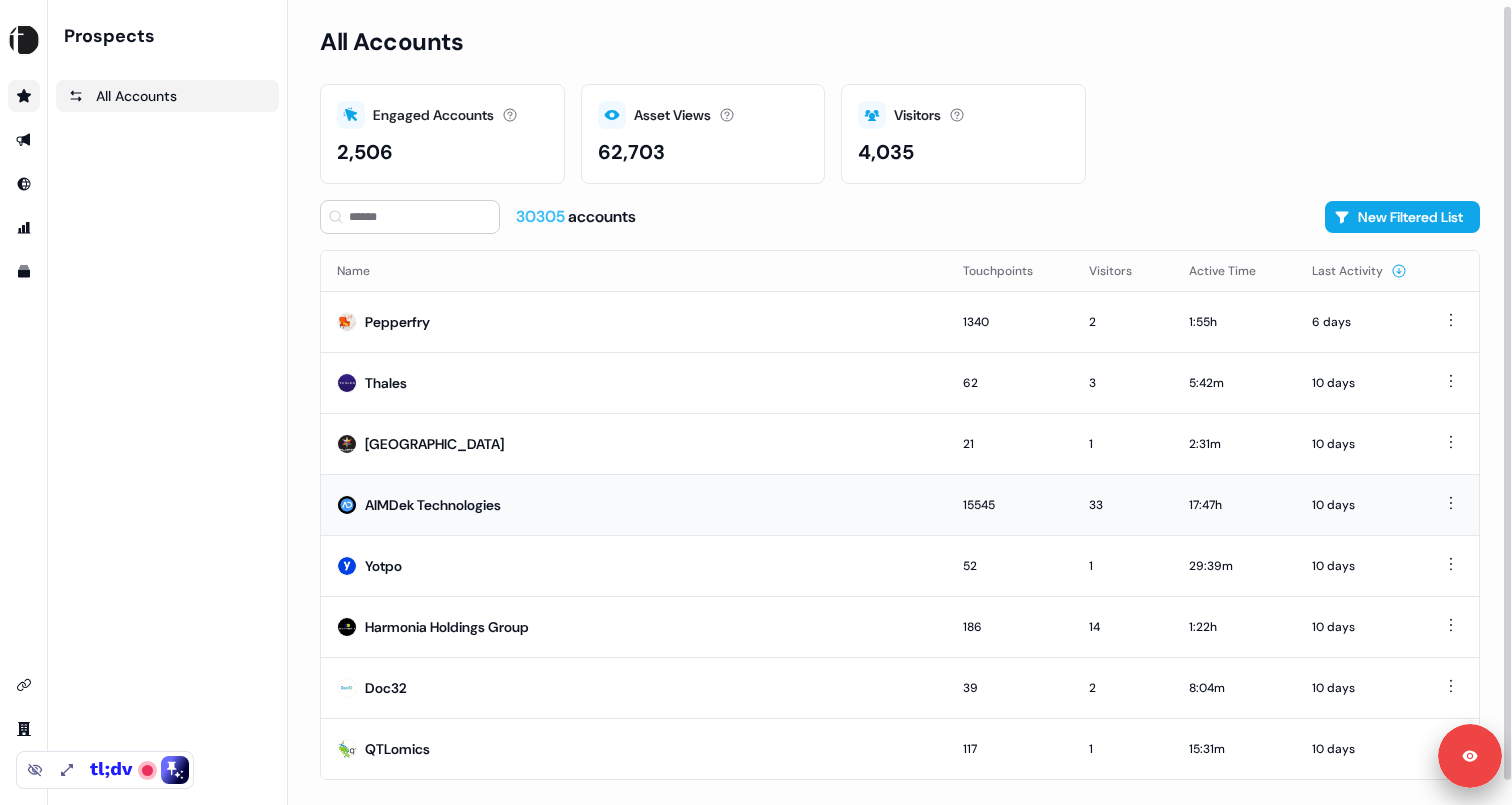 scroll, scrollTop: 30, scrollLeft: 0, axis: vertical 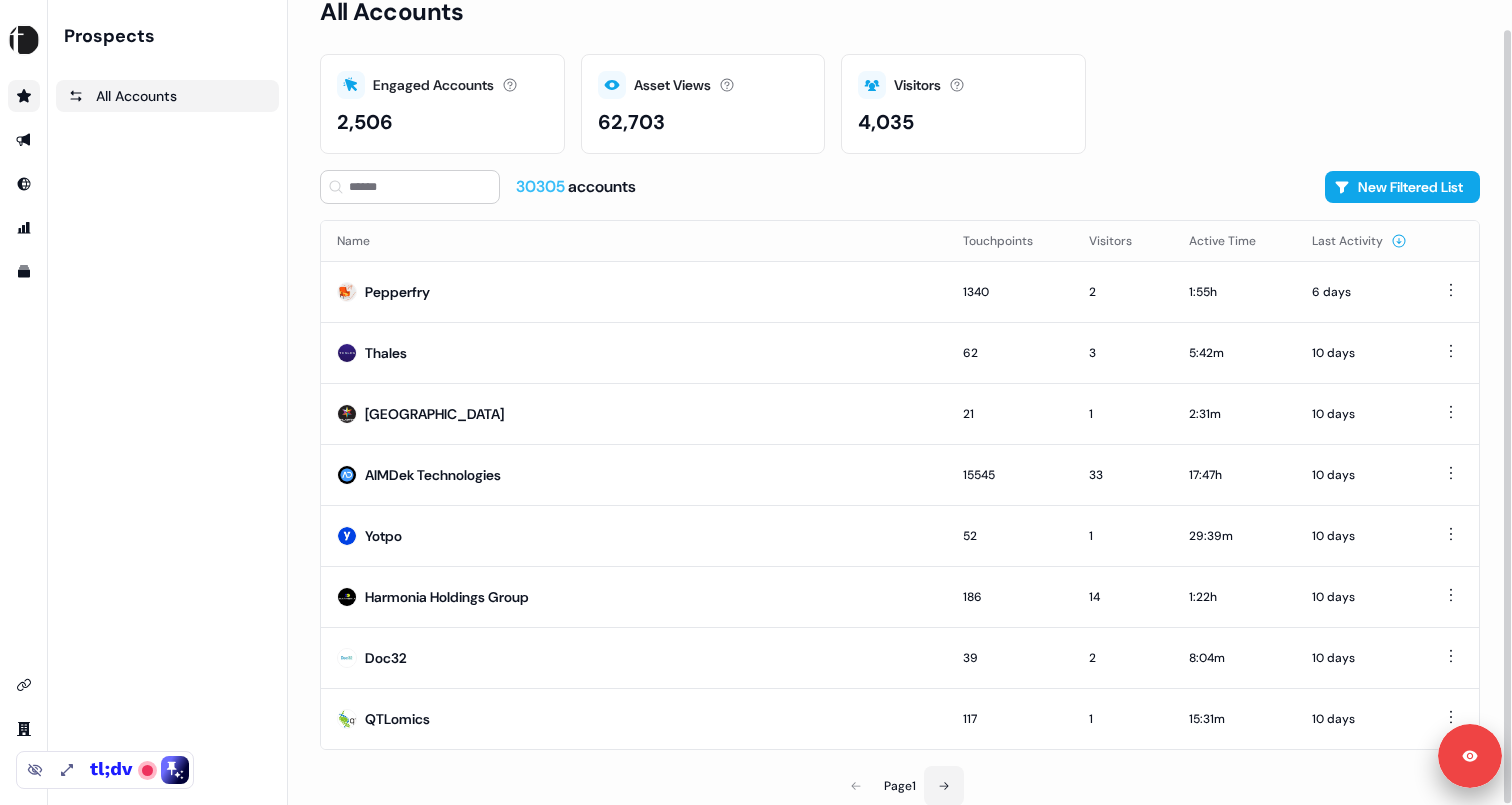 click at bounding box center [944, 786] 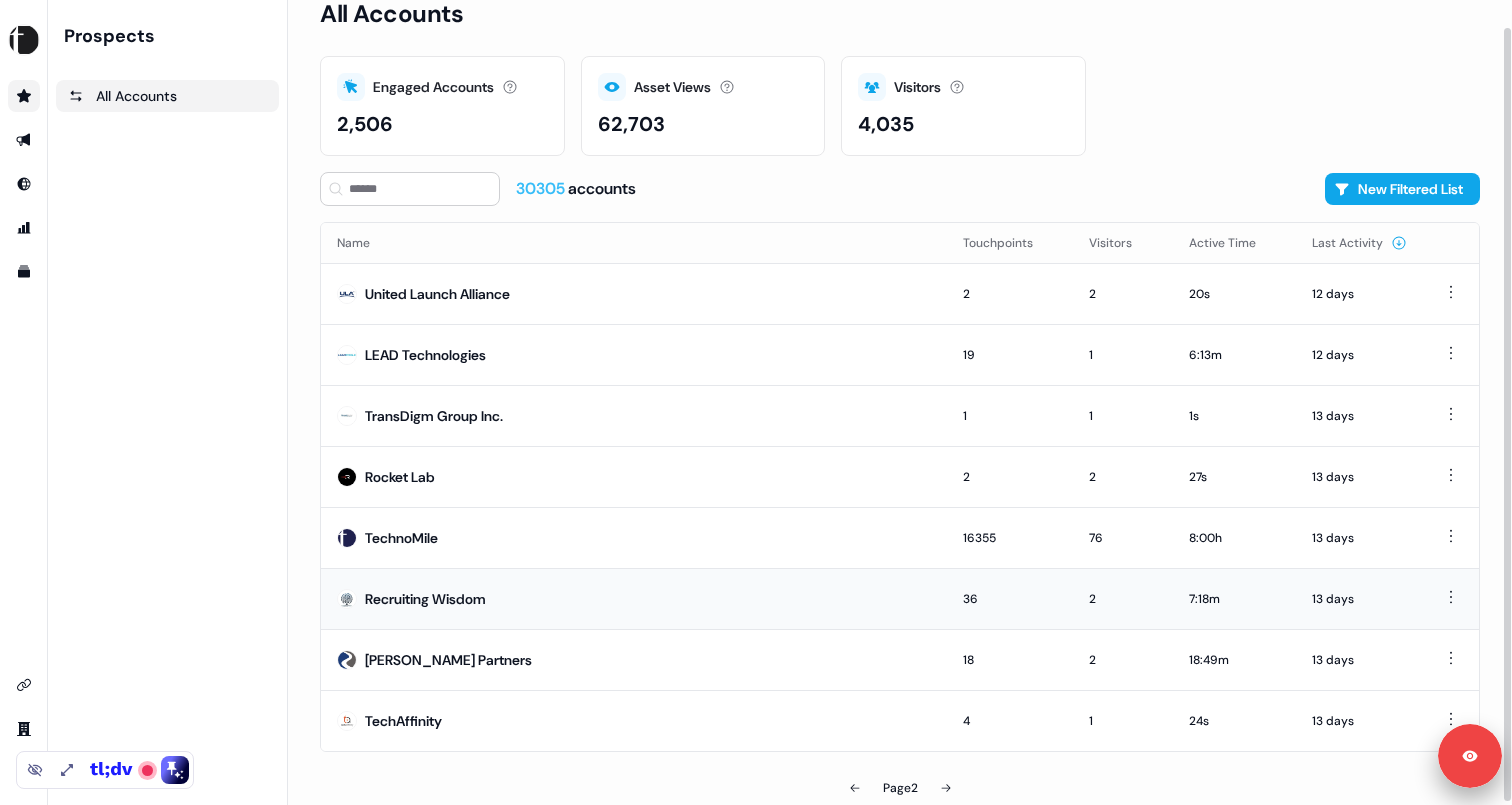 scroll, scrollTop: 30, scrollLeft: 0, axis: vertical 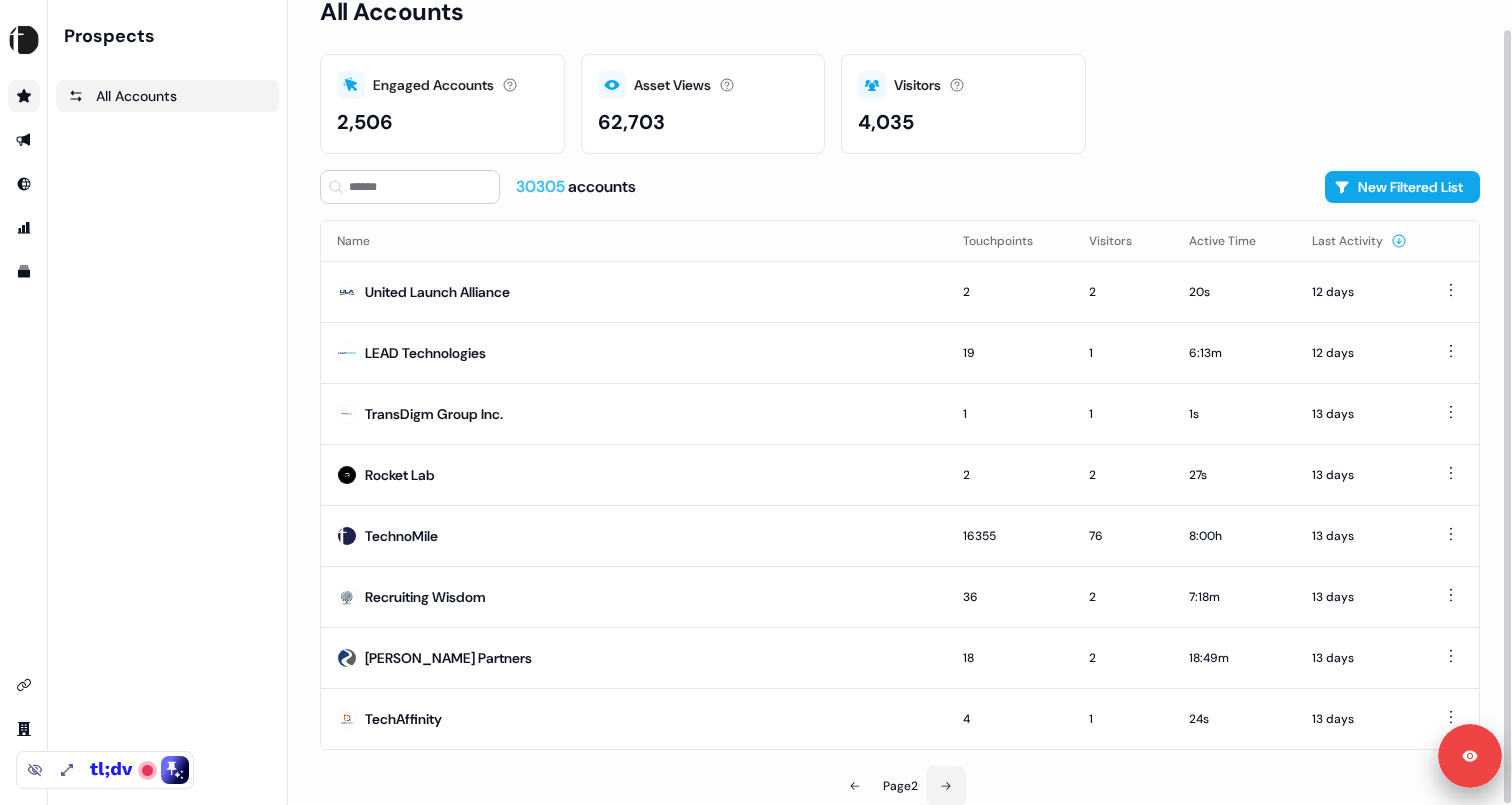 click at bounding box center (946, 786) 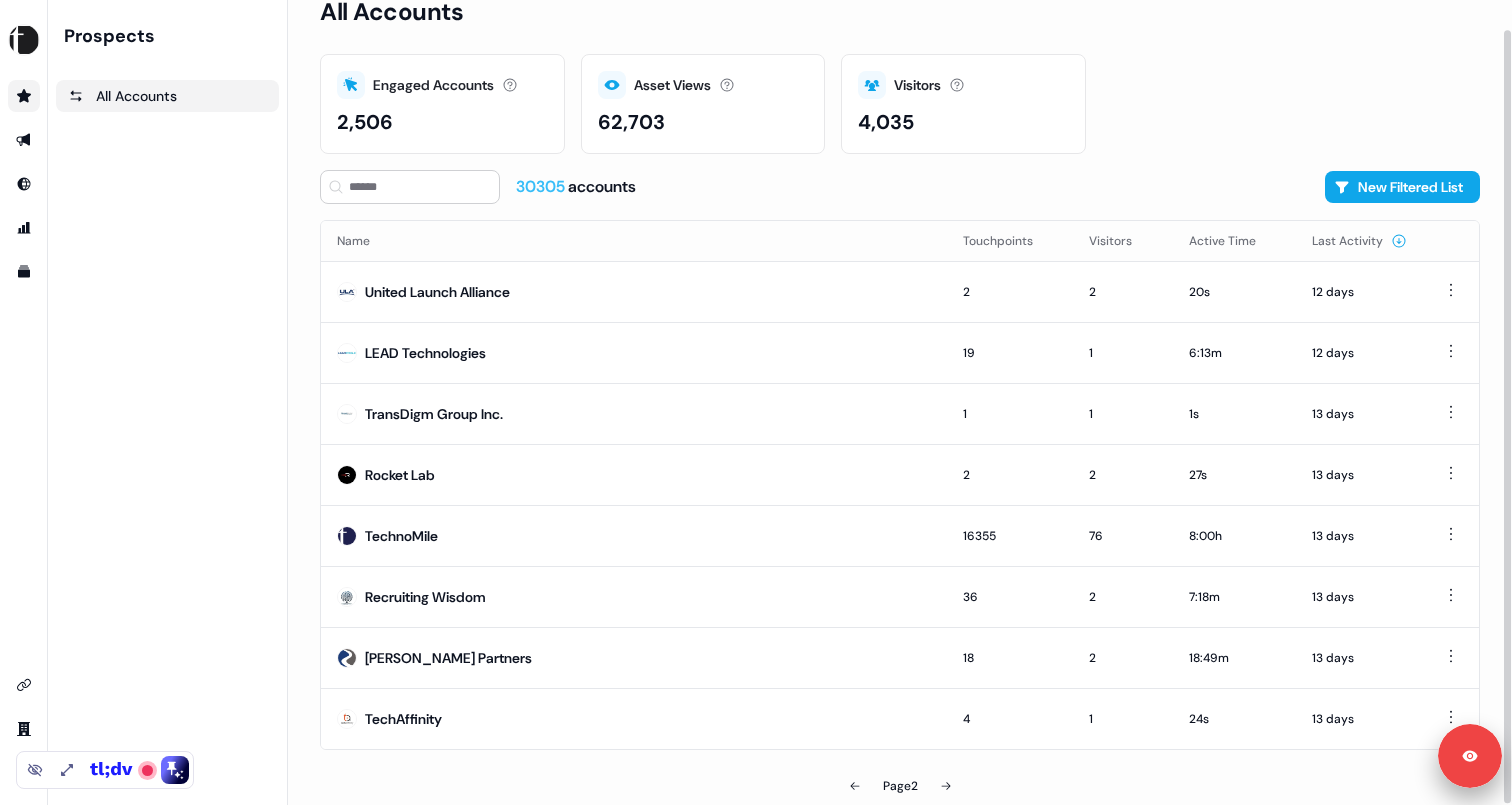 scroll, scrollTop: 0, scrollLeft: 0, axis: both 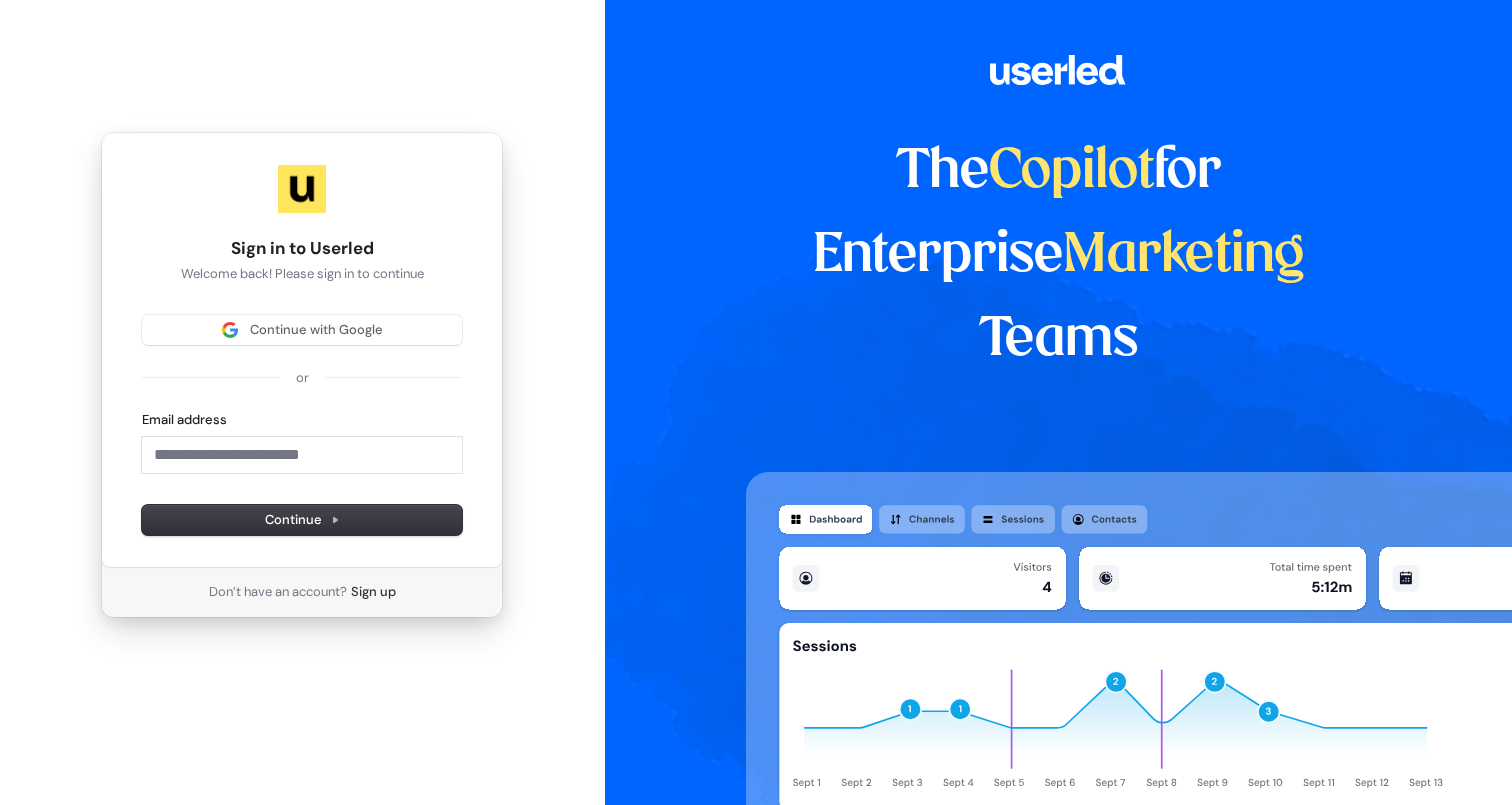 type 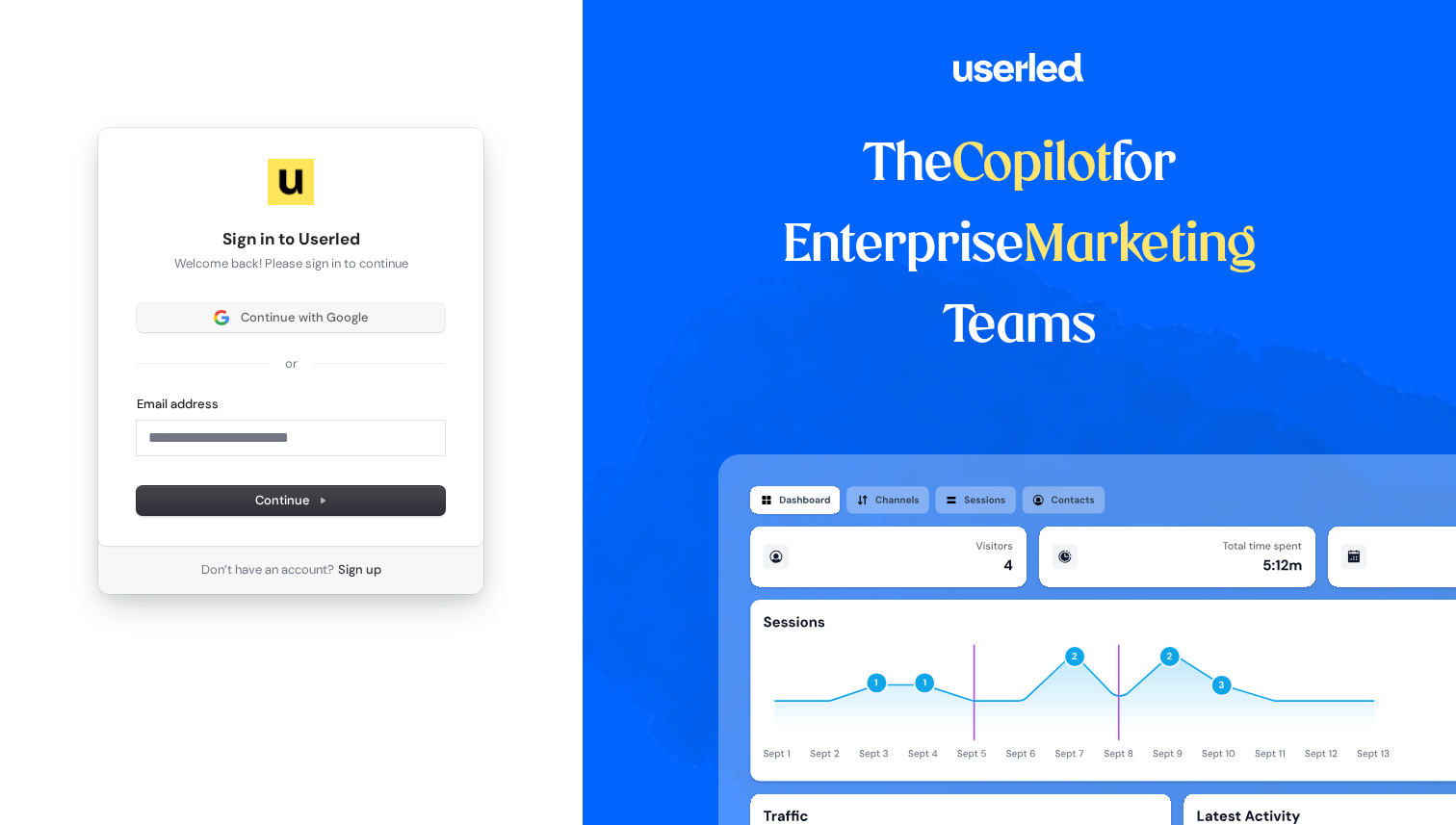scroll, scrollTop: 0, scrollLeft: 0, axis: both 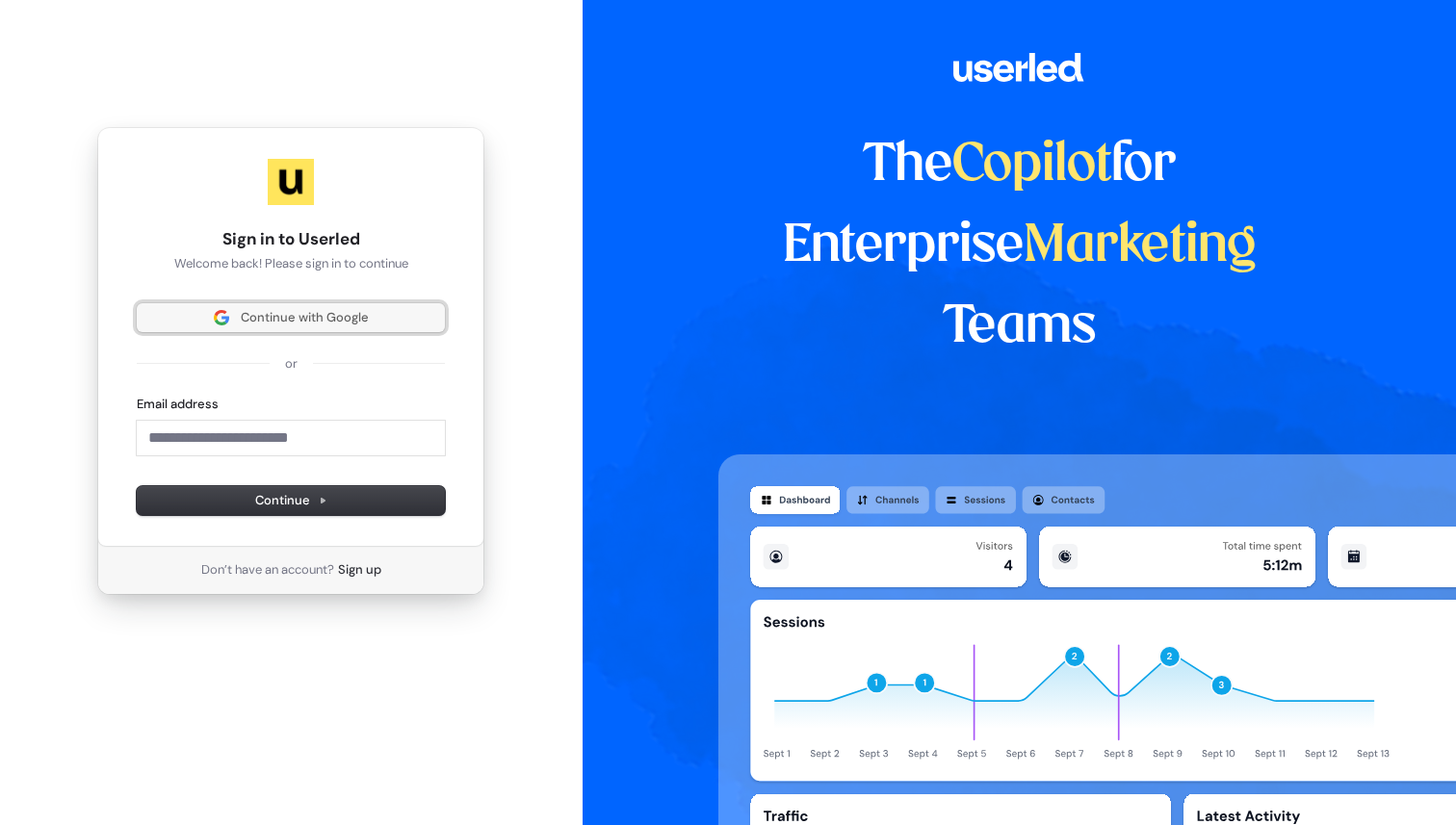 click on "Continue with Google" at bounding box center (291, 318) 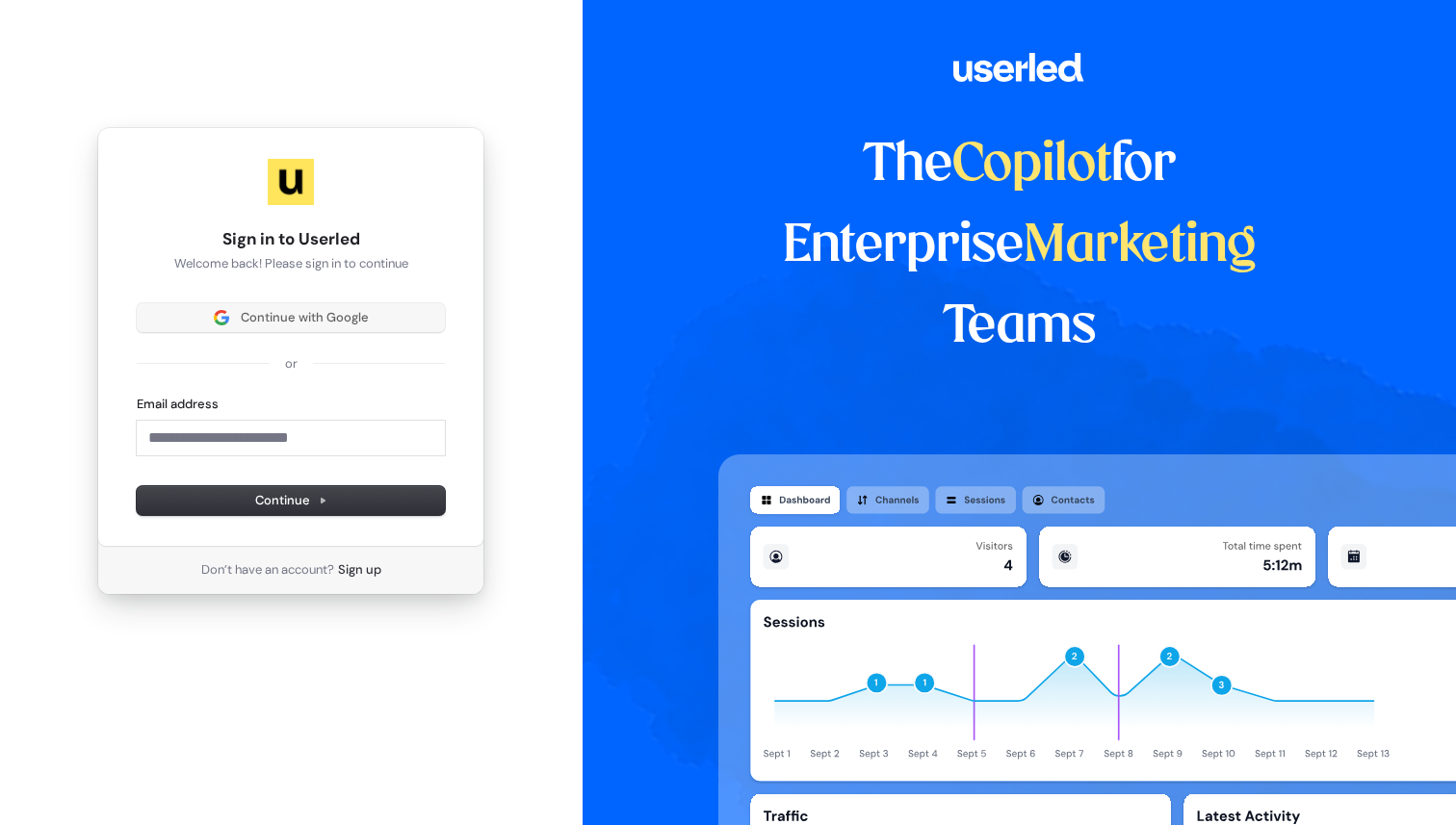 type 